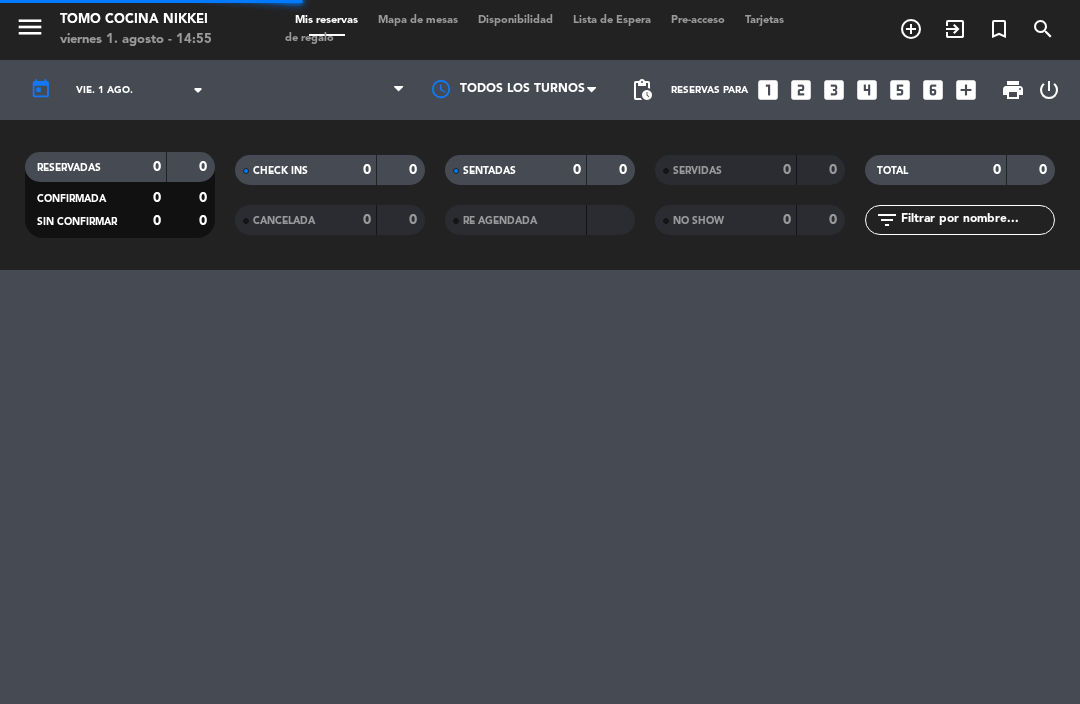 scroll, scrollTop: 0, scrollLeft: 0, axis: both 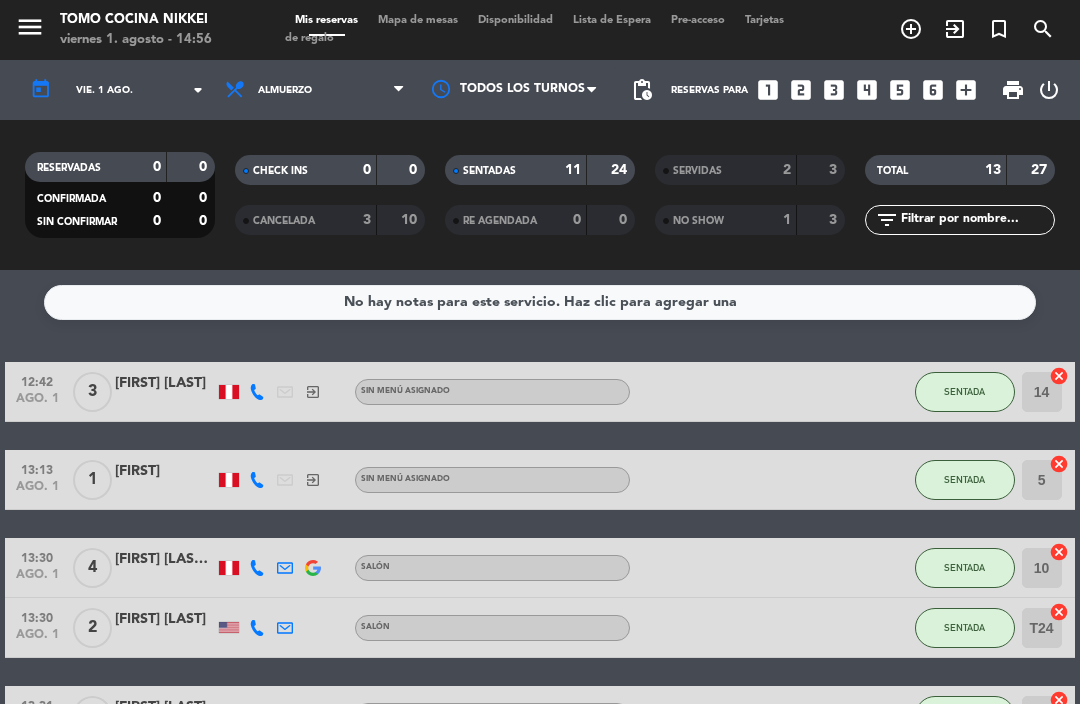 click 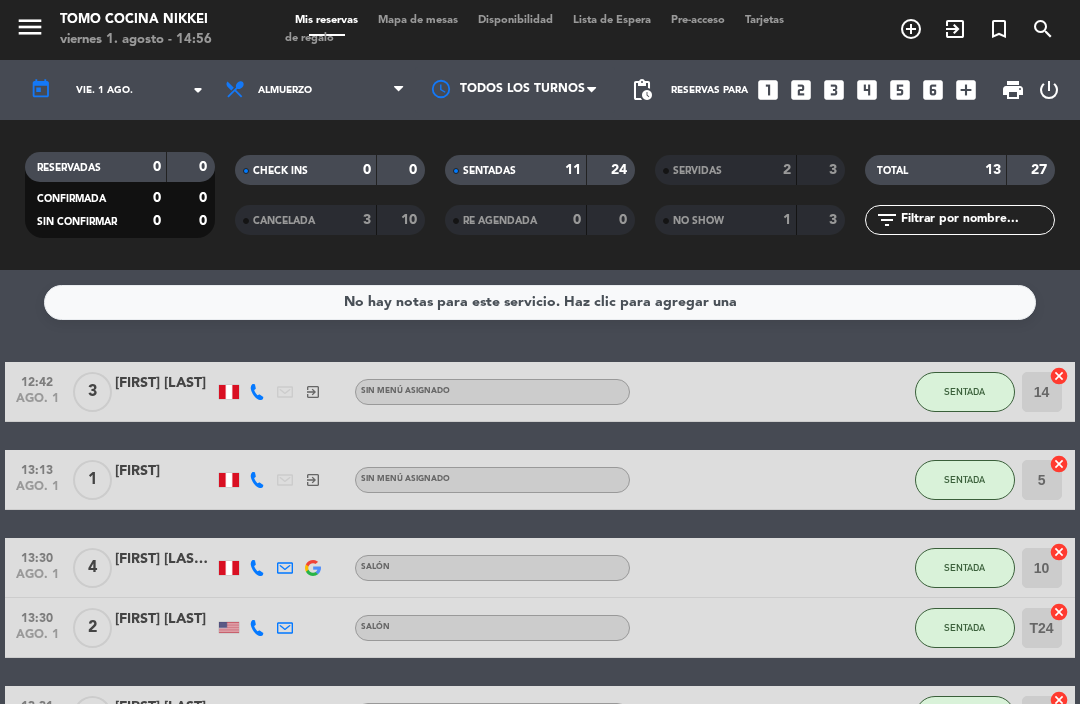 click on "menu  Tomo Cocina Nikkei   viernes 1. agosto - 14:56   Mis reservas   Mapa de mesas   Disponibilidad   Lista de Espera   Pre-acceso   Tarjetas de regalo  add_circle_outline exit_to_app turned_in_not search" 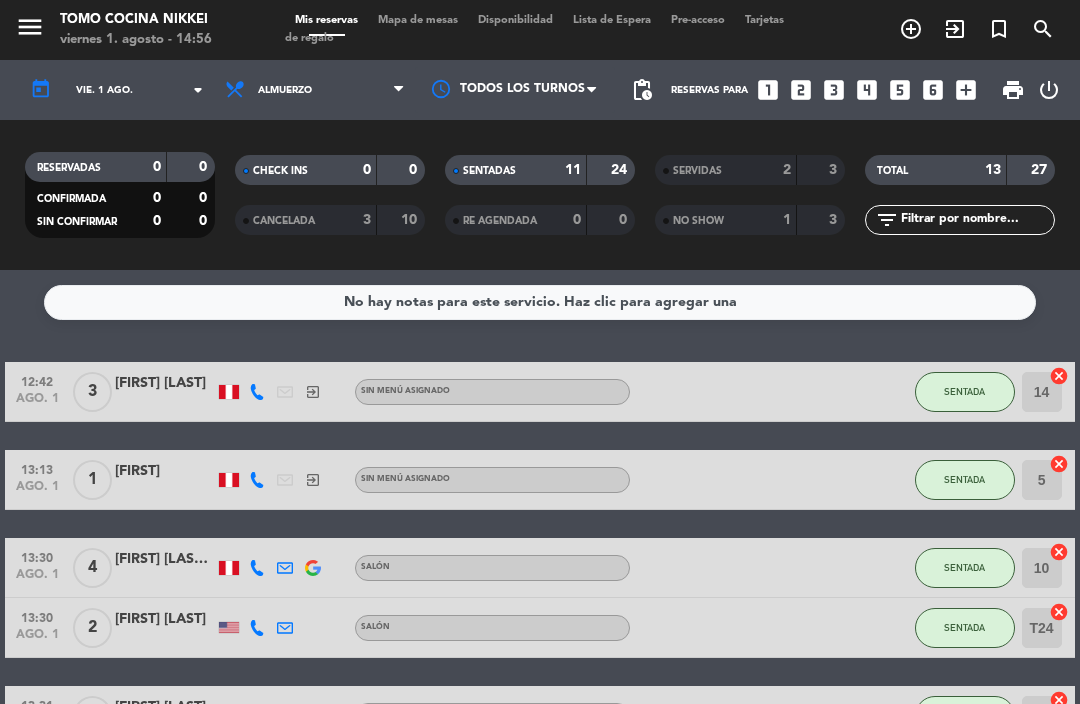 click on "Almuerzo" at bounding box center (315, 90) 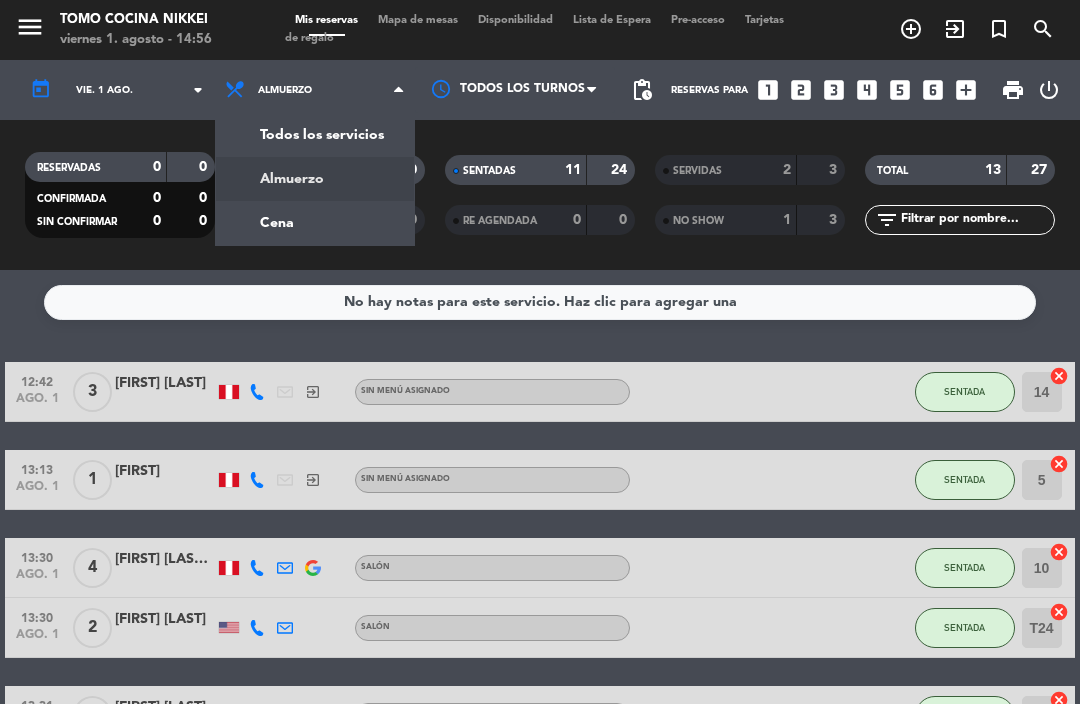 click on "menu  Tomo Cocina Nikkei   viernes 1. agosto - 14:56   Mis reservas   Mapa de mesas   Disponibilidad   Lista de Espera   Pre-acceso   Tarjetas de regalo  add_circle_outline exit_to_app turned_in_not search today    vie. 1 ago. arrow_drop_down  Todos los servicios  Almuerzo  Cena  Almuerzo  Todos los servicios  Almuerzo  Cena Todos los turnos pending_actions  Reservas para   looks_one   looks_two   looks_3   looks_4   looks_5   looks_6   add_box  print  power_settings_new   RESERVADAS   0   0   CONFIRMADA   0   0   SIN CONFIRMAR   0   0   CHECK INS   0   0   CANCELADA   3   10   SENTADAS   11   24   RE AGENDADA   0   0   SERVIDAS   2   3   NO SHOW   1   3   TOTAL   13   27  filter_list" 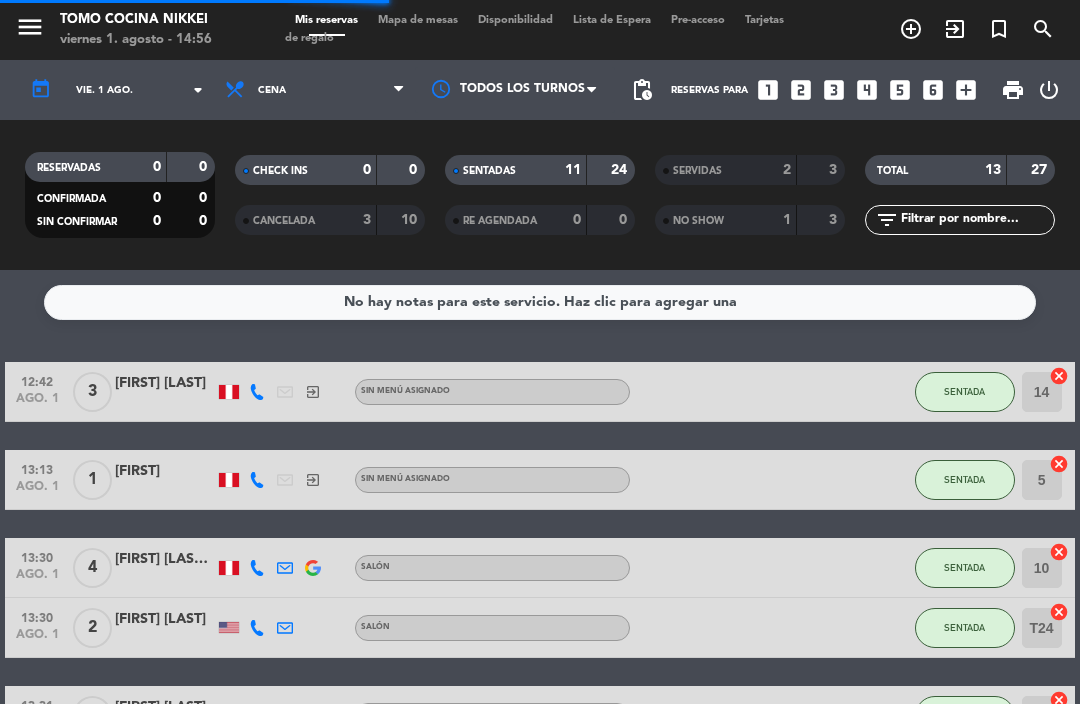 click on "menu  Tomo Cocina Nikkei   viernes 1. agosto - 14:56   Mis reservas   Mapa de mesas   Disponibilidad   Lista de Espera   Pre-acceso   Tarjetas de regalo  add_circle_outline exit_to_app turned_in_not search" 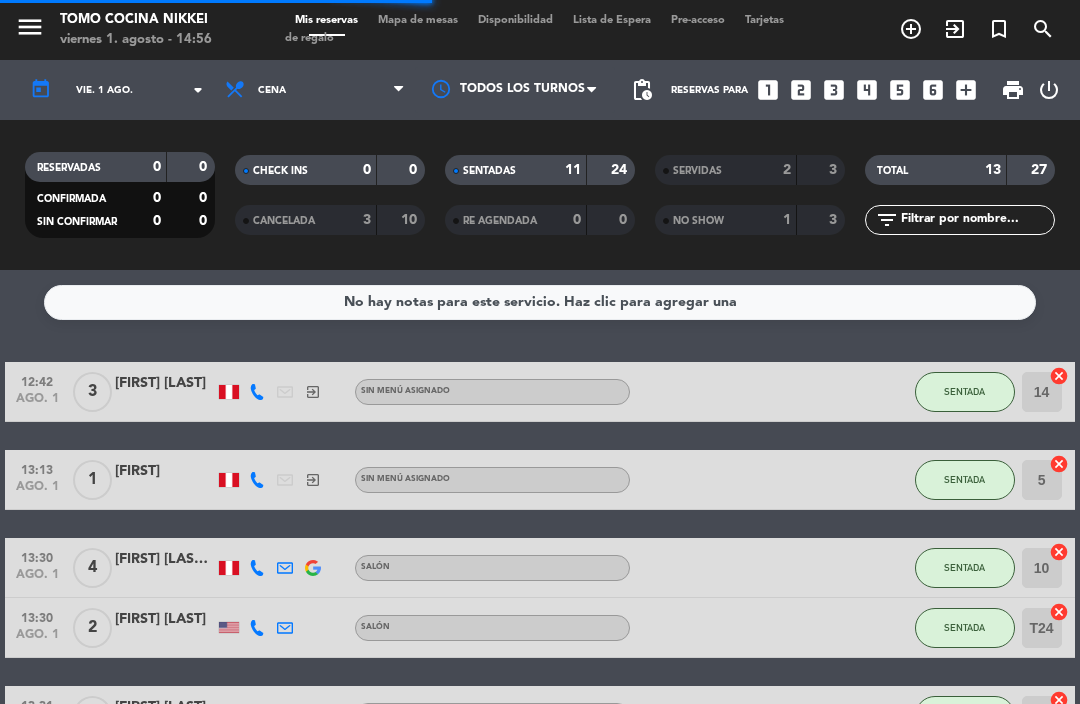 click on "menu  Tomo Cocina Nikkei   viernes 1. agosto - 14:56   Mis reservas   Mapa de mesas   Disponibilidad   Lista de Espera   Pre-acceso   Tarjetas de regalo  add_circle_outline exit_to_app turned_in_not search" 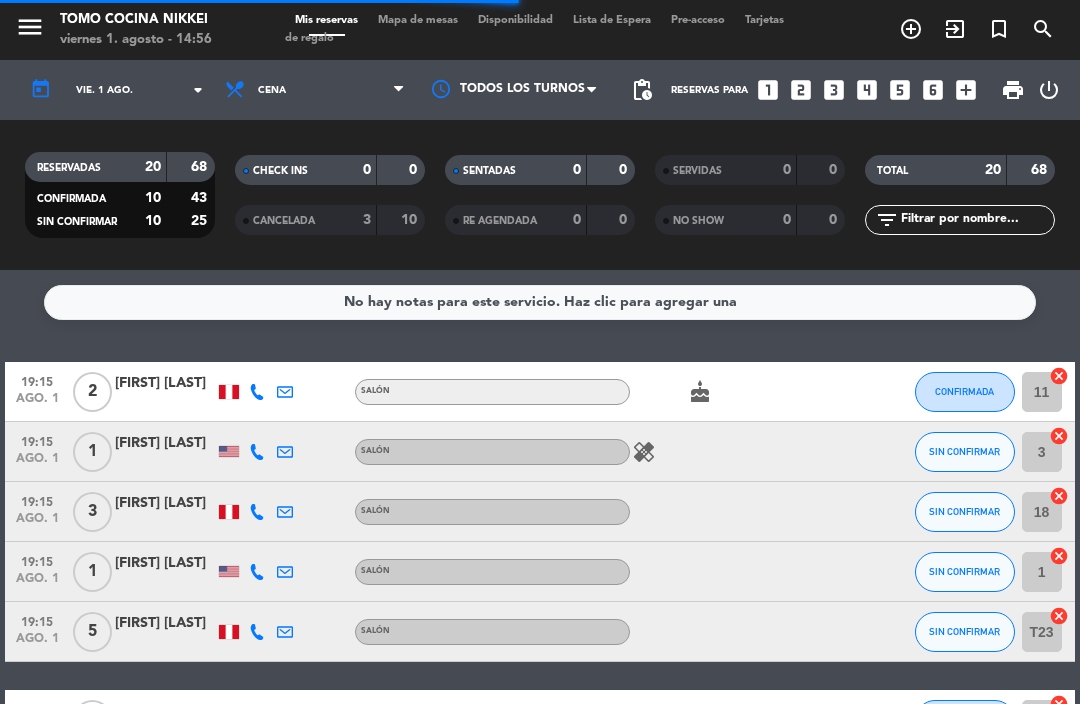 click on "Mapa de mesas" at bounding box center [418, 20] 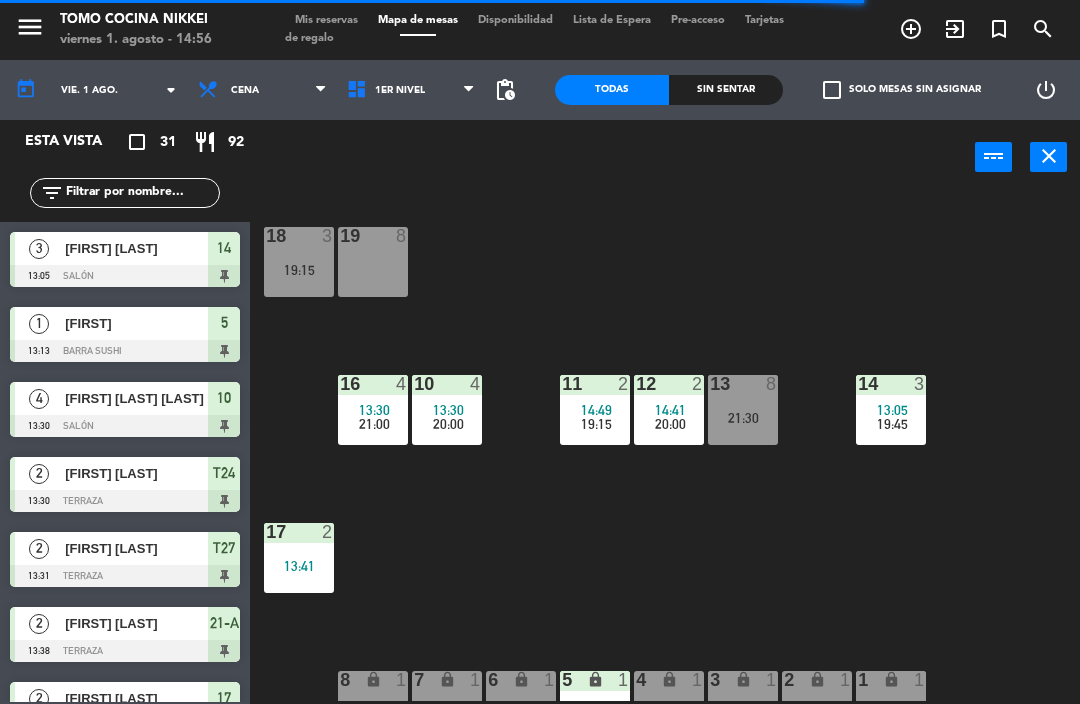 click on "Sin sentar" 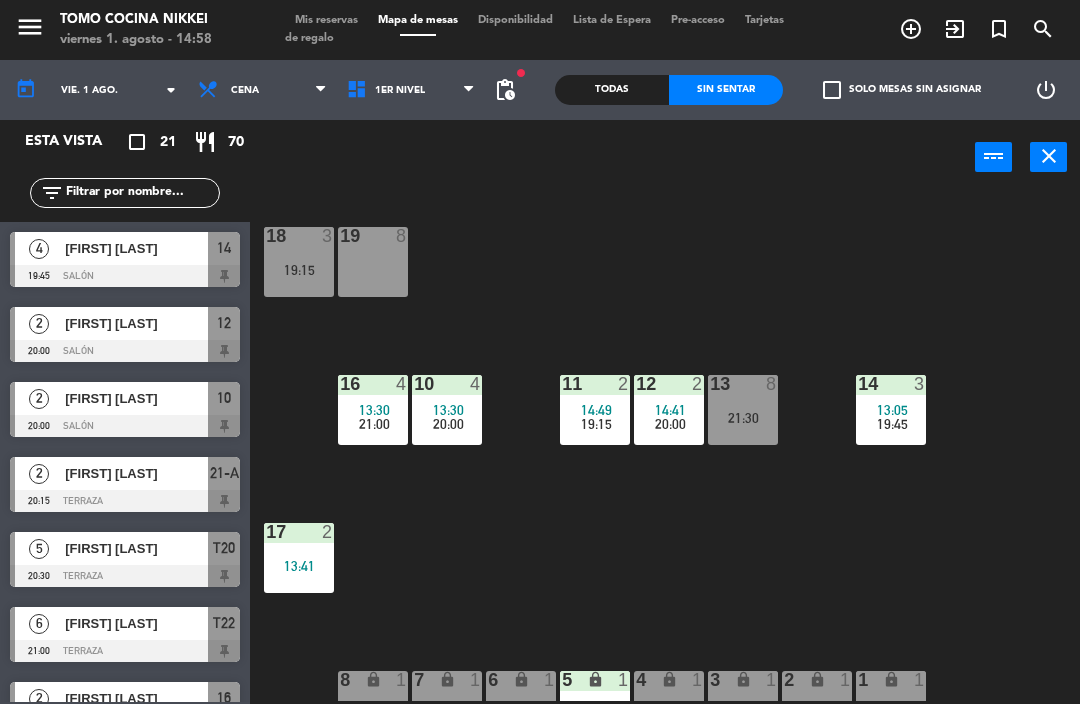 scroll, scrollTop: 457, scrollLeft: 0, axis: vertical 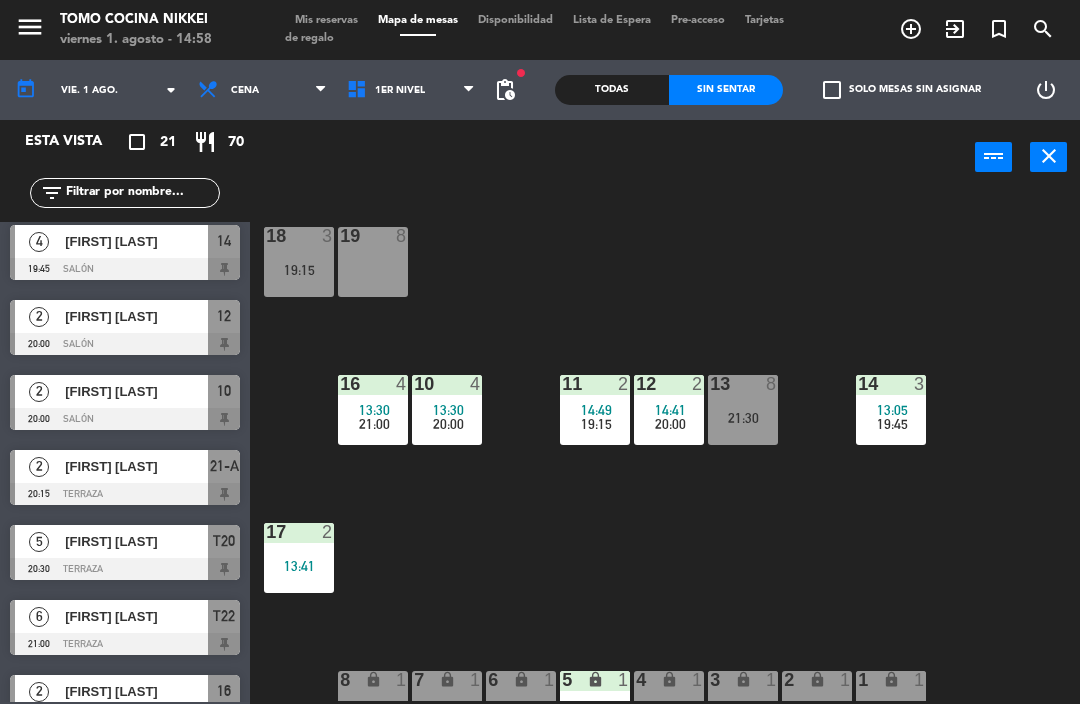 click at bounding box center [125, 269] 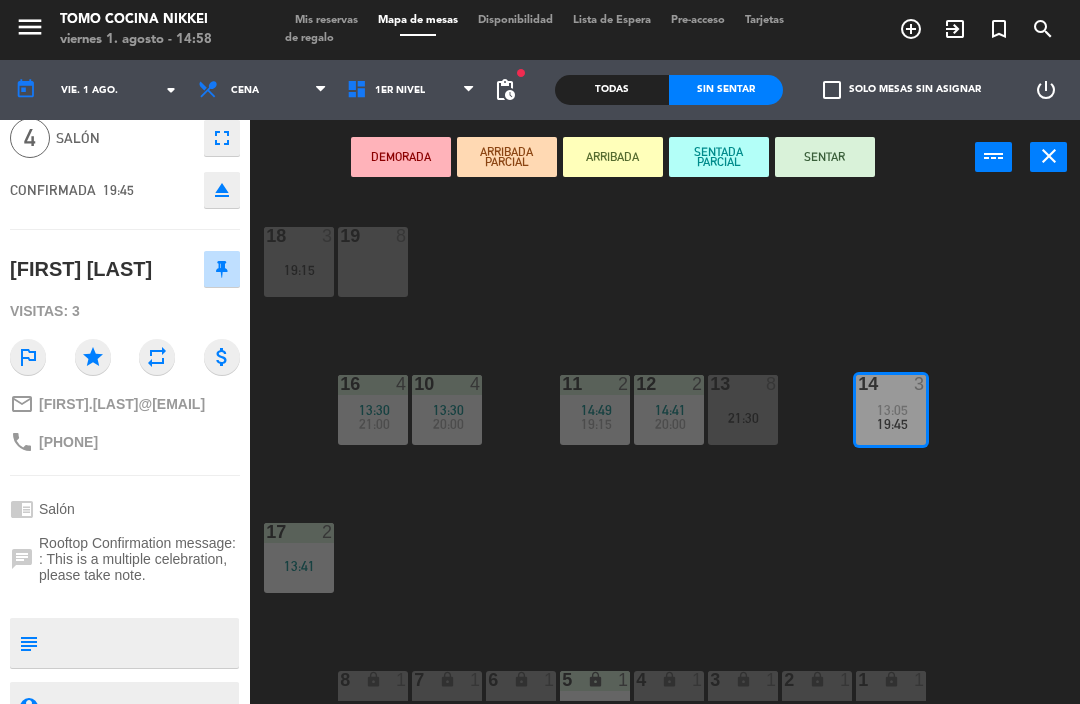 scroll, scrollTop: 85, scrollLeft: 0, axis: vertical 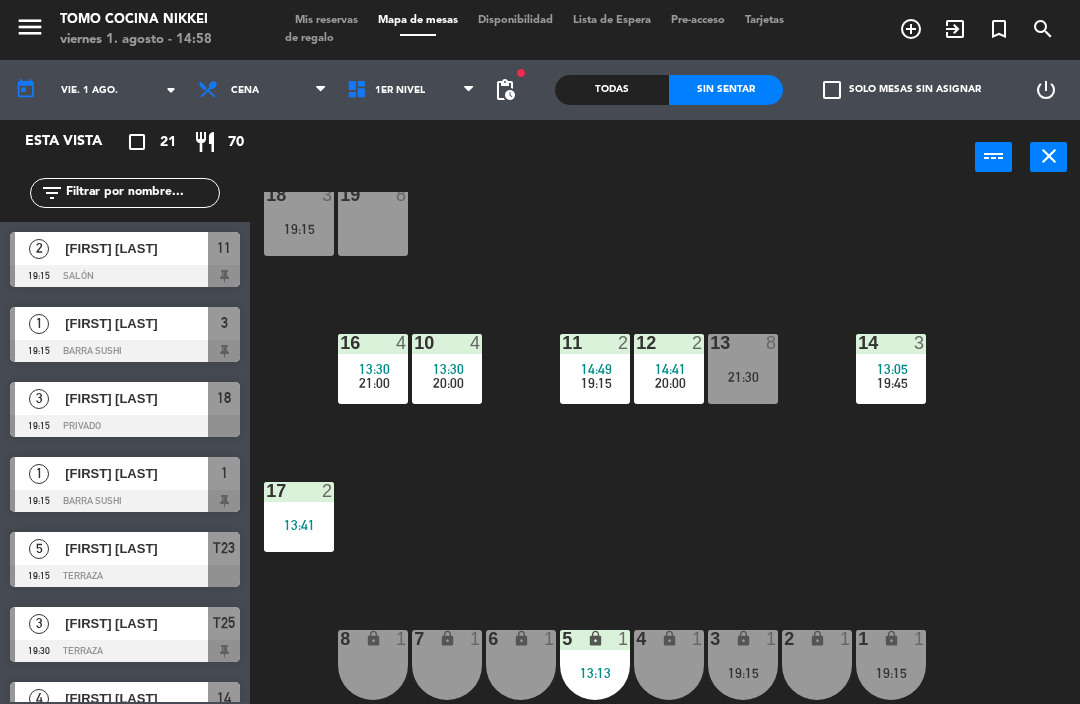click on "19:45" at bounding box center [892, 383] 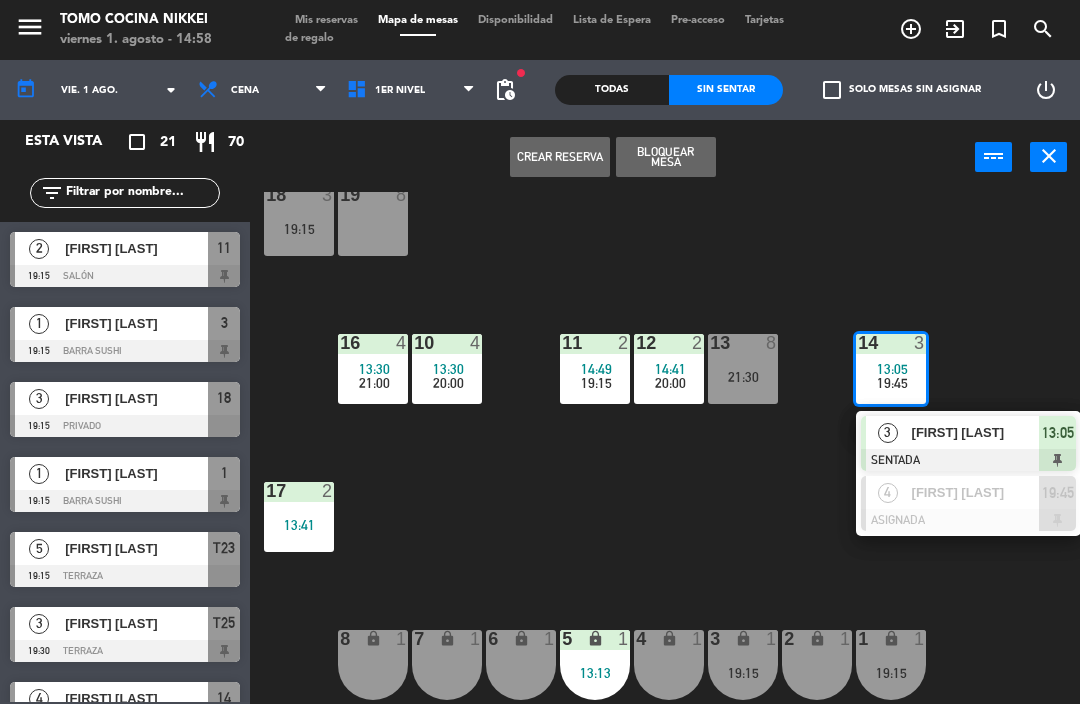 click on "14  3   13:05      19:45" at bounding box center (891, 369) 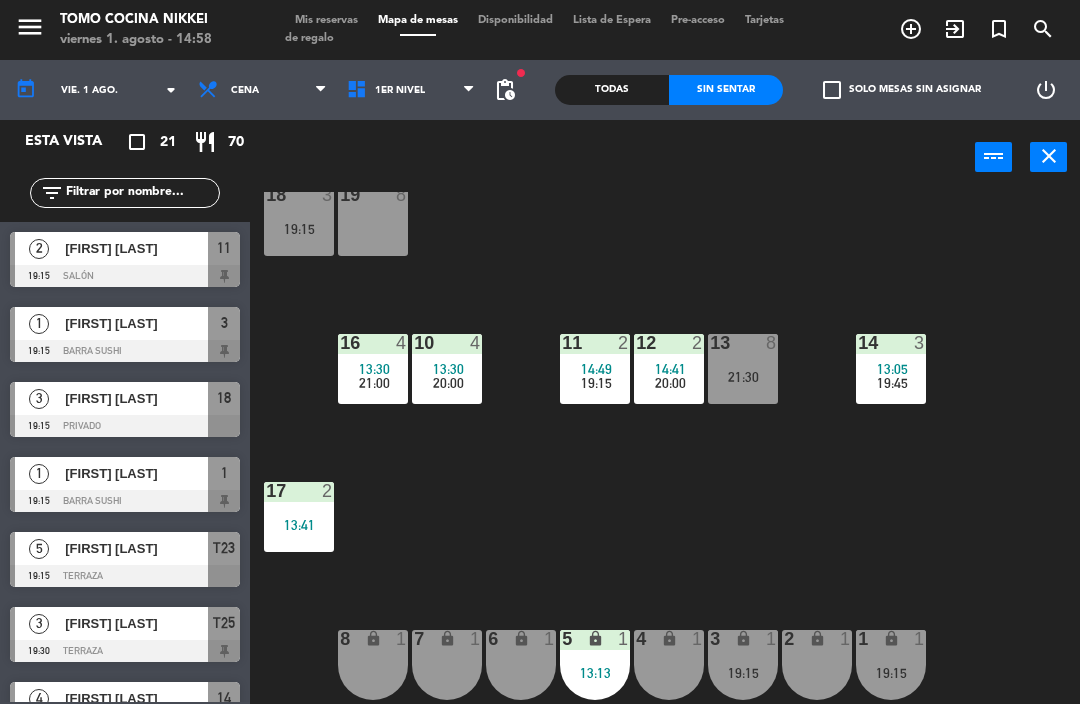 click on "13:05" at bounding box center (892, 369) 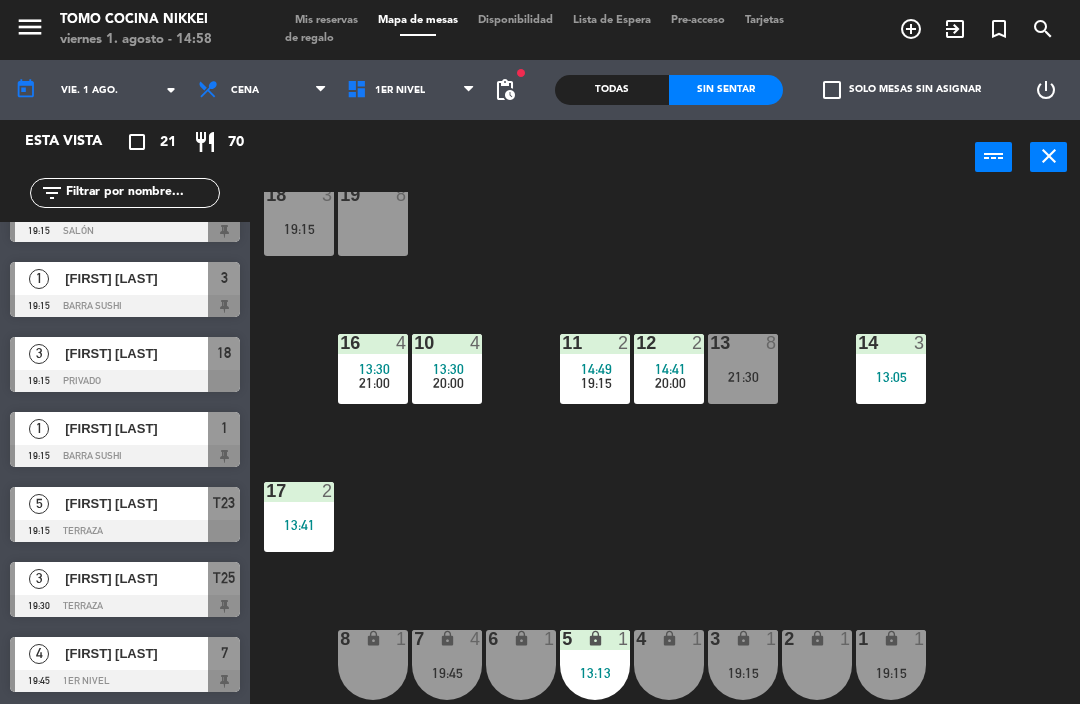 click on "18  3   19:15  19  8  16  4   13:30      21:00     10  4   13:30      20:00     11  2   14:49      19:15     12  2   14:41      20:00     13  8   21:30  14  3   13:05  17  2   13:41  7 lock  4   19:45  8 lock  1  6 lock  1  5 lock  1   13:13  4 lock  1  3 lock  1   19:15  2 lock  1  1 lock  1   19:15" 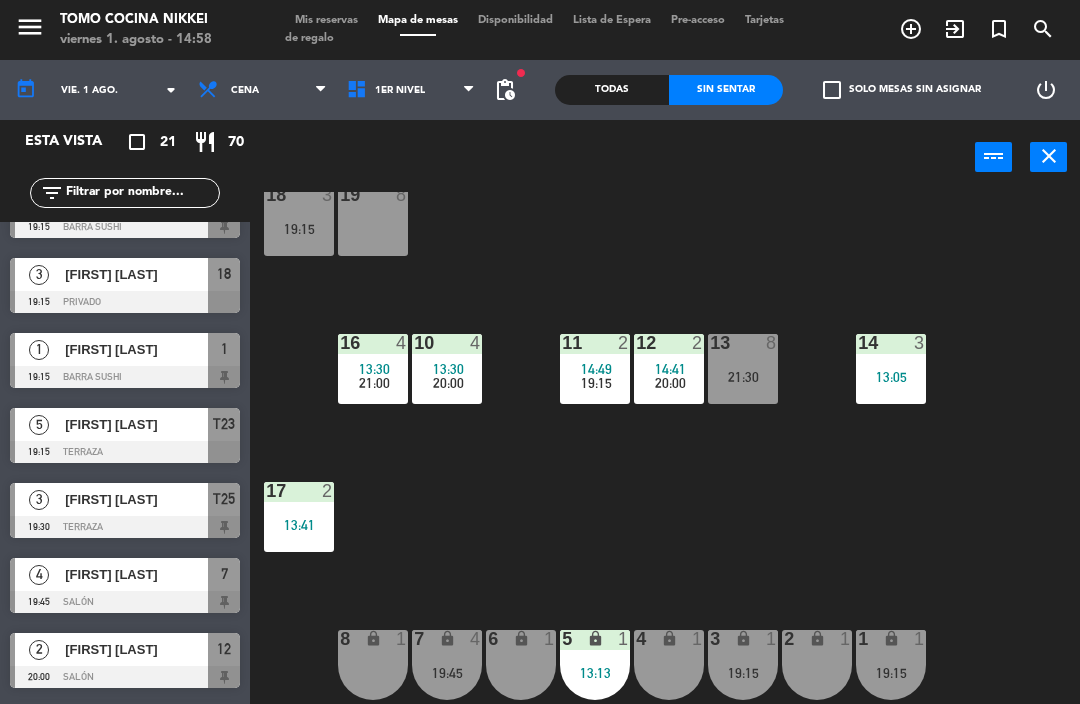 scroll, scrollTop: 139, scrollLeft: 0, axis: vertical 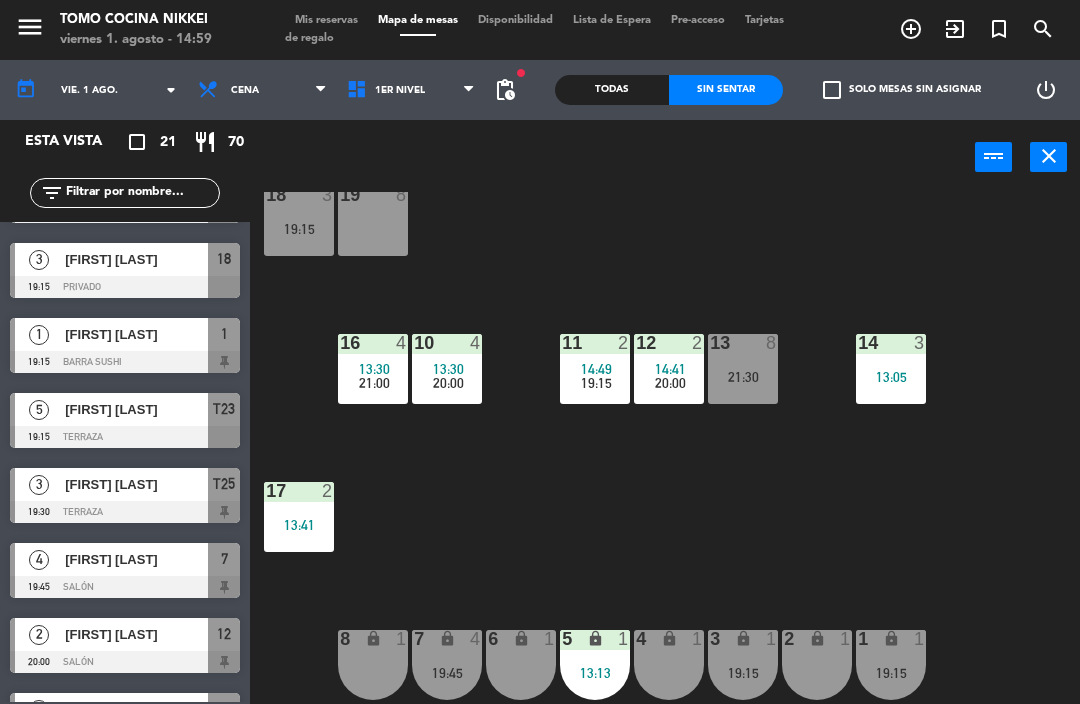 click on "18  3   19:15  19  8  16  4   13:30      21:00     10  4   13:30      20:00     11  2   14:49      19:15     12  2   14:41      20:00     13  8   21:30  14  3   13:05  17  2   13:41  7 lock  4   19:45  8 lock  1  6 lock  1  5 lock  1   13:13  4 lock  1  3 lock  1   19:15  2 lock  1  1 lock  1   19:15" 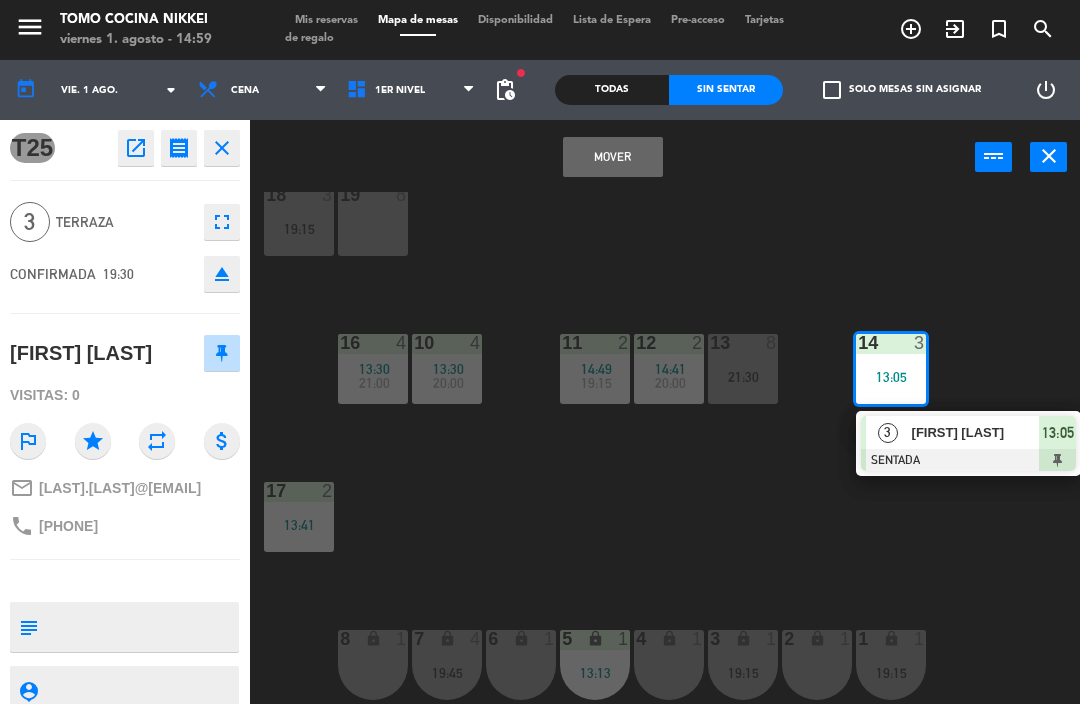 click on "Mover" at bounding box center [613, 157] 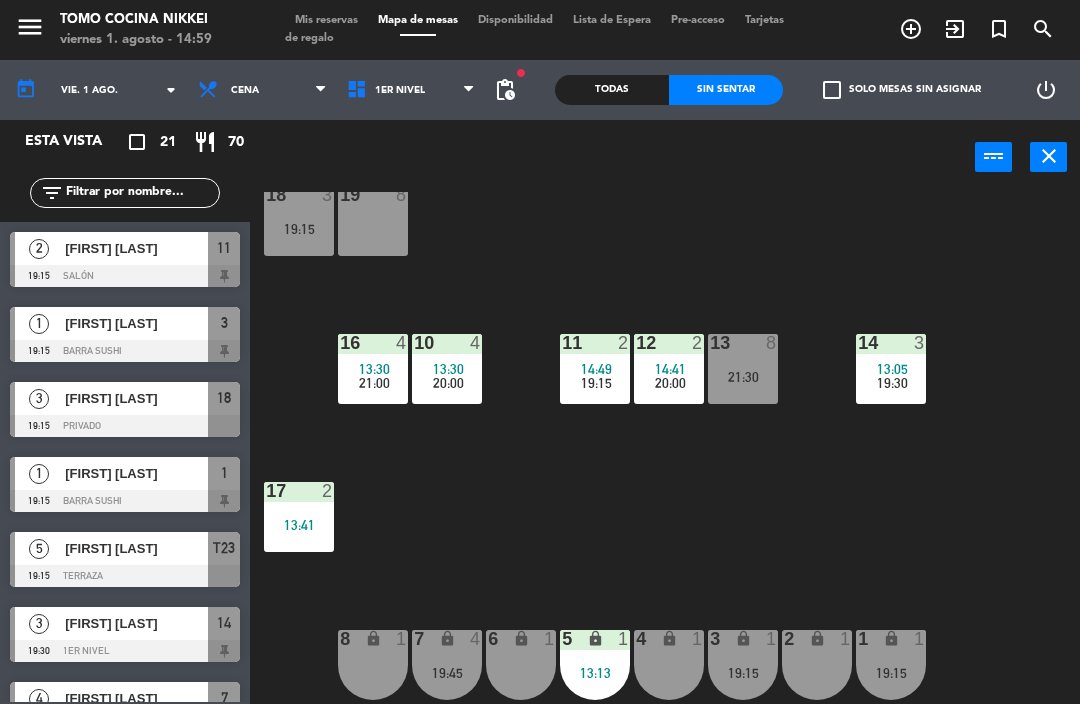 click on "18  3   19:15  19  8  16  4   13:30      21:00     10  4   13:30      20:00     11  2   14:49      19:15     12  2   14:41      20:00     13  8   21:30  14  3   13:05      19:30     17  2   13:41  7 lock  4   19:45  8 lock  1  6 lock  1  5 lock  1   13:13  4 lock  1  3 lock  1   19:15  2 lock  1  1 lock  1   19:15" 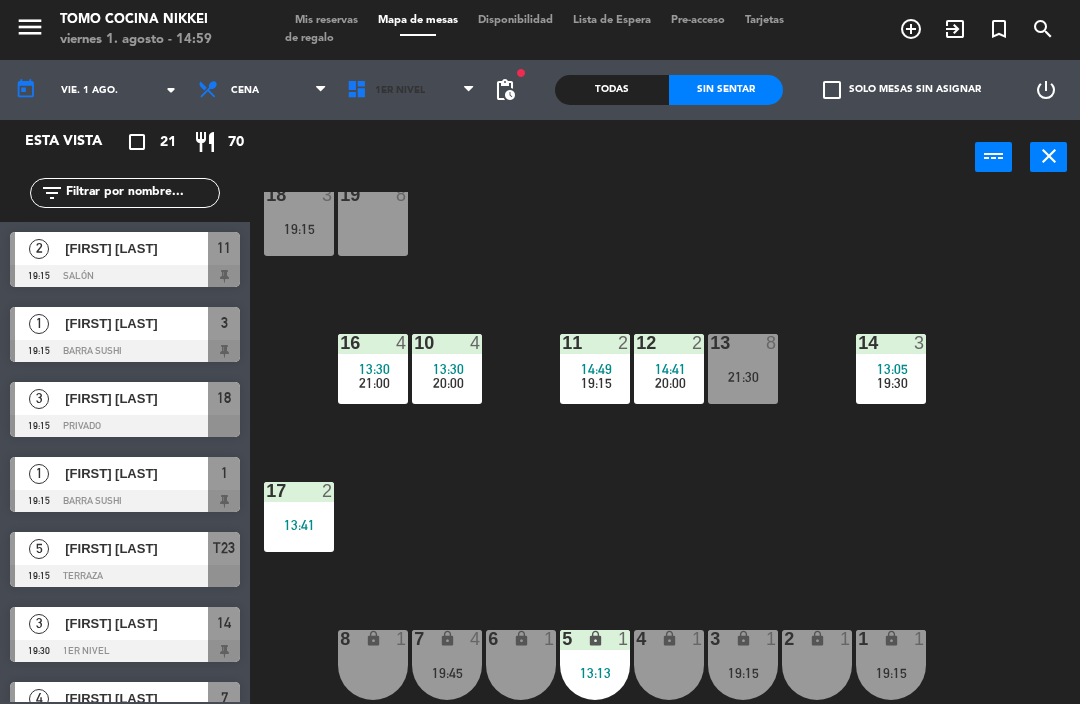 click on "1er Nivel" at bounding box center (411, 90) 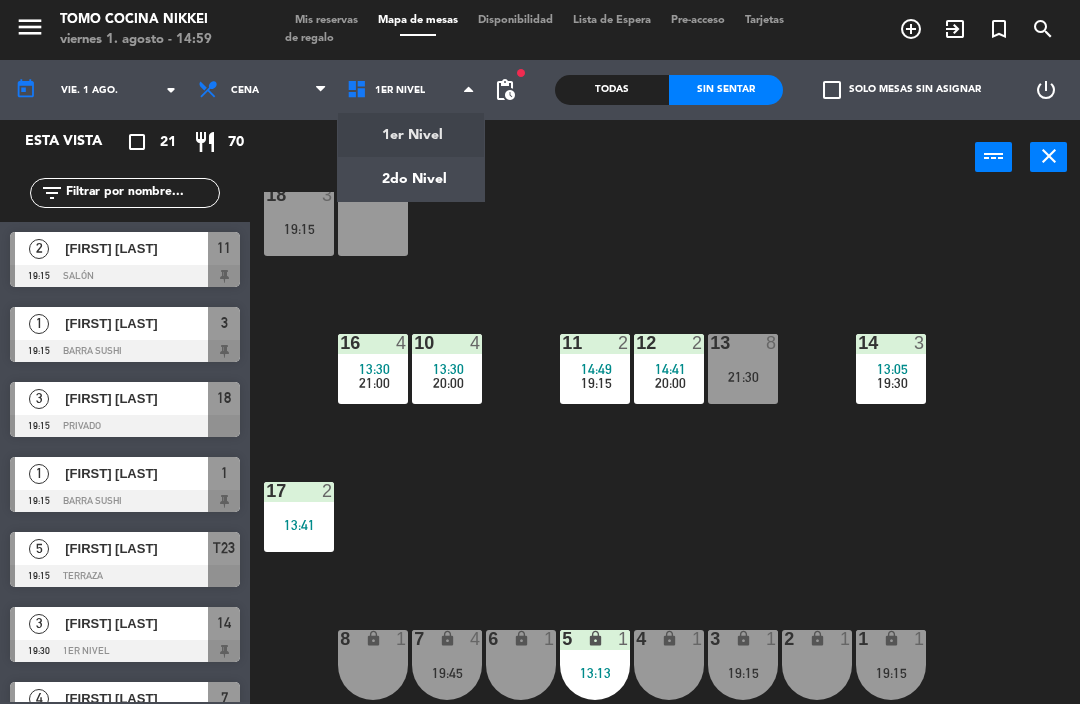 click on "menu  Tomo Cocina Nikkei   viernes 1. agosto - 15:06   Mis reservas   Mapa de mesas   Disponibilidad   Lista de Espera   Pre-acceso   Tarjetas de regalo  add_circle_outline exit_to_app turned_in_not search today    vie. 1 ago. arrow_drop_down  Almuerzo  Cena  Cena  Almuerzo  Cena  1er Nivel   2do Nivel   1er Nivel   1er Nivel   2do Nivel  fiber_manual_record pending_actions  Todas  Sin sentar  check_box_outline_blank   Solo mesas sin asignar   power_settings_new   Esta vista   crop_square  21  restaurant  70 filter_list  2   [FIRST] [LAST]   19:15   Salón  11  1   [FIRST] [LAST]   19:15   Barra Sushi  3  3   [FIRST] [LAST]   19:15   Privado  18  1   [FIRST] [LAST]   19:15   Barra Sushi  1  5   [FIRST] [LAST]   19:15   Terraza  T23  3   [FIRST] [LAST]   19:30   1er Nivel  14  4   [FIRST] [LAST]   19:45   Salón  7  2   [FIRST] [LAST]   20:00   Salón  12  2   [FIRST] [LAST]   20:00   Salón  10  2   [FIRST] [LAST]   20:15   Terraza  21-A  5   [FIRST] [LAST]   20:30   Terraza  T20  6   [FIRST] [LAST]   21:00  T22" 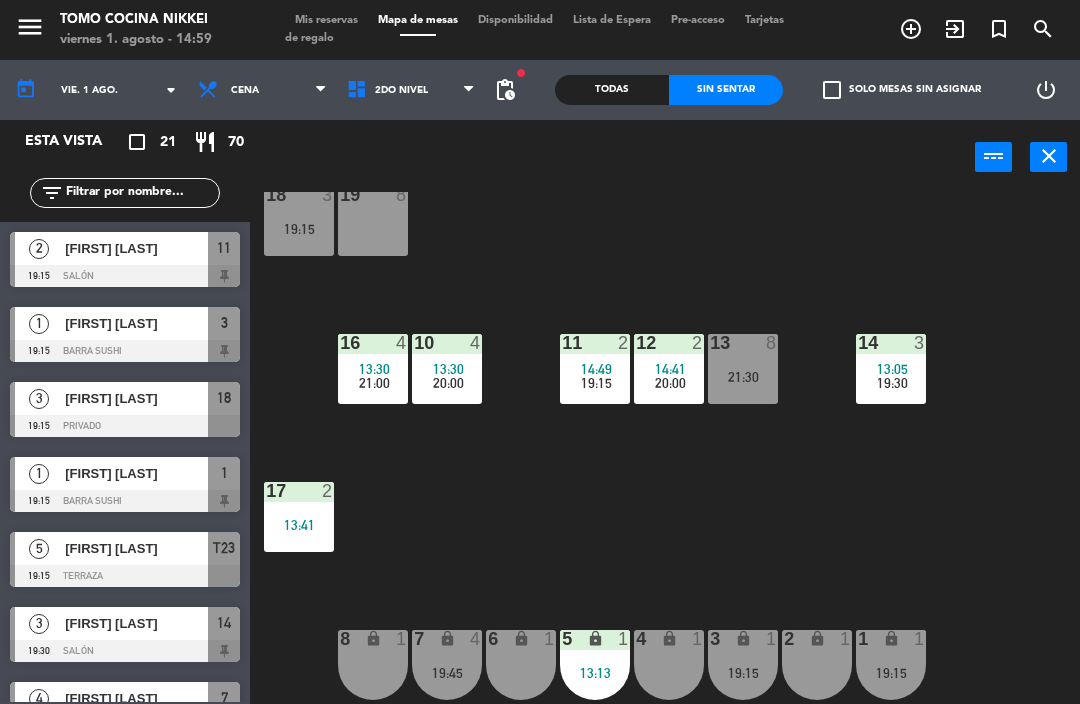 scroll, scrollTop: 0, scrollLeft: 0, axis: both 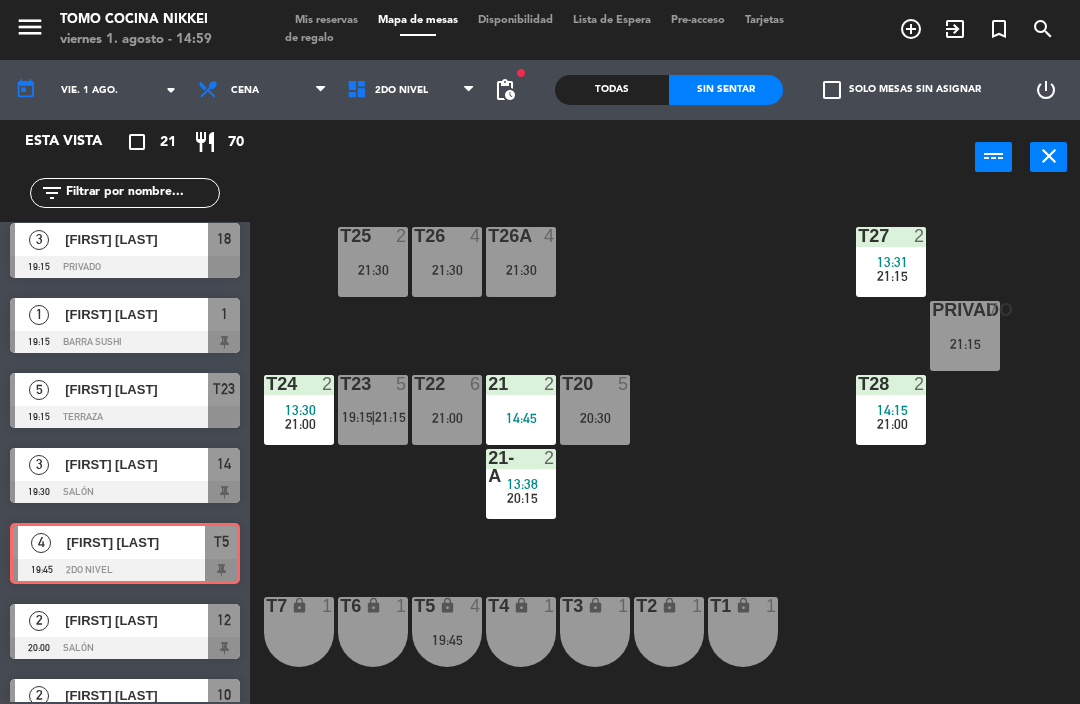 click on "T27  2   13:31      21:15     T25  2   21:30  T26A  4   21:30  T26  4   21:30  Privado  7   21:15  T24  2   13:30      21:00     T23  5   19:15    |    21:15     T22  6   21:00  21  2   14:45  T20  5   20:30  T28  2   14:15      21:00     21-A  2   13:38      20:15     T7 lock  1  T6 lock  1  T5 lock  4   19:45  T4 lock  1  T3 lock  1  T2 lock  1  T1 lock  1" 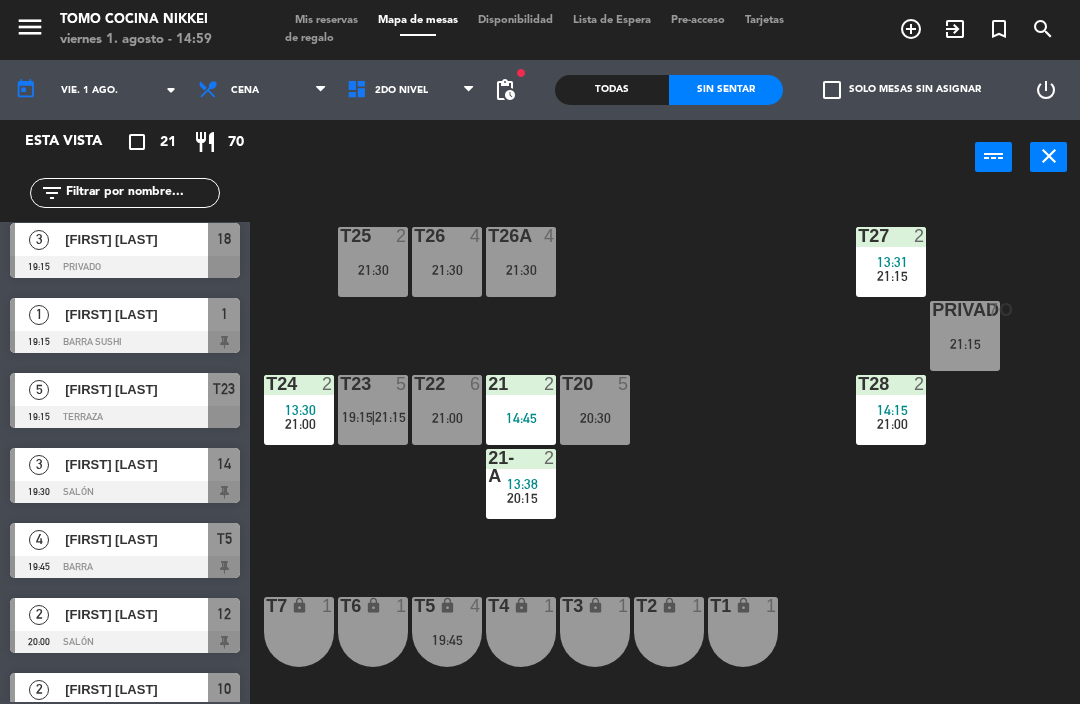 click on "21:30" at bounding box center (373, 270) 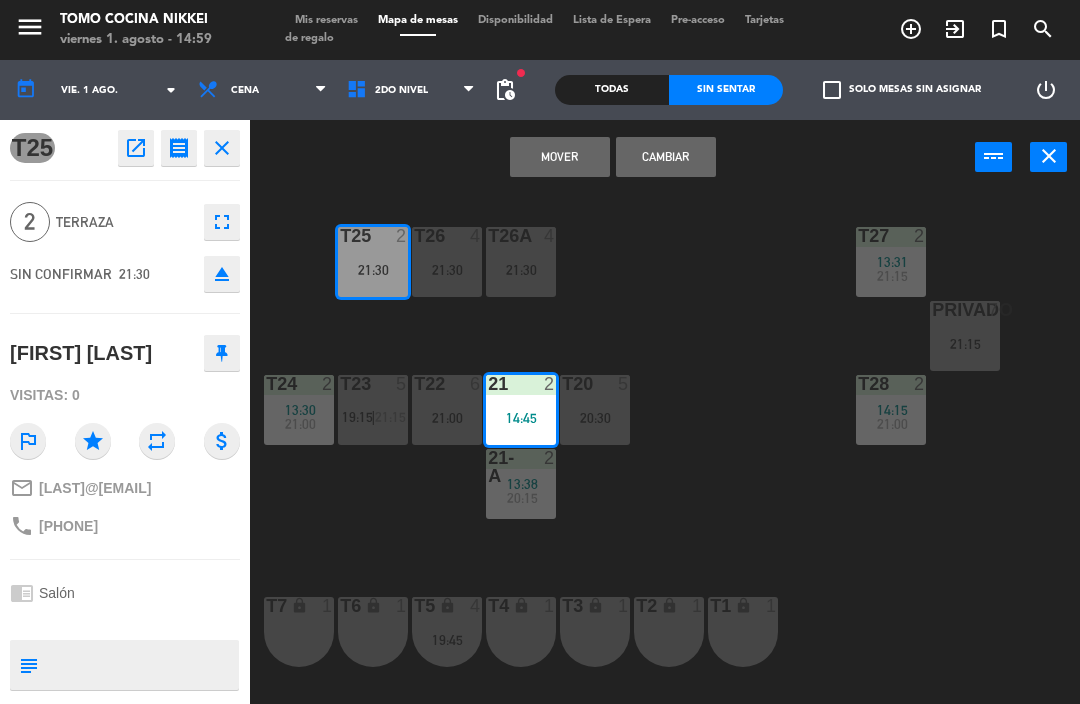 click on "Mover" at bounding box center (560, 157) 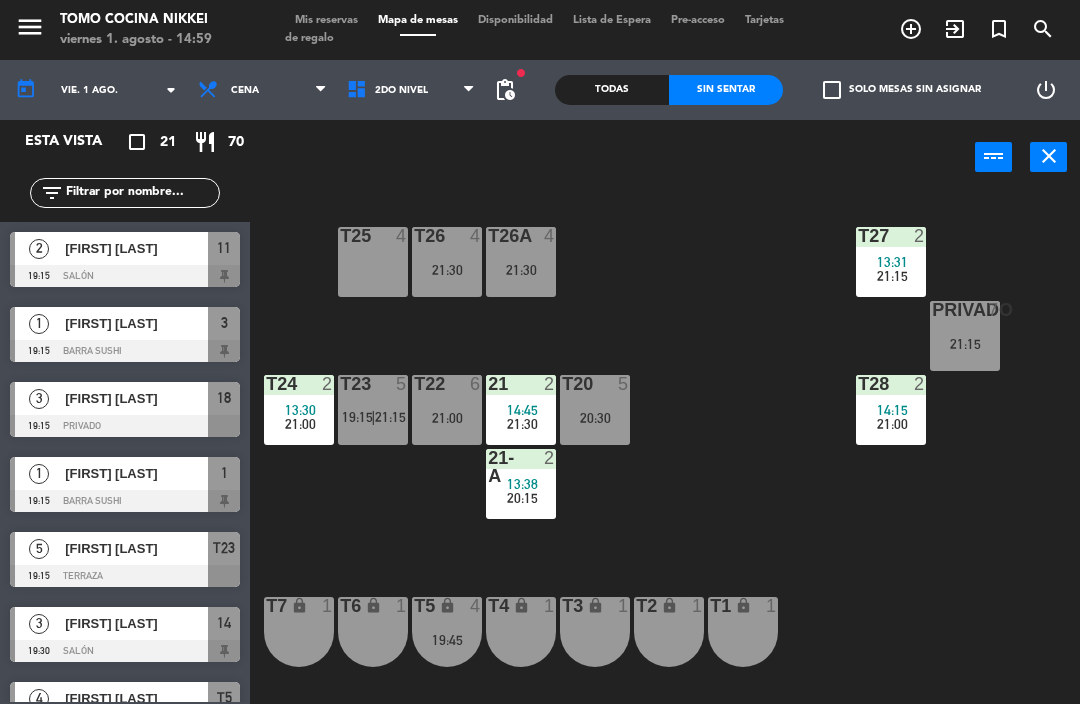 scroll, scrollTop: 485, scrollLeft: 0, axis: vertical 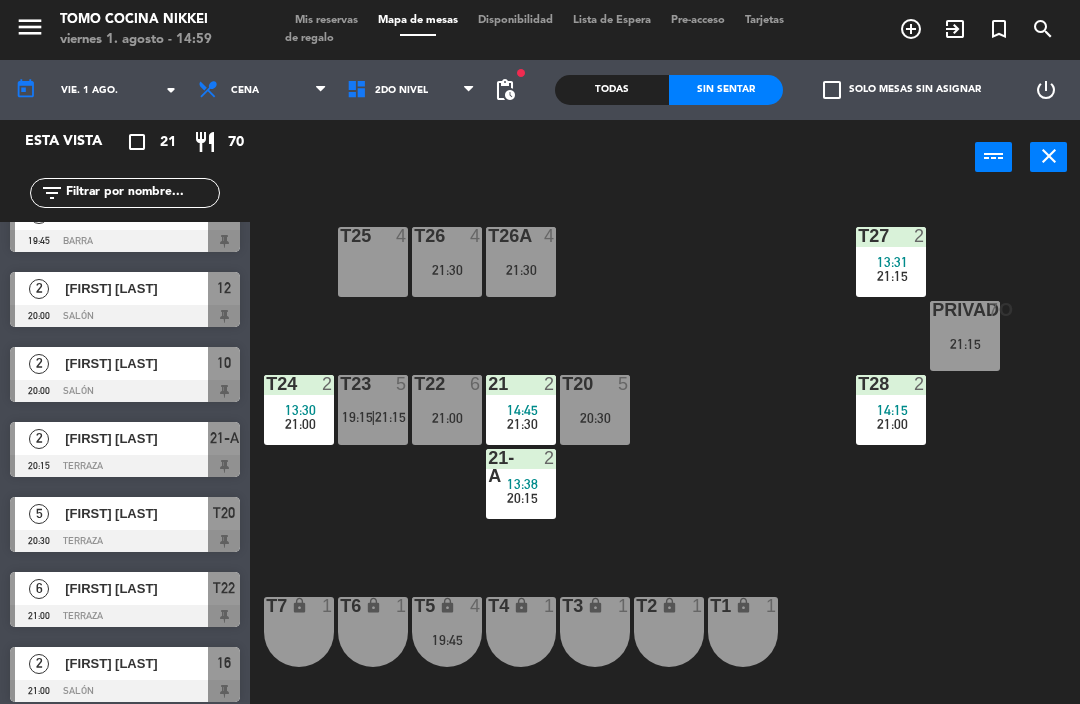 click on "T27  2   13:31      21:15     T25  4  T26A  4   21:30  T26  4   21:30  Privado  7   21:15  T24  2   13:30      21:00     T23  5   19:15    |    21:15     T22  6   21:00  21  2   14:45      21:30     T20  5   20:30  T28  2   14:15      21:00     21-A  2   13:38      20:15     T7 lock  1  T6 lock  1  T5 lock  4   19:45  T4 lock  1  T3 lock  1  T2 lock  1  T1 lock  1" 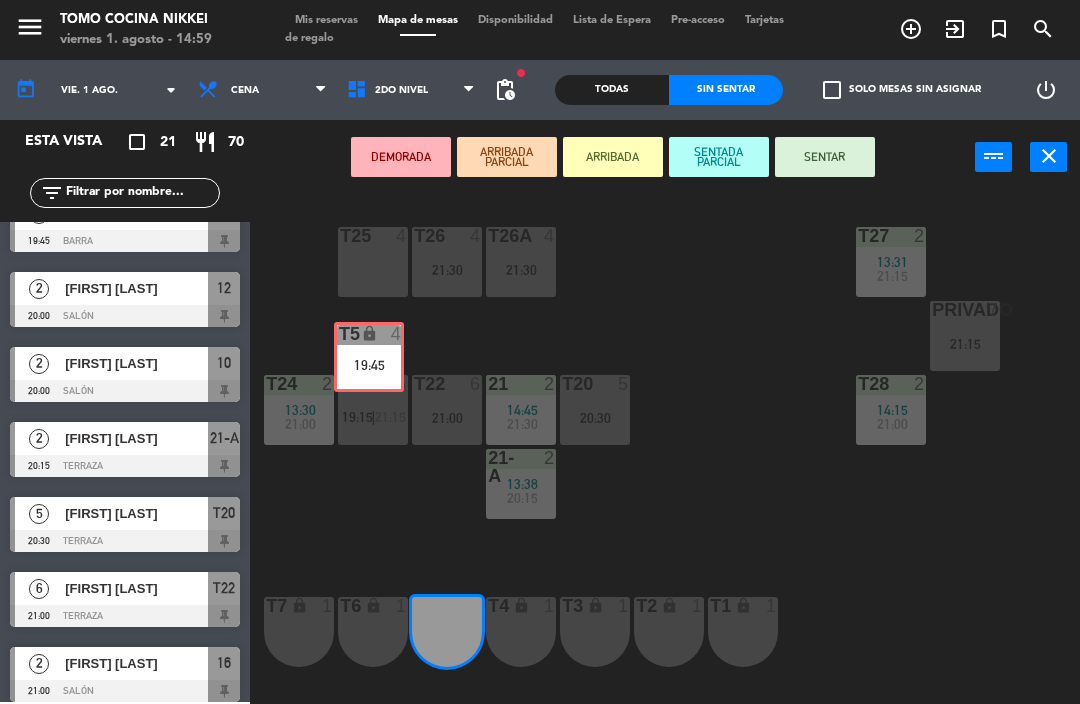 scroll, scrollTop: 0, scrollLeft: 0, axis: both 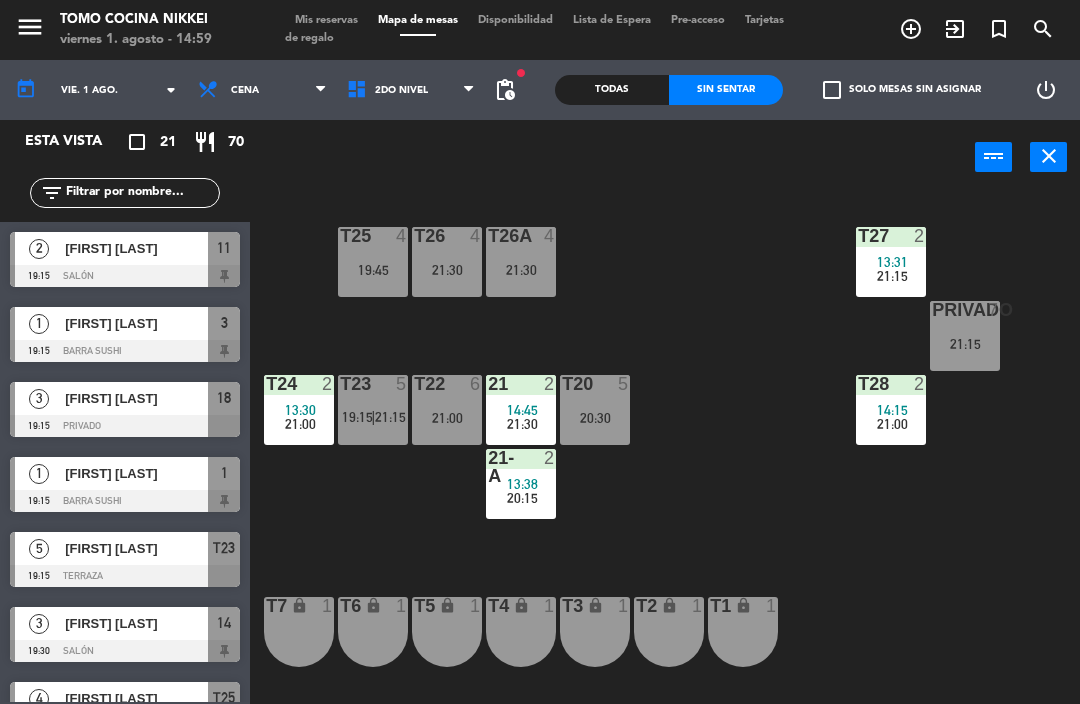 click on "T27  2   13:31      21:15     T25  4   19:45  T26A  4   21:30  T26  4   21:30  Privado  7   21:15  T24  2   13:30      21:00     T23  5   19:15    |    21:15     T22  6   21:00  21  2   14:45      21:30     T20  5   20:30  T28  2   14:15      21:00     21-A  2   13:38      20:15     T7 lock  1  T6 lock  1  T5 lock  1  T4 lock  1  T3 lock  1  T2 lock  1  T1 lock  1" 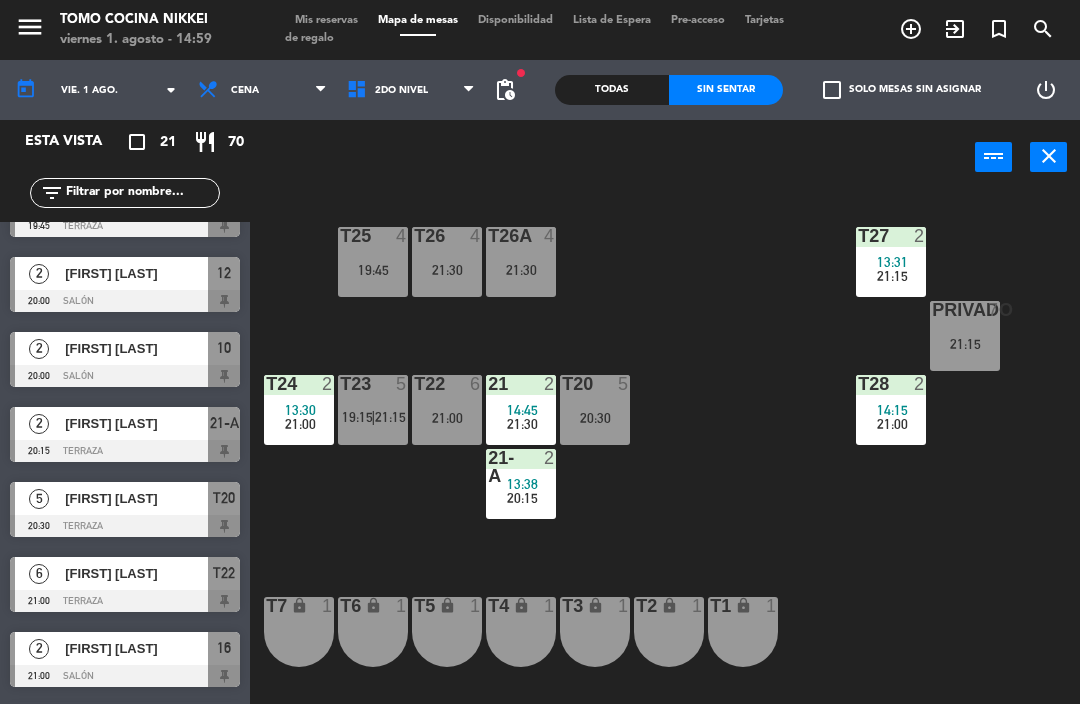 scroll, scrollTop: 515, scrollLeft: 0, axis: vertical 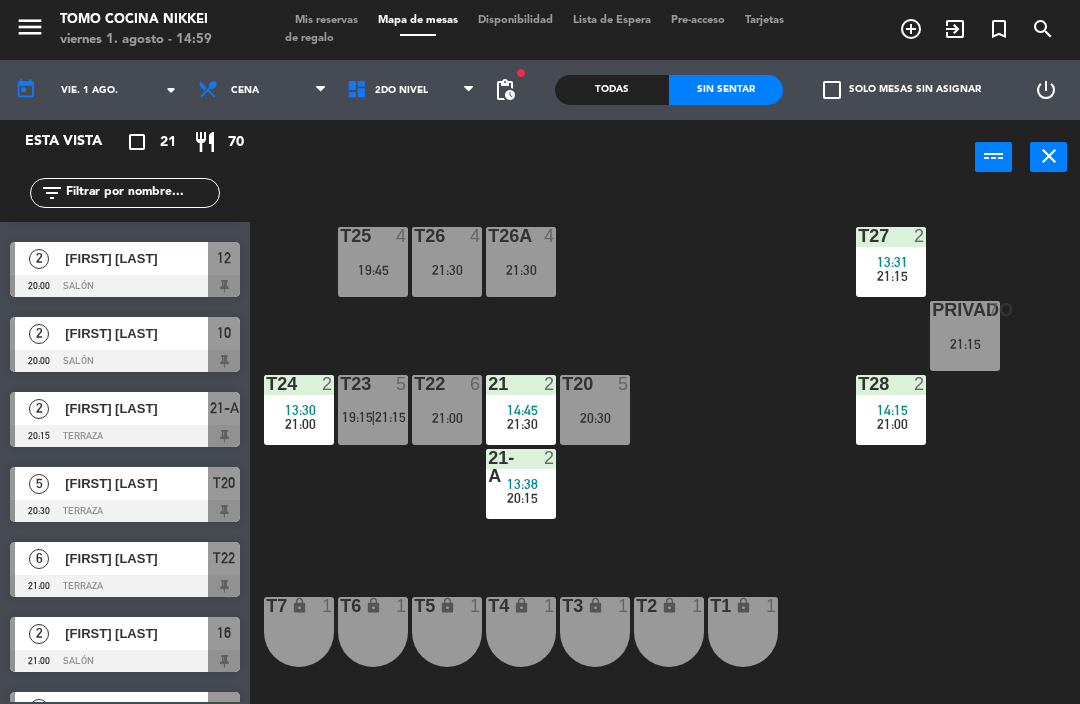 click on "[FIRST] [LAST]" at bounding box center [135, 258] 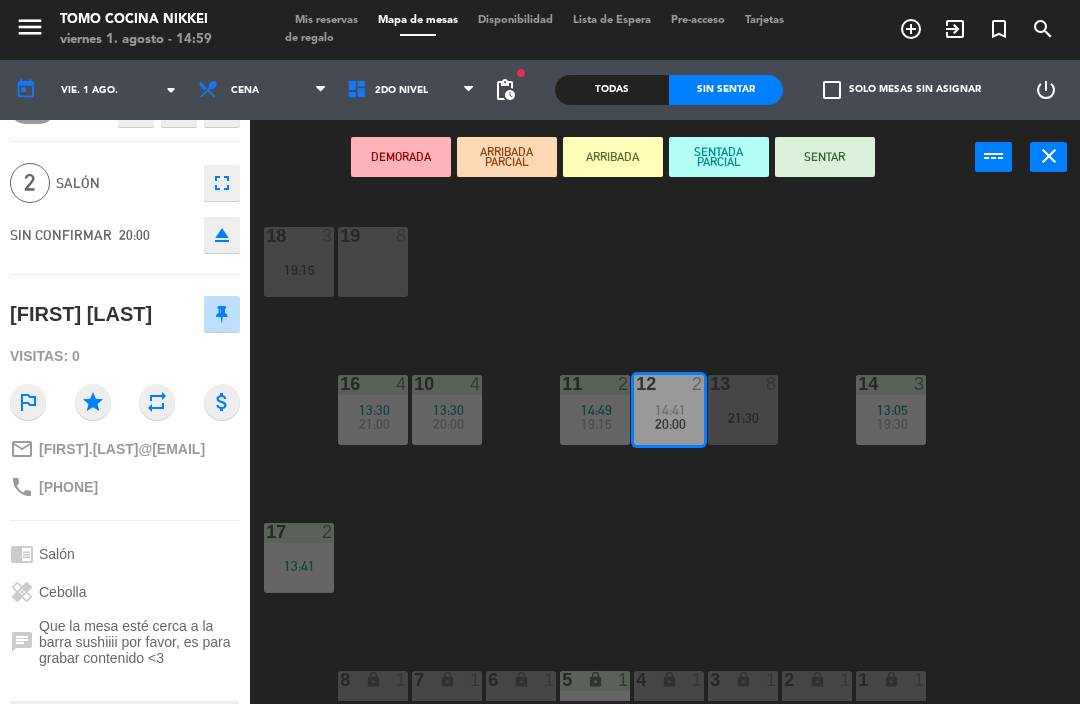 scroll, scrollTop: 48, scrollLeft: 0, axis: vertical 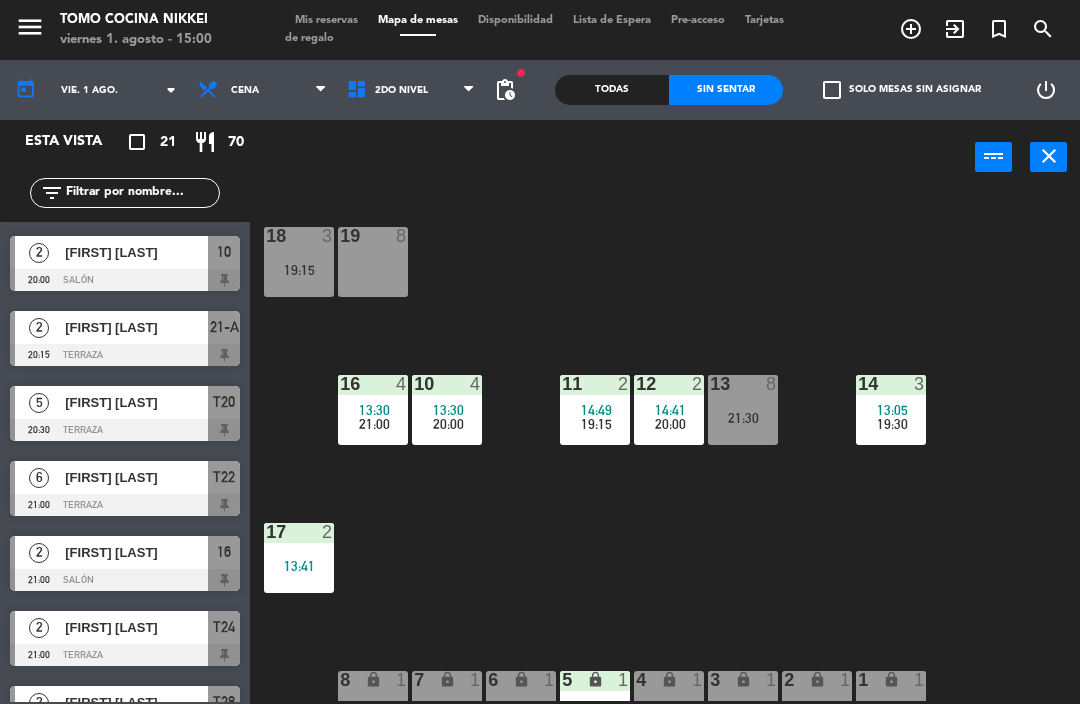 click on "[FIRST] [LAST]" at bounding box center (136, 252) 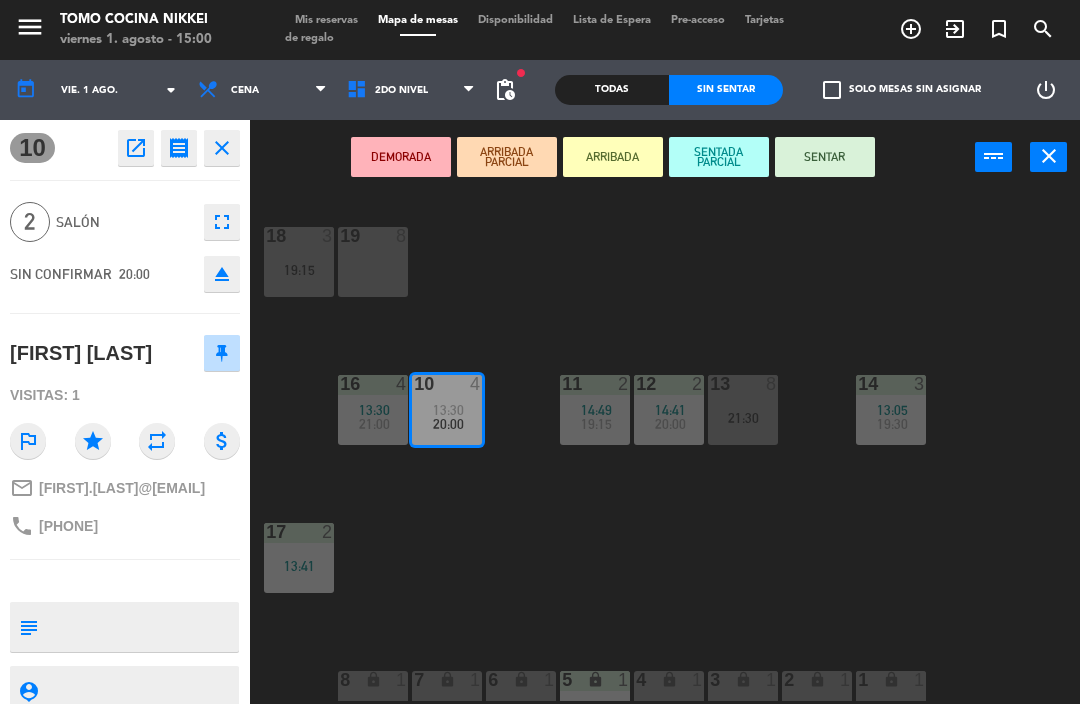 click on "17  2   13:41" at bounding box center (299, 558) 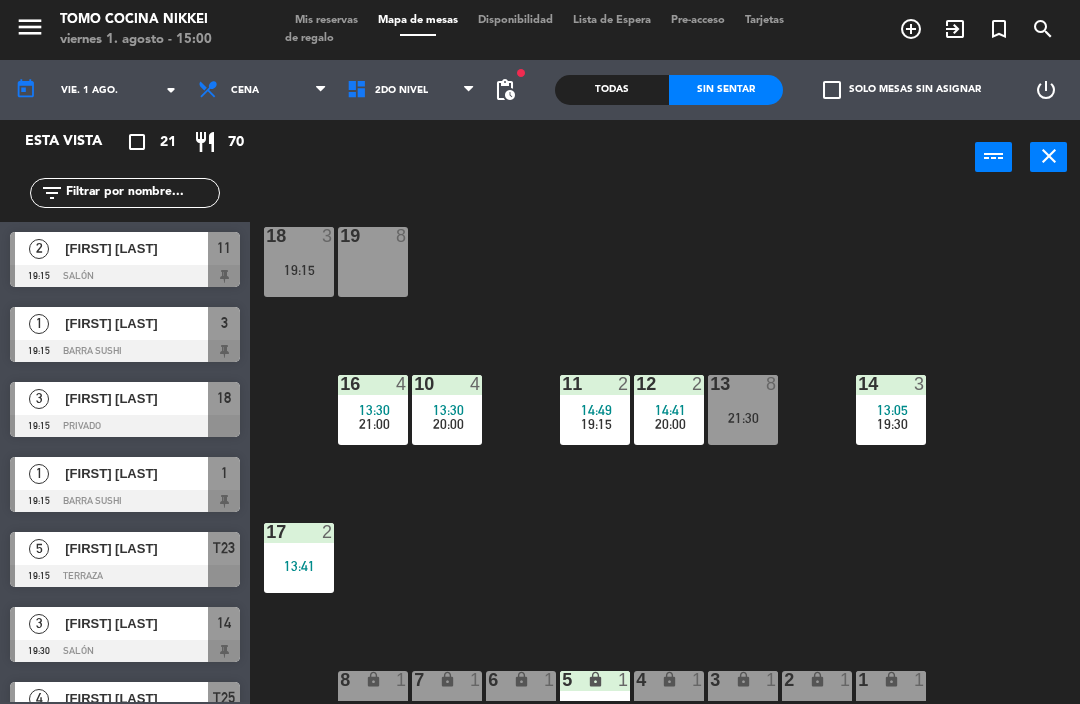 scroll, scrollTop: 0, scrollLeft: 0, axis: both 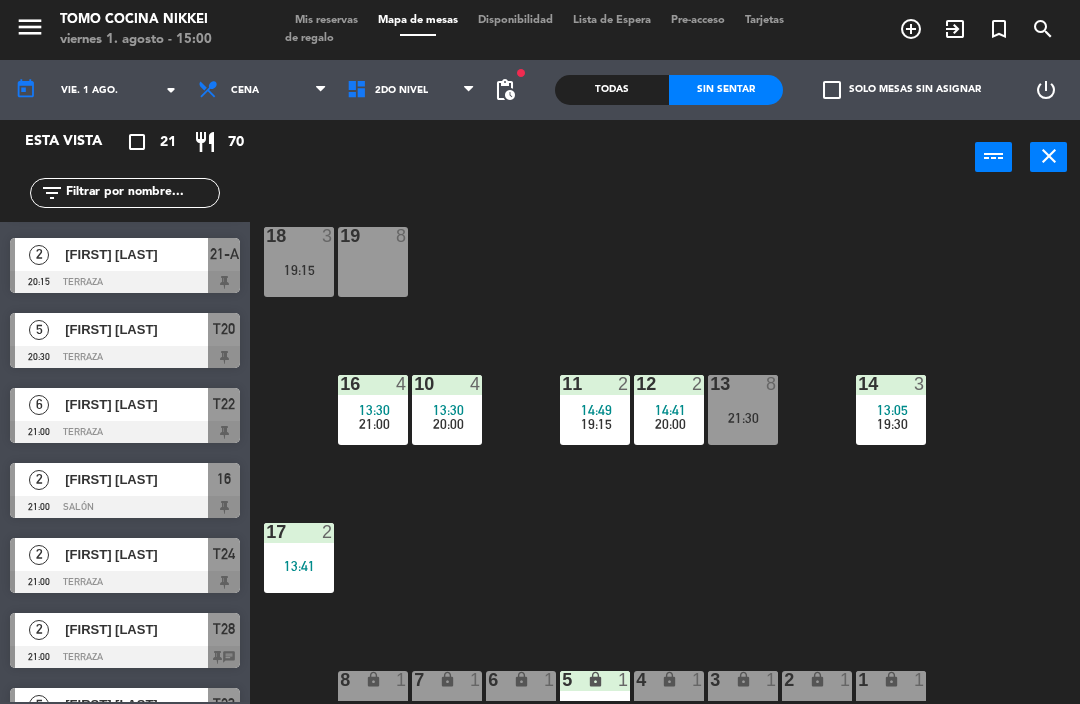 click on "[FIRST] [LAST]" at bounding box center [136, 254] 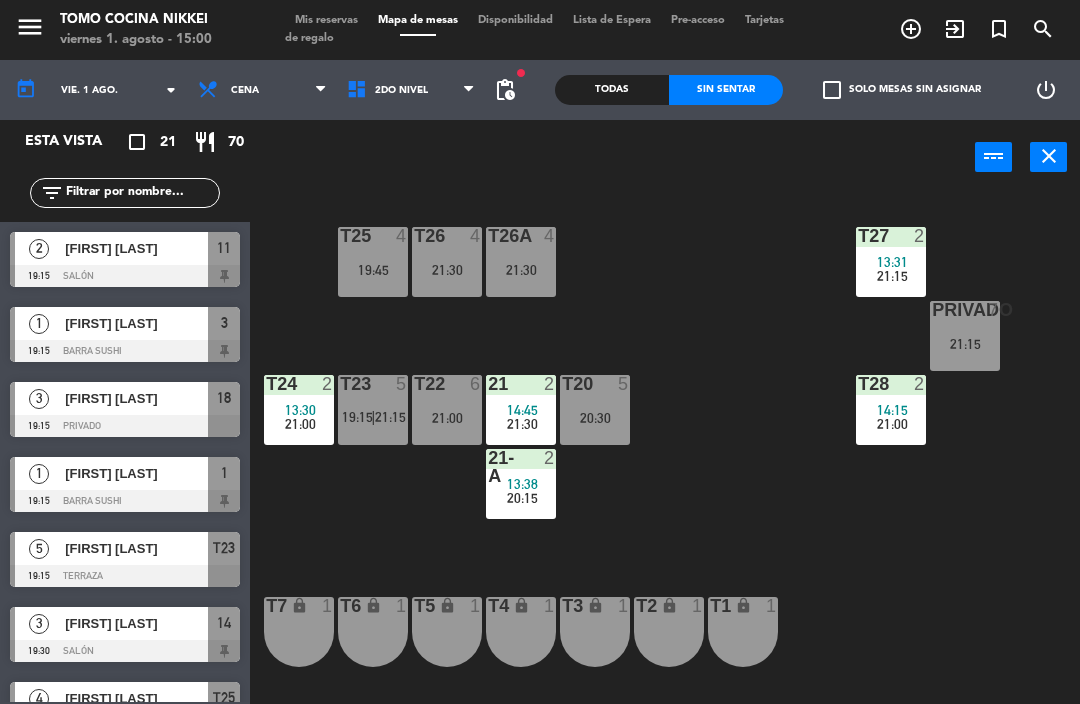 scroll, scrollTop: 0, scrollLeft: 0, axis: both 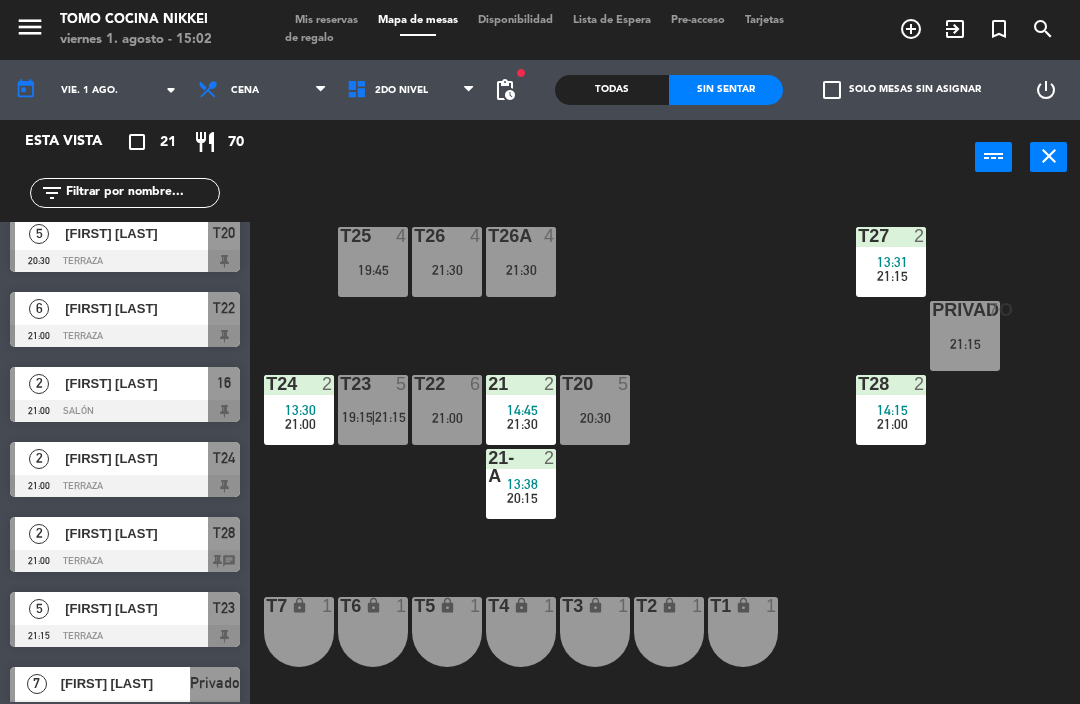 click on "exit_to_app" at bounding box center (911, 29) 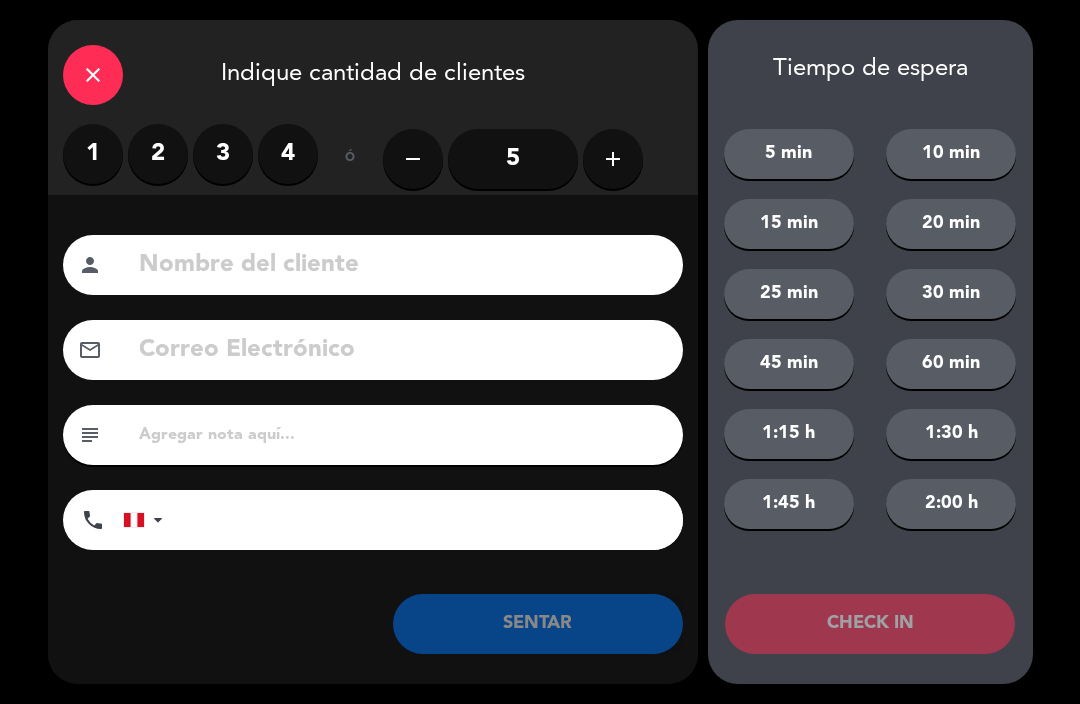 click on "1" at bounding box center (93, 154) 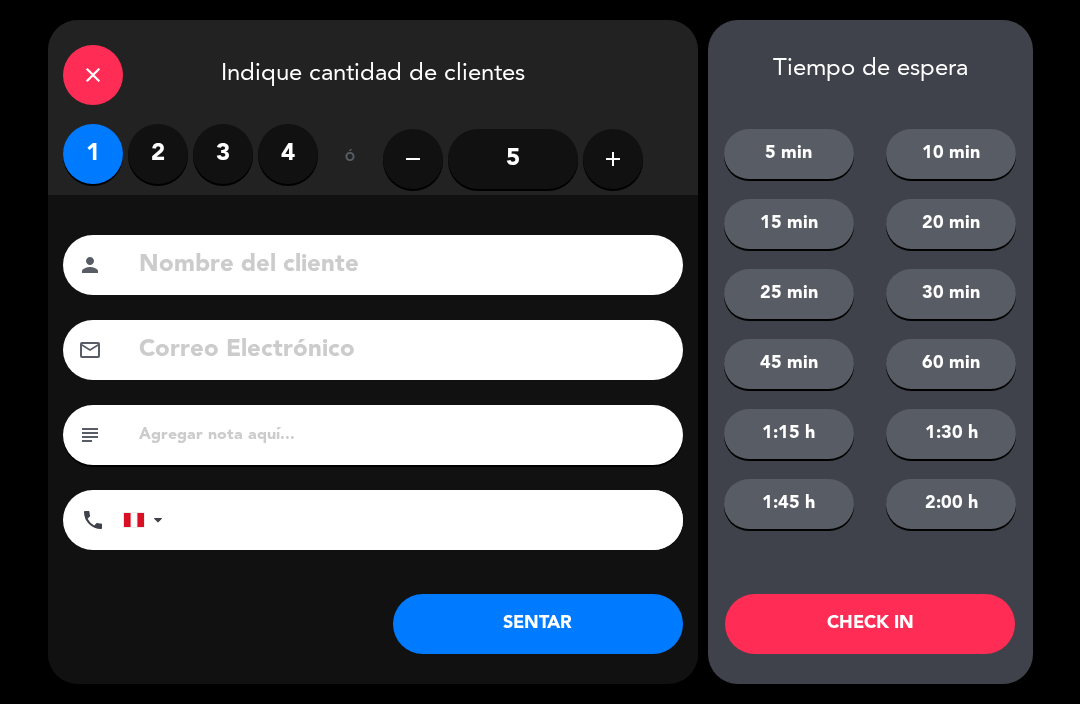 click 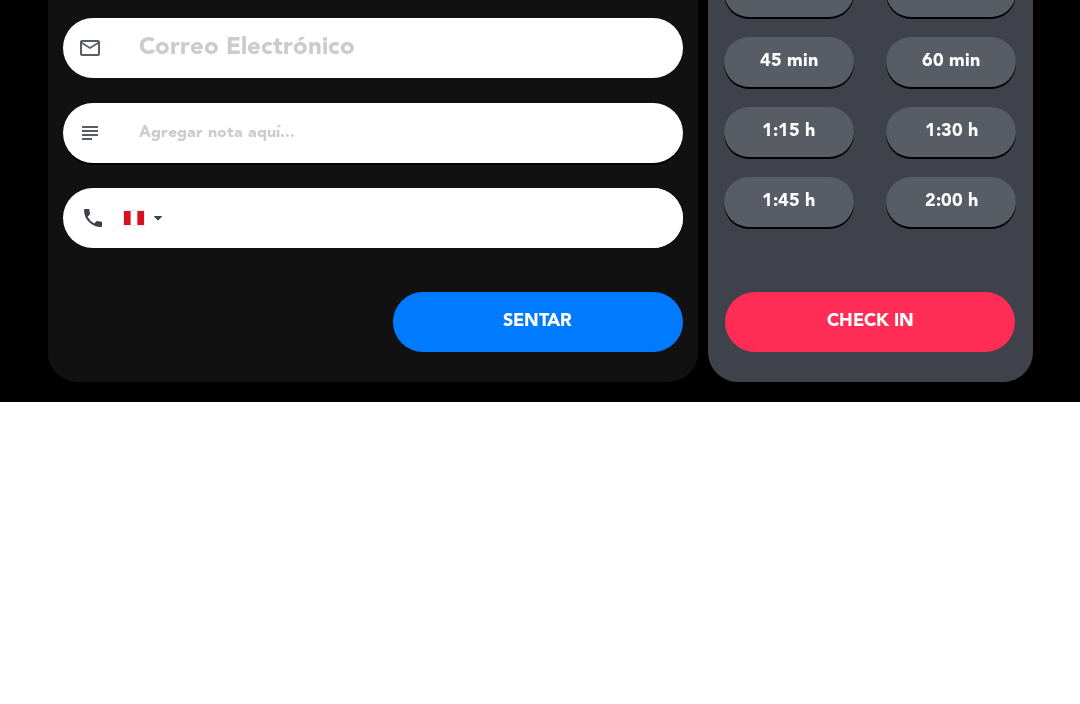 type on "[FIRST] [LAST]" 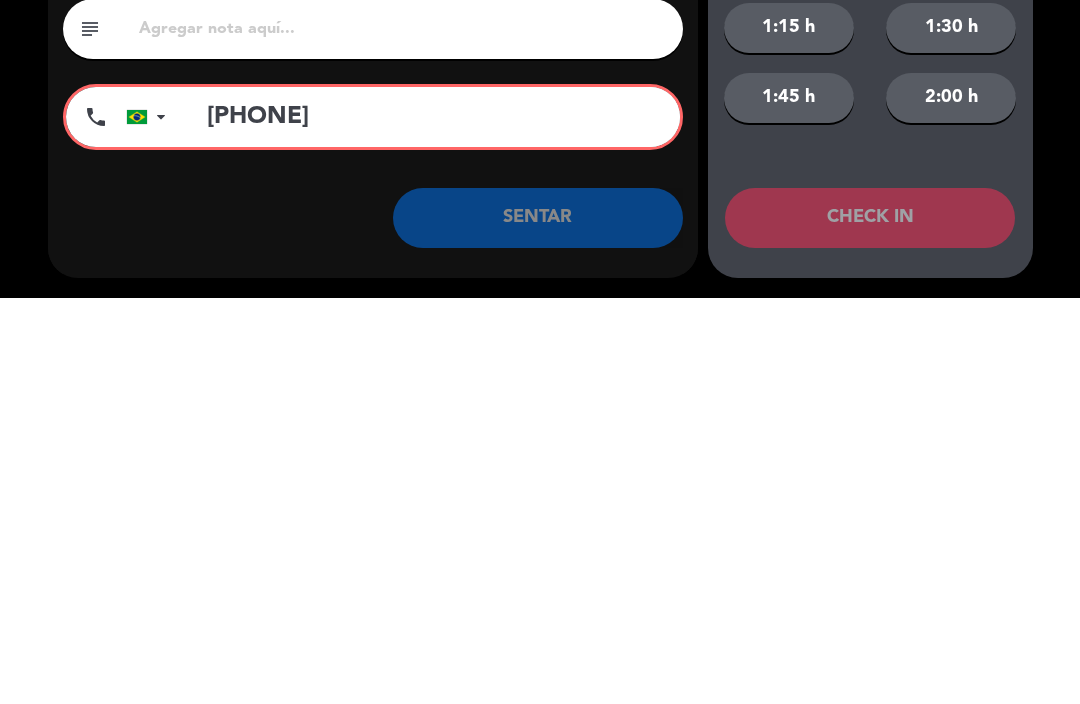 click on "[PHONE]" at bounding box center [433, 523] 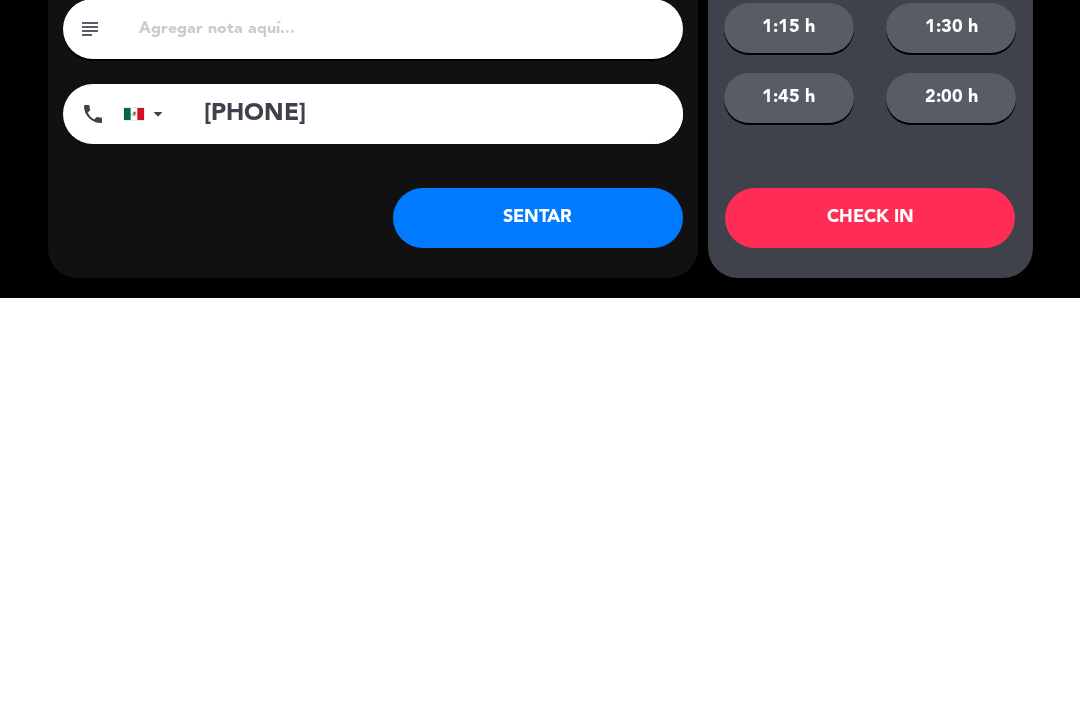 type on "[PHONE]" 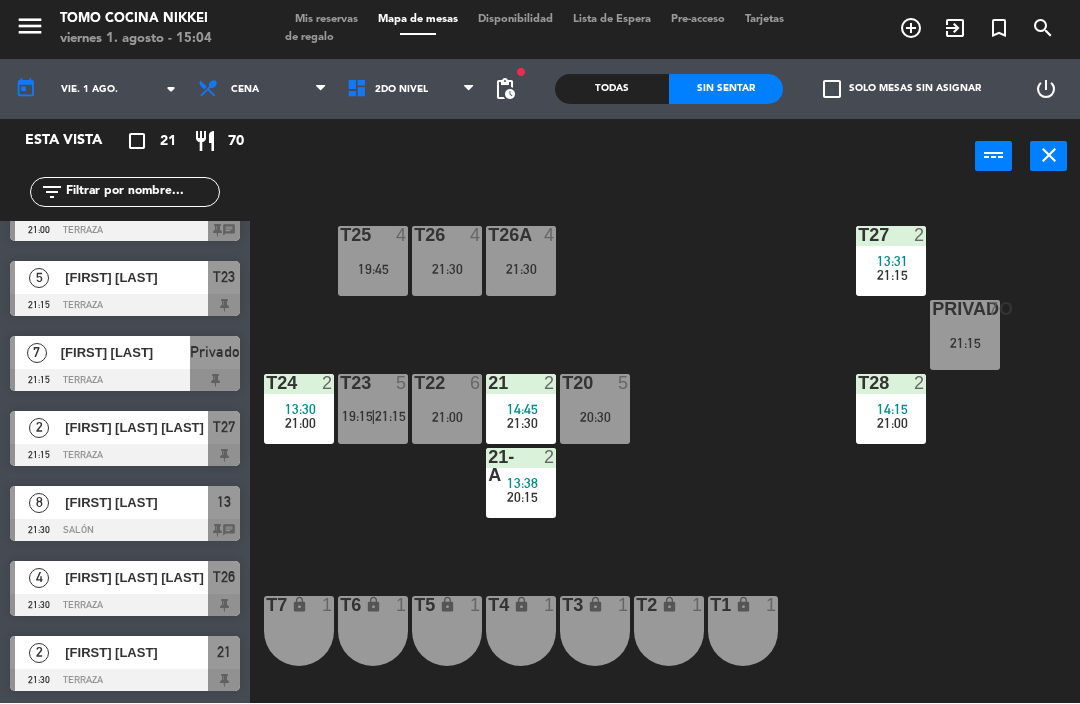scroll, scrollTop: 1095, scrollLeft: 0, axis: vertical 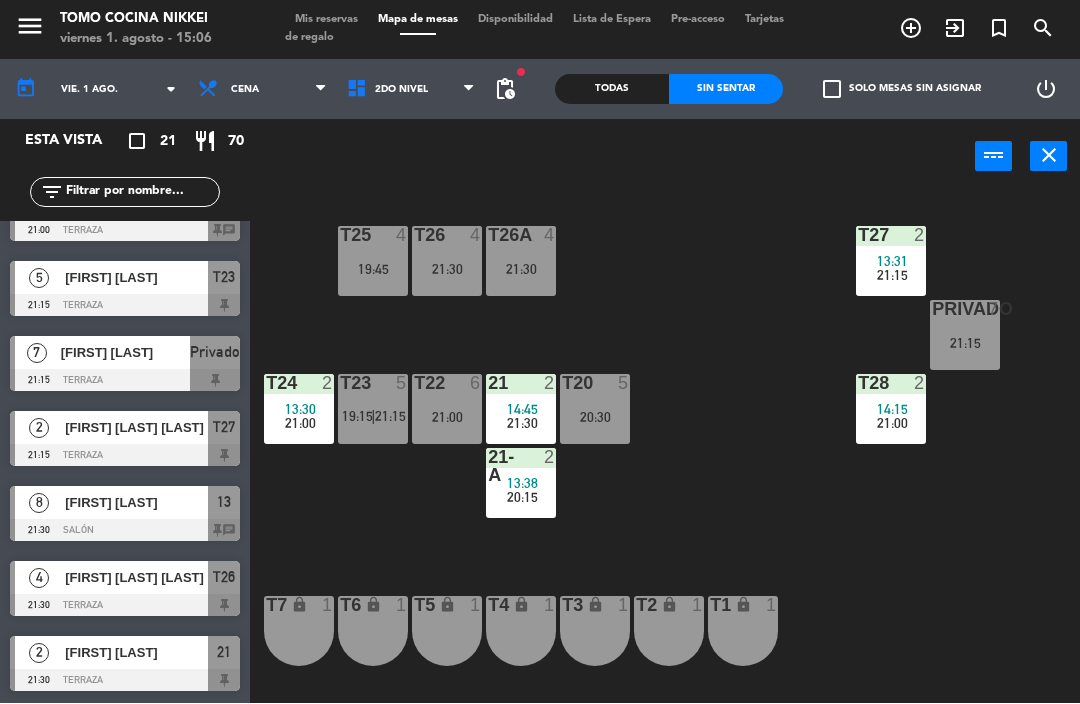 click on "Cena" at bounding box center [262, 90] 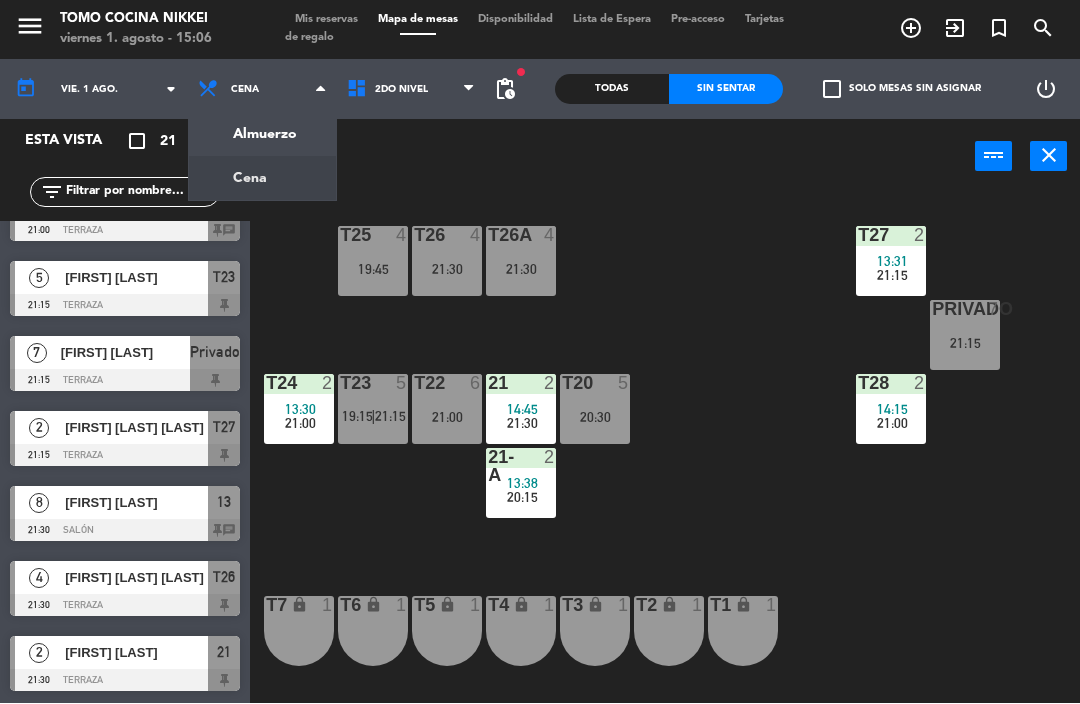 click on "vie. 1 ago." 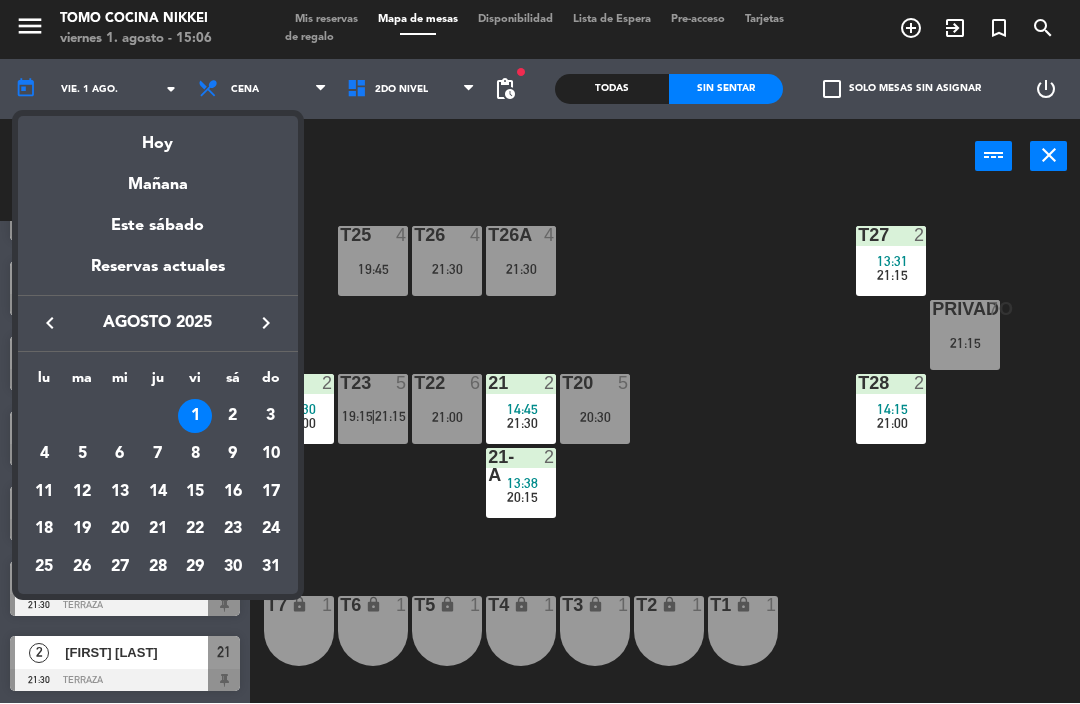 click at bounding box center [540, 352] 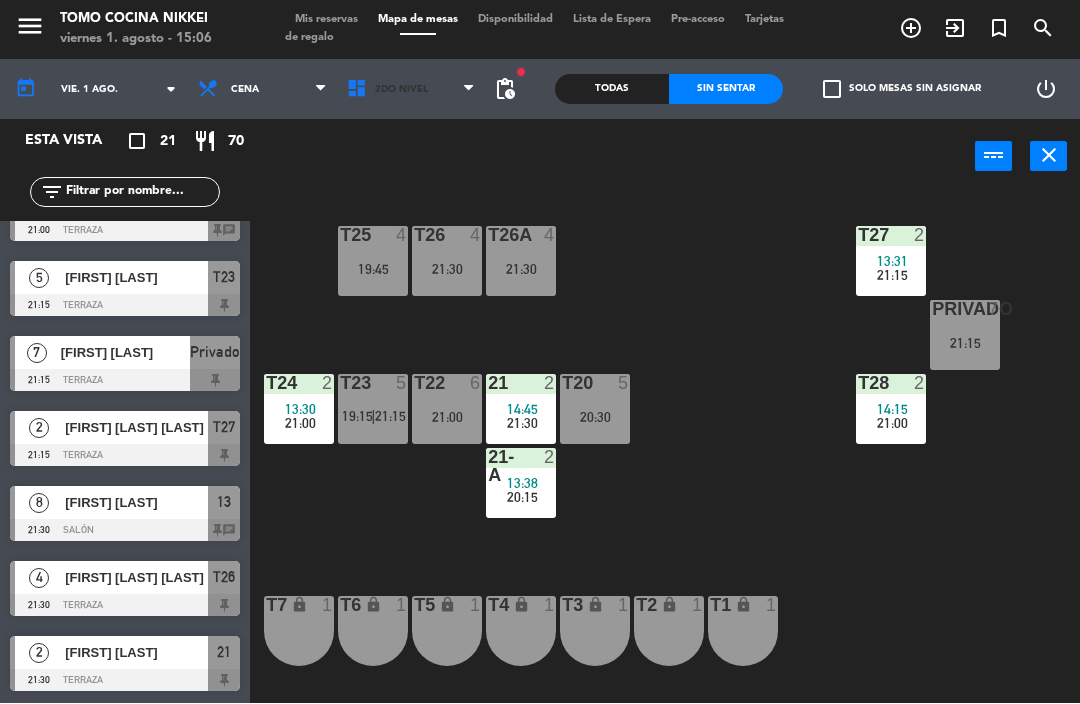 click on "2do Nivel" at bounding box center [411, 90] 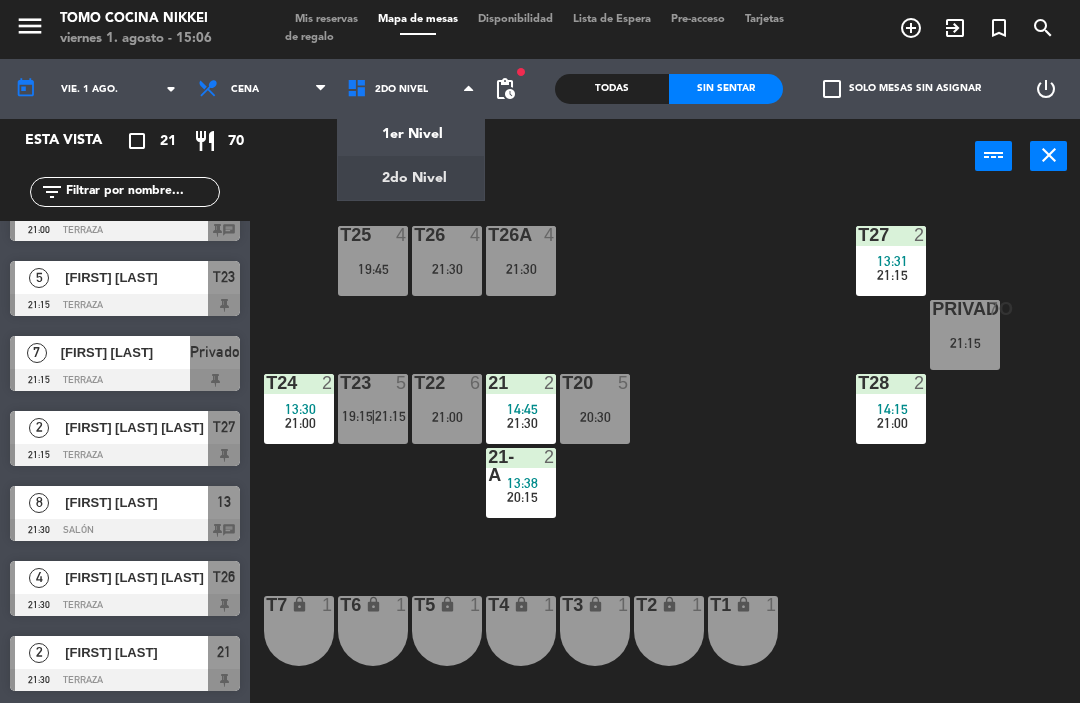 click on "menu  Tomo Cocina Nikkei   viernes 1. agosto - 15:06   Mis reservas   Mapa de mesas   Disponibilidad   Lista de Espera   Pre-acceso   Tarjetas de regalo  add_circle_outline exit_to_app turned_in_not search today    vie. 1 ago. arrow_drop_down  Almuerzo  Cena  Cena  Almuerzo  Cena  1er Nivel   2do Nivel   2do Nivel   1er Nivel   2do Nivel  fiber_manual_record pending_actions  Todas  Sin sentar  check_box_outline_blank   Solo mesas sin asignar   power_settings_new   Esta vista   crop_square  21  restaurant  70 filter_list  2   [FIRST] [LAST]   19:15   Salón  11  1   [FIRST] [LAST]   19:15   Barra Sushi  3  3   [FIRST] [LAST]   19:15   Privado  18  1   [FIRST] [LAST]   19:15   Barra Sushi  1  5   [FIRST] [LAST]   19:15   Terraza  T23  3   [FIRST] [LAST]   19:30   Salón  14  4   [FIRST] [LAST]   19:45   Terraza  T25  2   [FIRST] [LAST]   20:00   Salón  12  2   [FIRST] [LAST]   20:00   Salón  10  2   [FIRST] [LAST]   20:15   Terraza  21-A  5   [FIRST] [LAST]   20:30   Terraza  T20  6   [FIRST] [LAST]   21:00  T22" 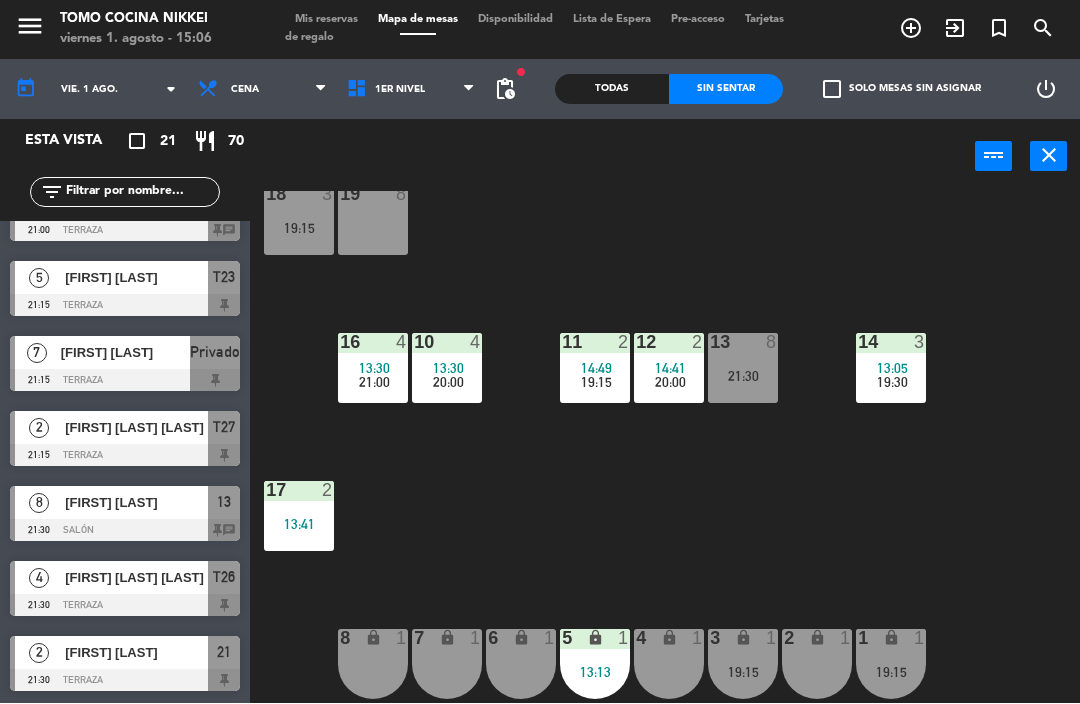 scroll, scrollTop: 41, scrollLeft: 0, axis: vertical 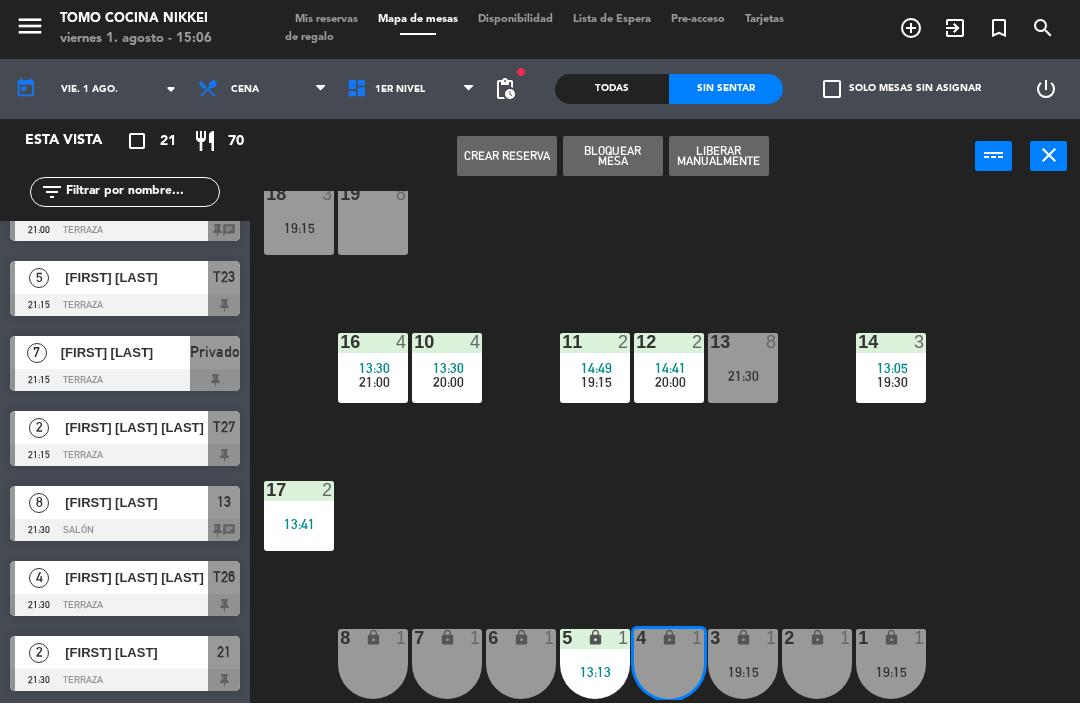click on "13:13" at bounding box center [595, 673] 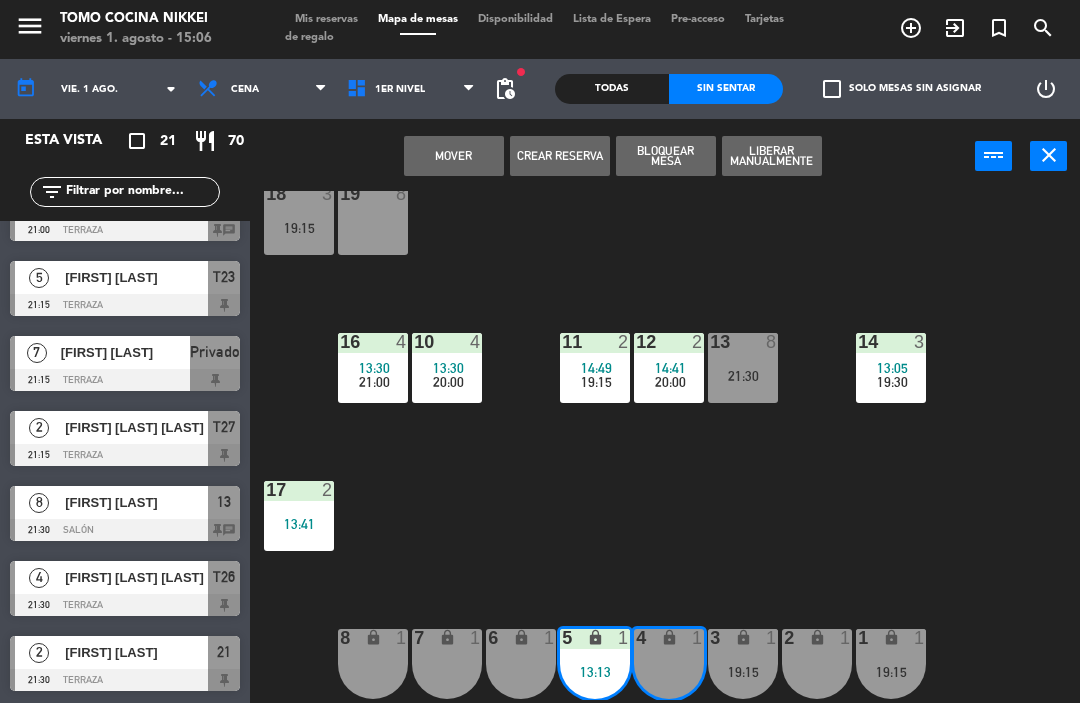 click on "Mover" at bounding box center (454, 157) 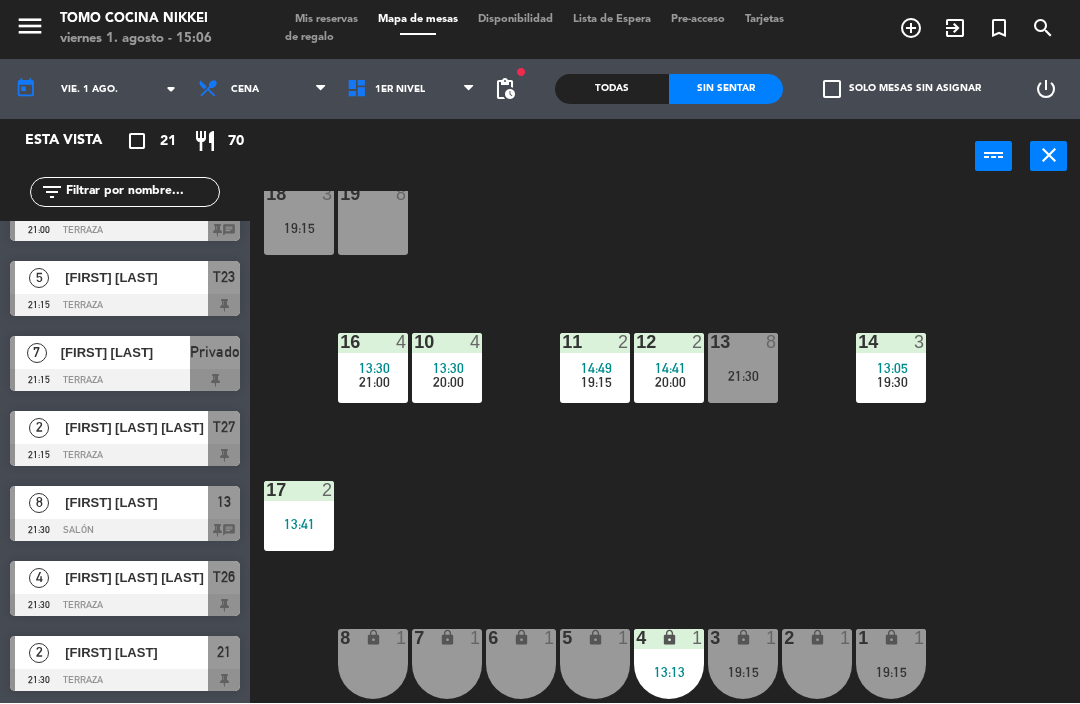 click on "5 lock  1" at bounding box center [595, 665] 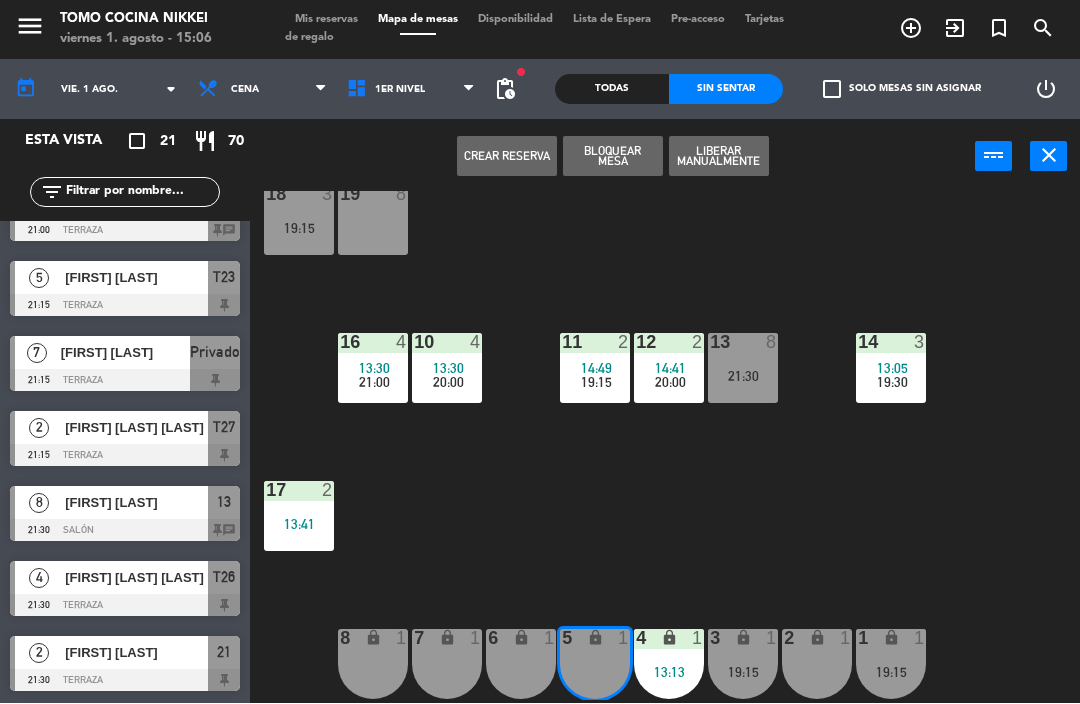 click on "6 lock  1" at bounding box center (521, 665) 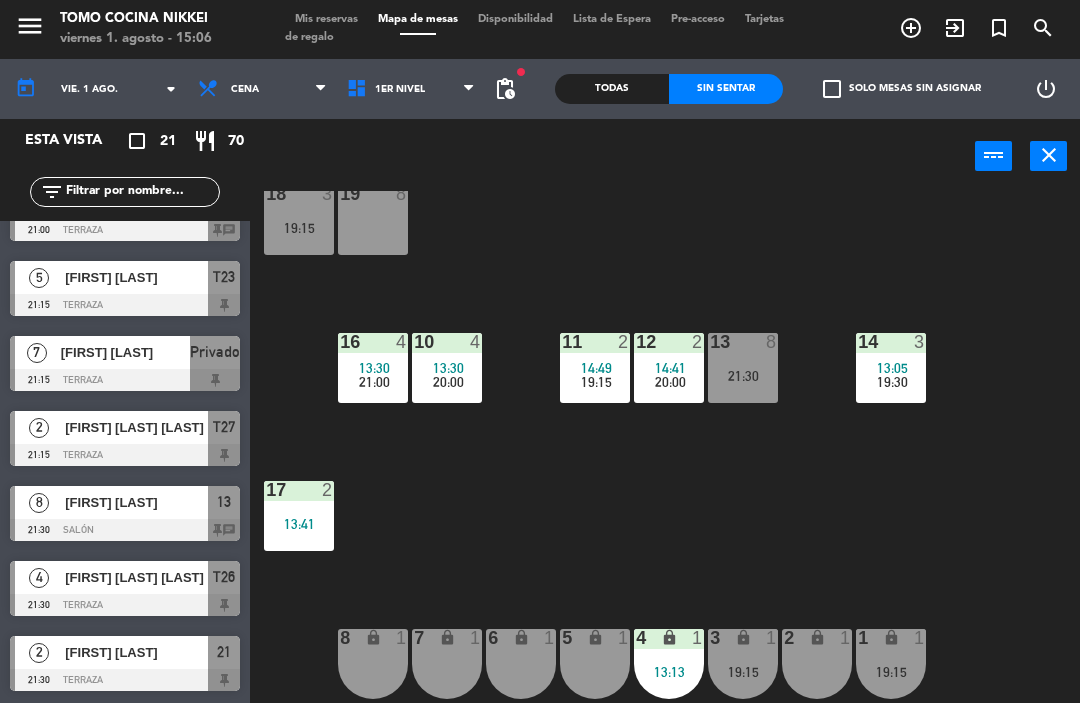 scroll, scrollTop: 41, scrollLeft: 0, axis: vertical 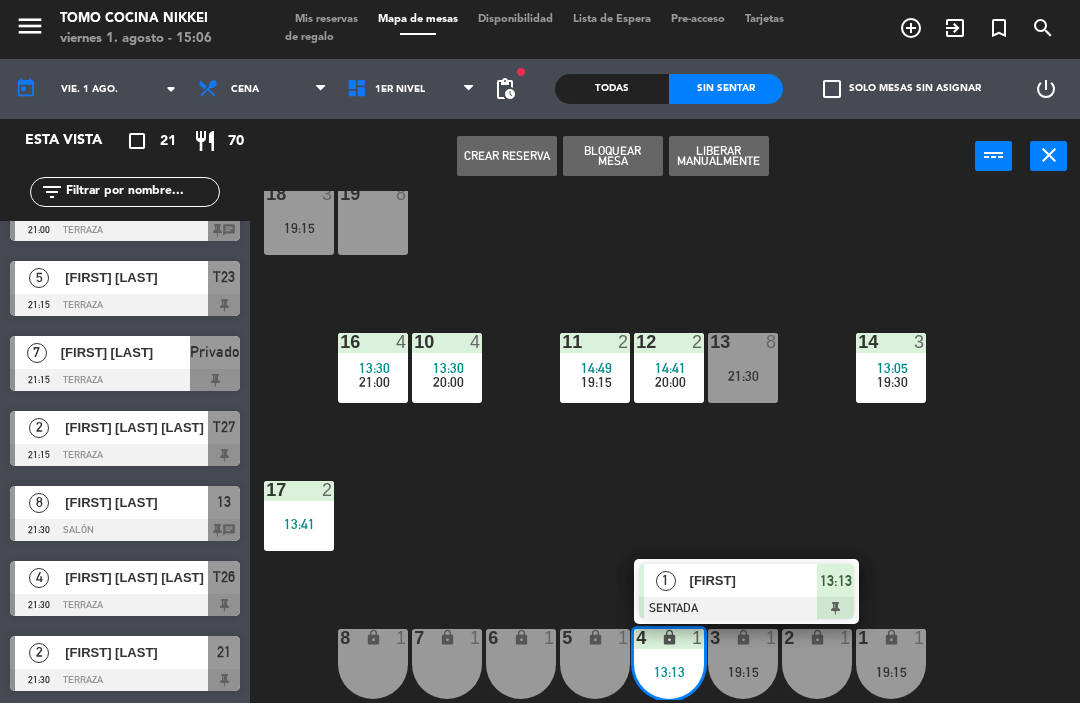 click on "1" at bounding box center (665, 581) 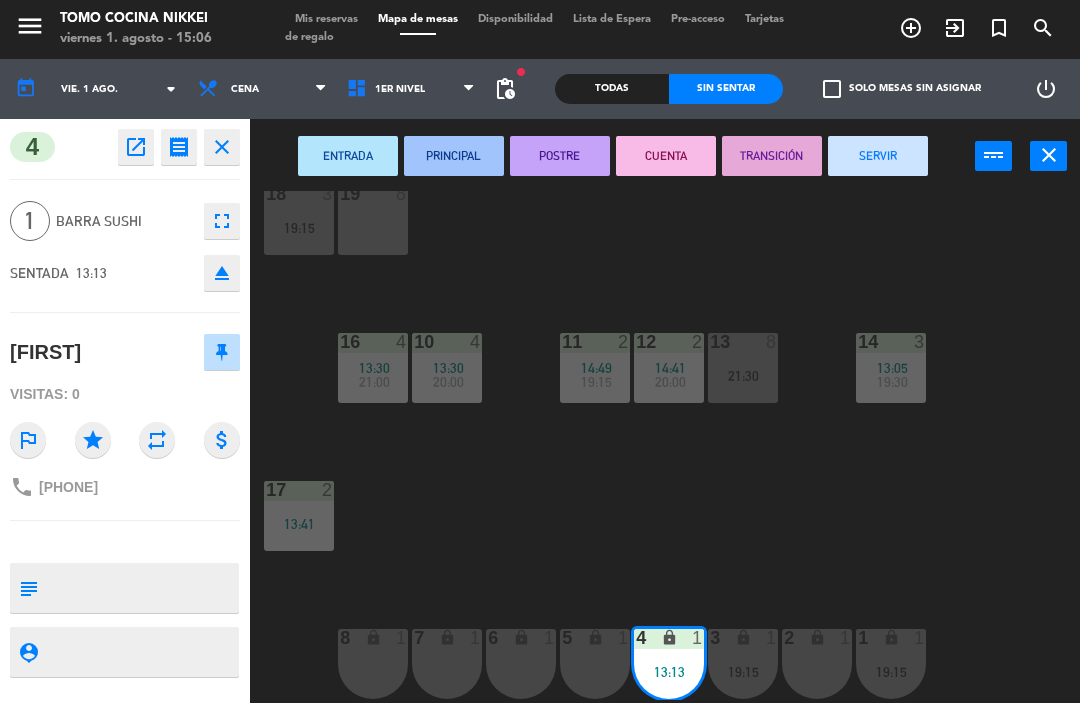 click on "SERVIR" at bounding box center (878, 157) 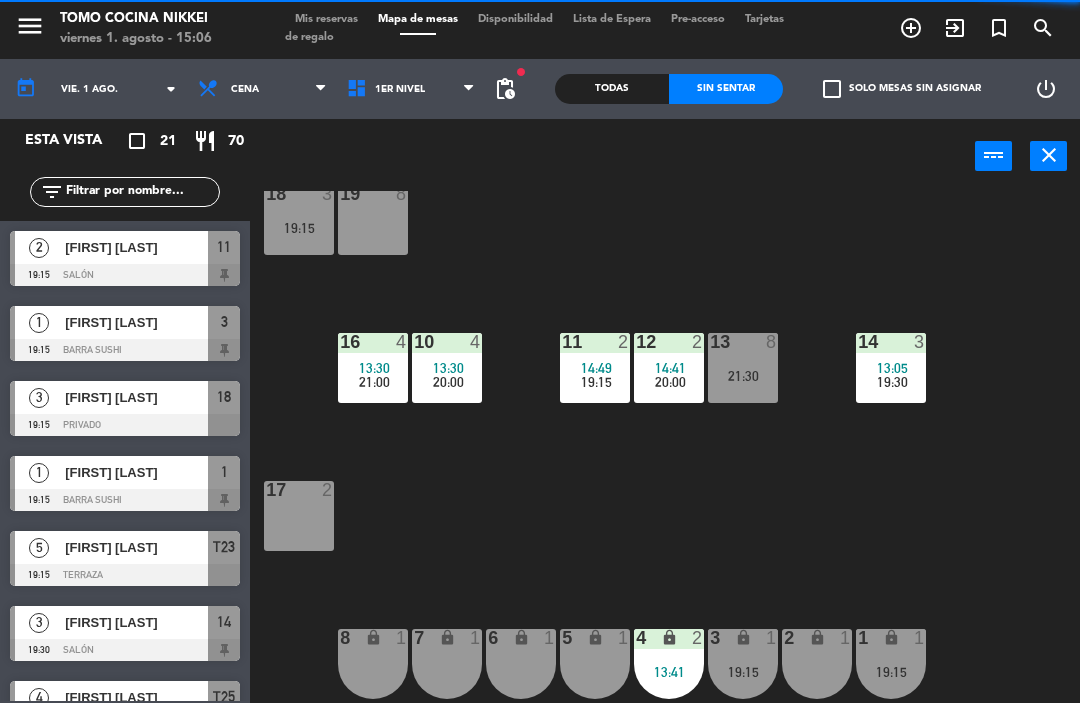 scroll, scrollTop: 0, scrollLeft: 0, axis: both 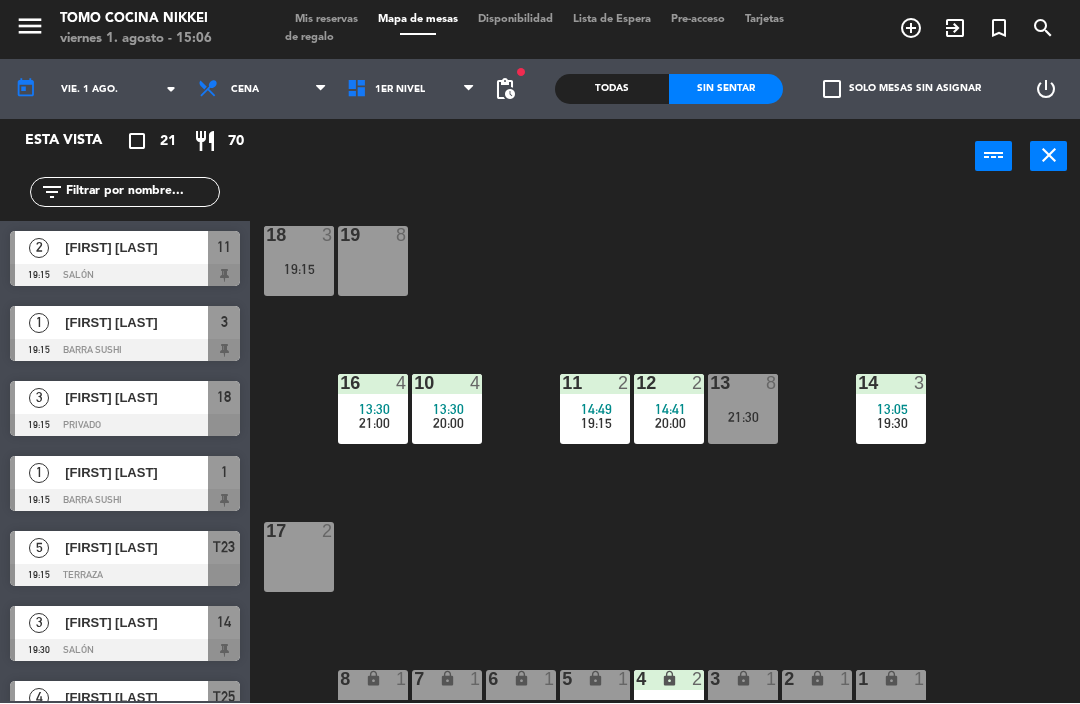 click on "21:00" at bounding box center (374, 424) 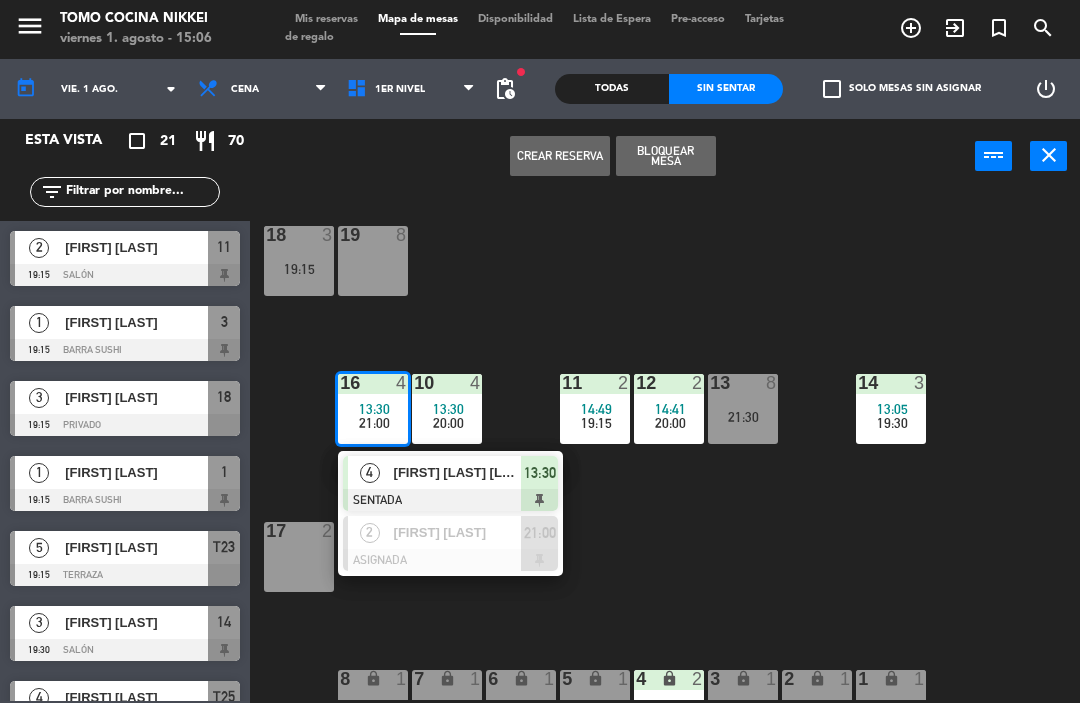 click on "16  4   13:30      21:00" at bounding box center [373, 410] 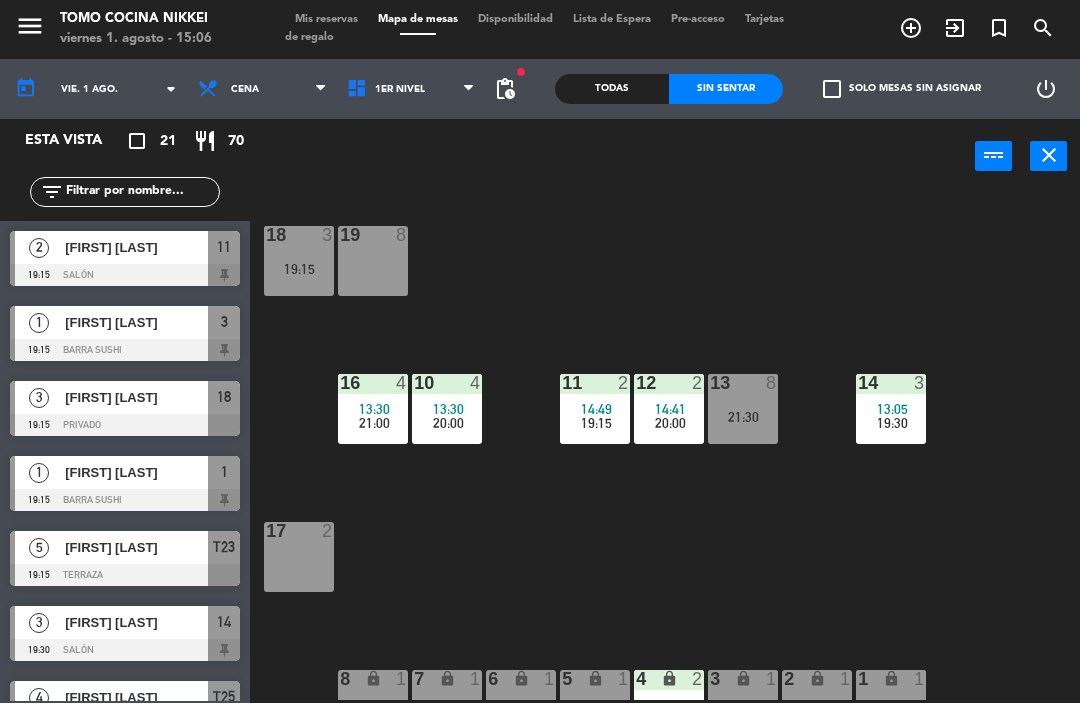click on "18  3   19:15  19  8  16  4   13:30      21:00     10  4   13:30      20:00     11  2   14:49      19:15     12  2   14:41      20:00     13  8   21:30  14  3   13:05      19:30     17  2  7 lock  1  8 lock  1  6 lock  1  5 lock  1  4 lock  2   13:41  3 lock  1   19:15  2 lock  1  1 lock  1   19:15" 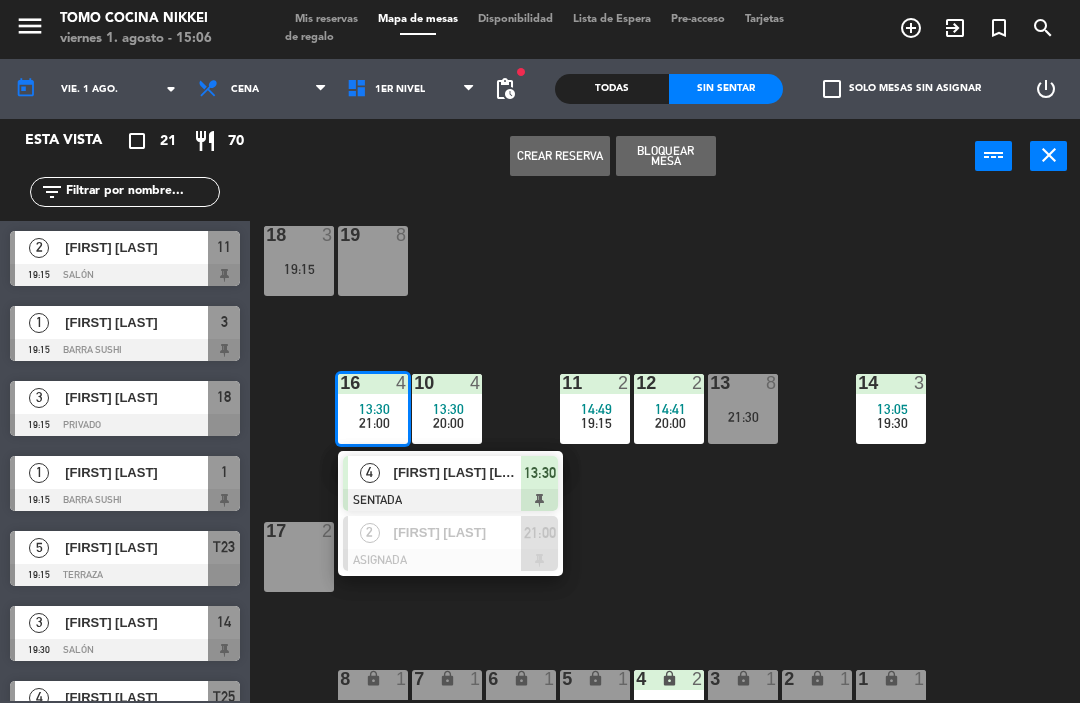 click on "4" at bounding box center (369, 473) 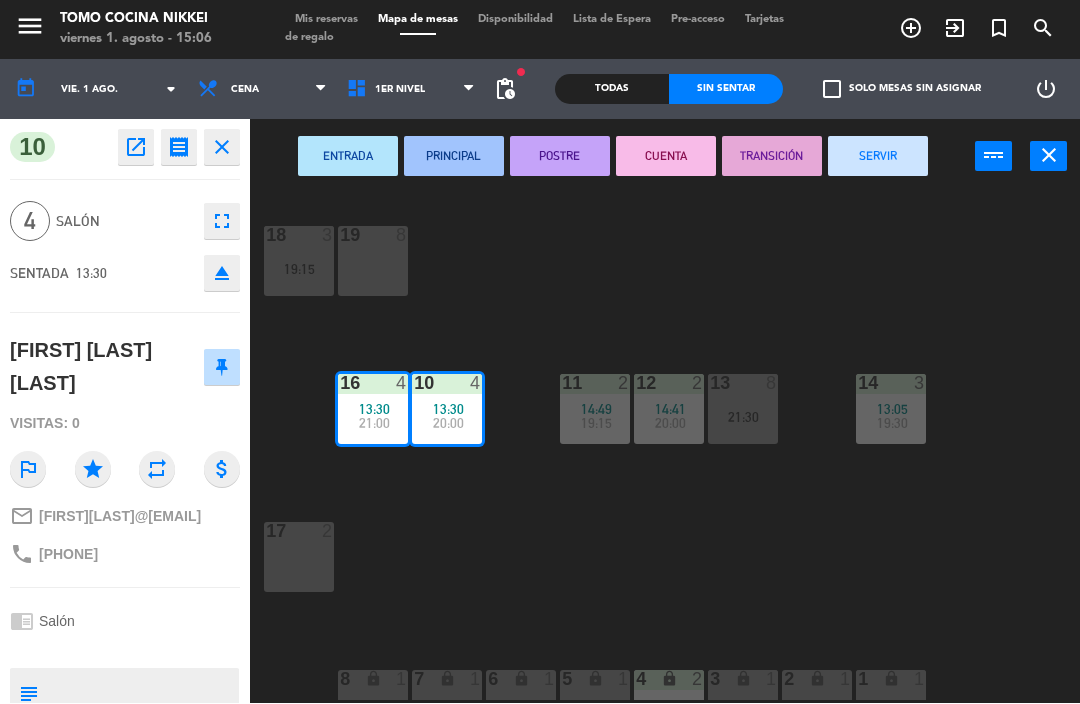 click on "SERVIR" at bounding box center (878, 157) 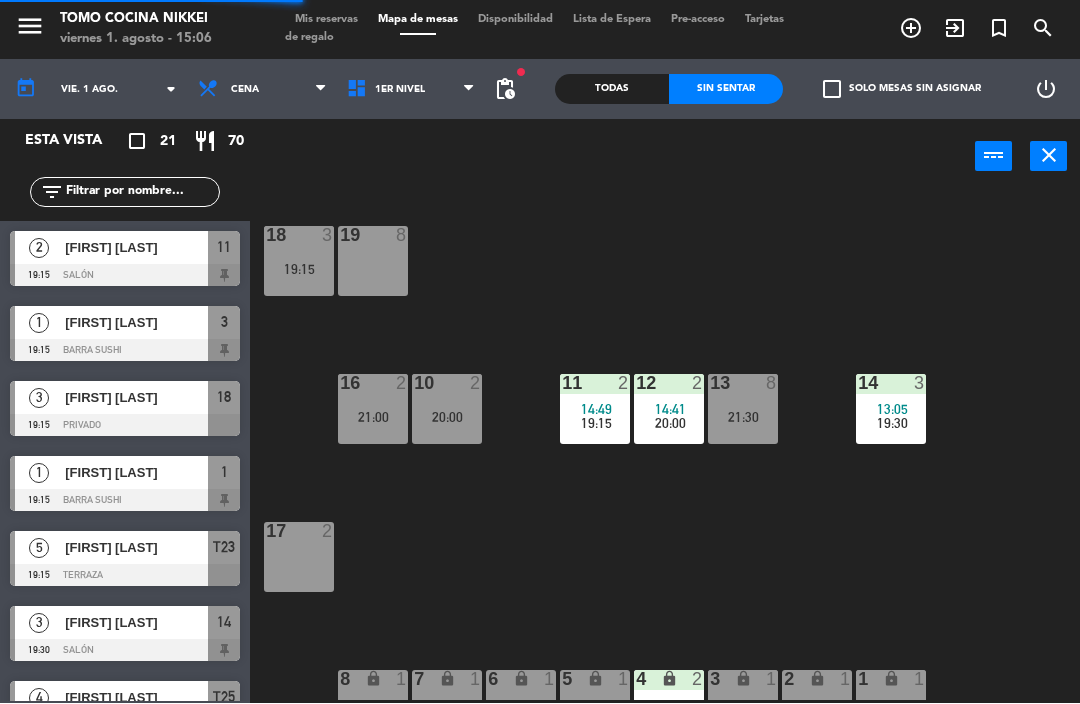 click on "18  3   19:15  19  8  16  2   21:00  10  2   20:00  11  2   14:49      19:15     12  2   14:41      20:00     13  8   21:30  14  3   13:05      19:30     17  2  7 lock  1  8 lock  1  6 lock  1  5 lock  1  4 lock  2   13:41  3 lock  1   19:15  2 lock  1  1 lock  1   19:15" 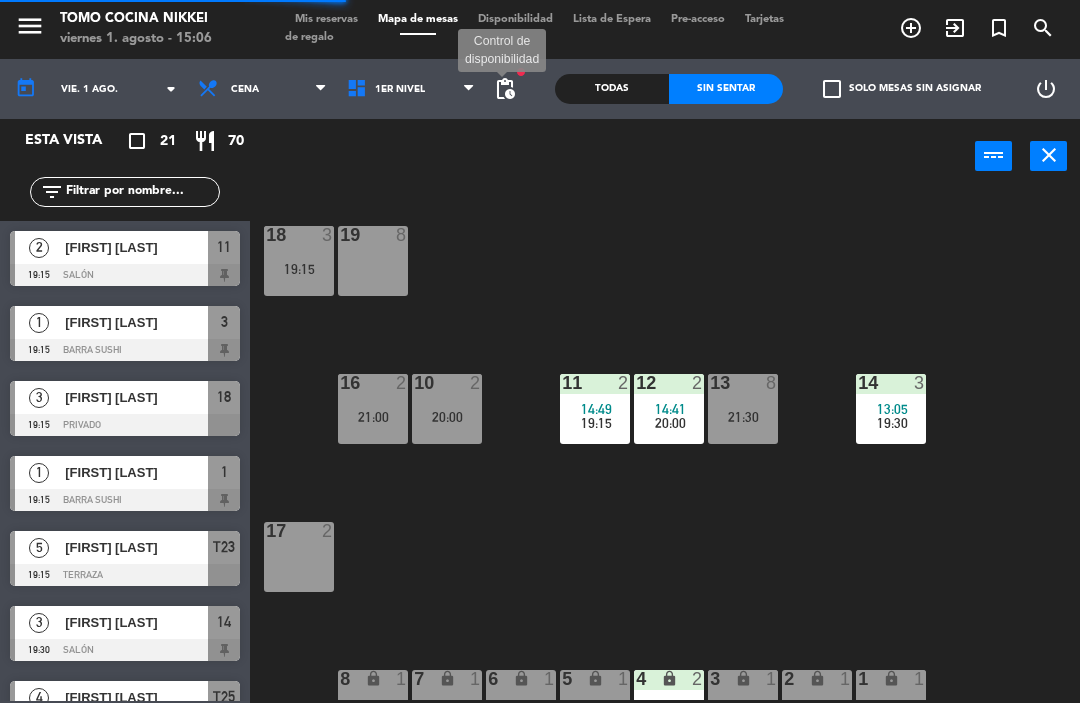 click on "pending_actions" 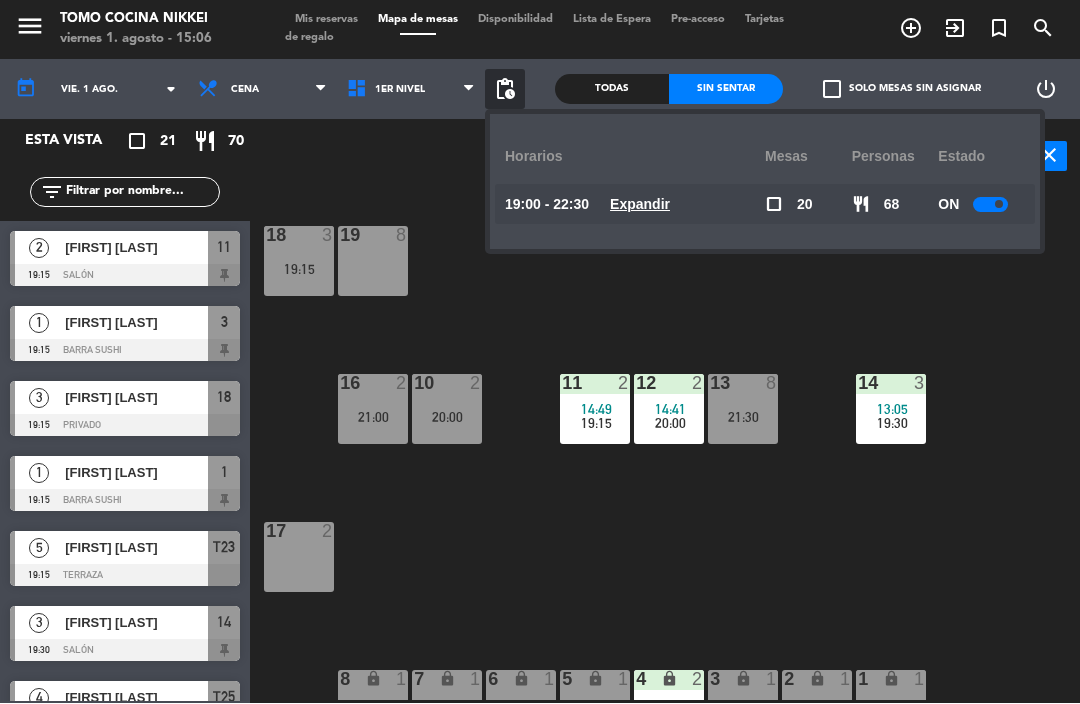 click on "18  3   19:15  19  8  16  2   21:00  10  2   20:00  11  2   14:49      19:15     12  2   14:41      20:00     13  8   21:30  14  3   13:05      19:30     17  2  7 lock  1  8 lock  1  6 lock  1  5 lock  1  4 lock  2   13:41  3 lock  1   19:15  2 lock  1  1 lock  1   19:15" 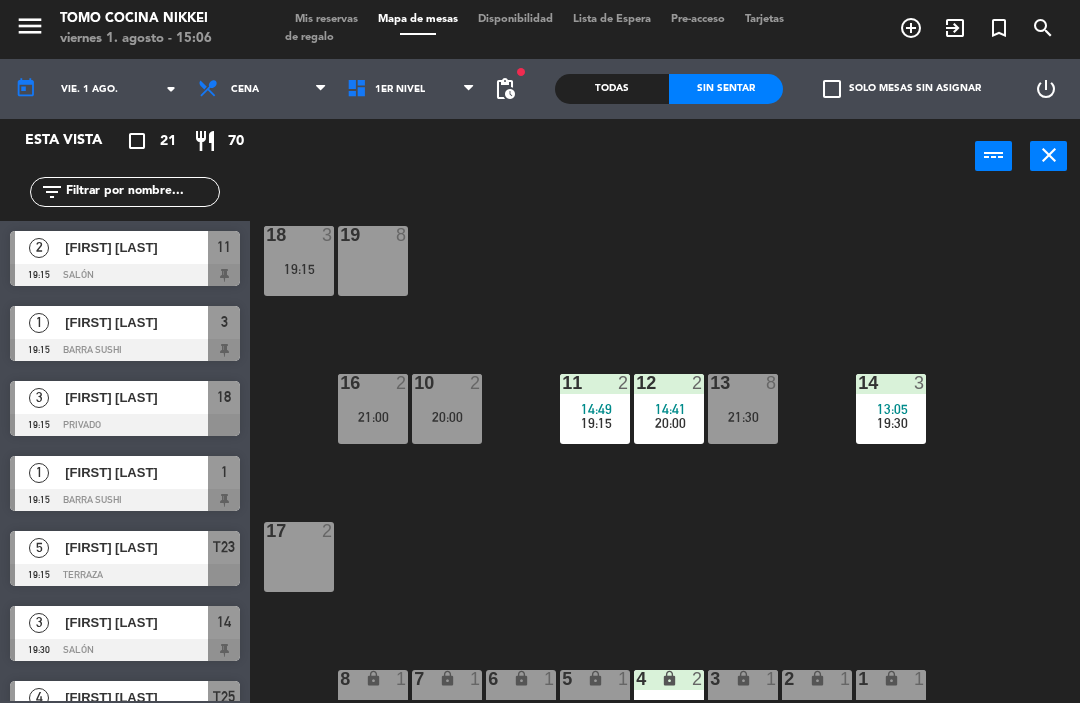 click on "18  3   19:15  19  8  16  2   21:00  10  2   20:00  11  2   14:49      19:15     12  2   14:41      20:00     13  8   21:30  14  3   13:05      19:30     17  2  7 lock  1  8 lock  1  6 lock  1  5 lock  1  4 lock  2   13:41  3 lock  1   19:15  2 lock  1  1 lock  1   19:15" 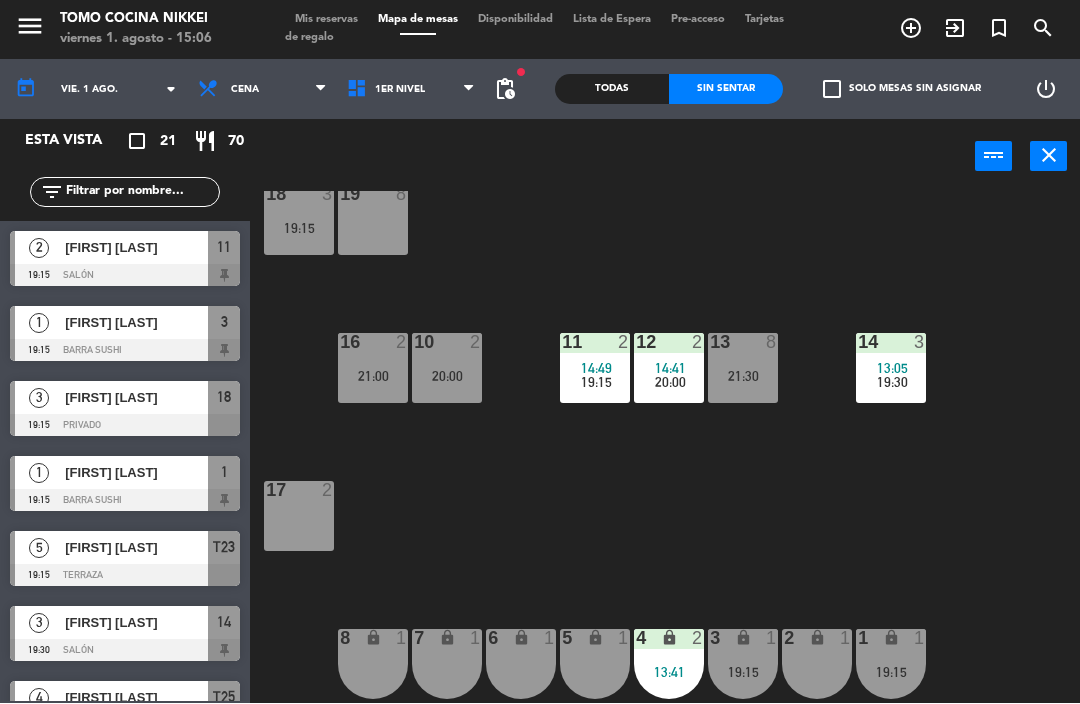 scroll, scrollTop: 41, scrollLeft: 0, axis: vertical 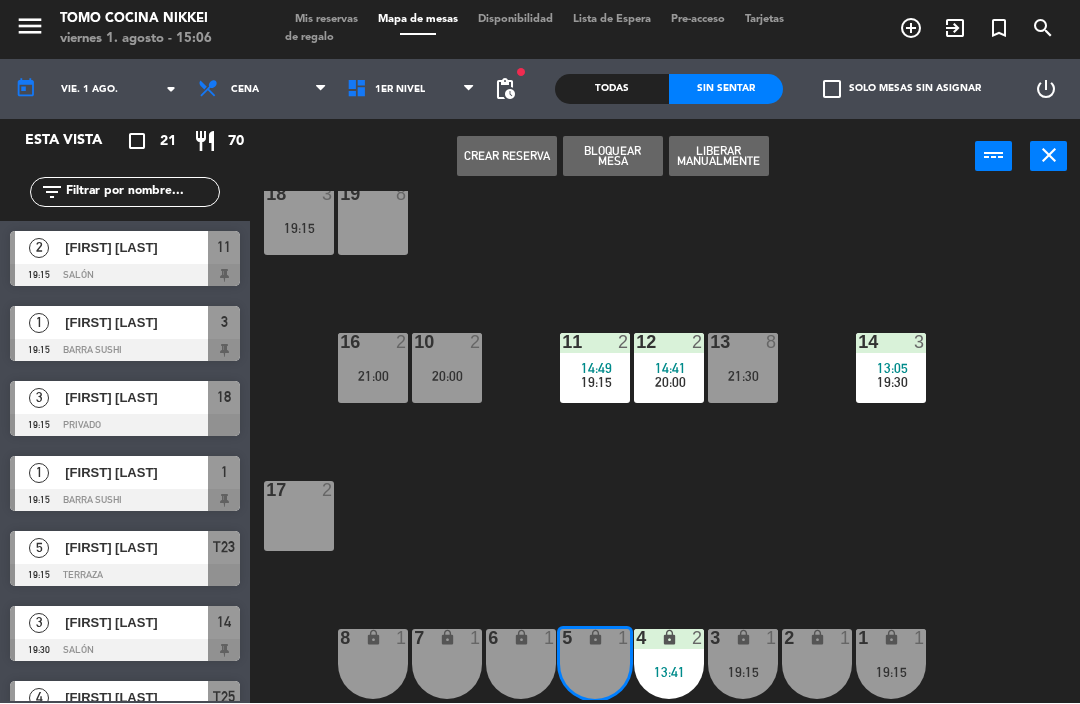click on "6 lock  1" at bounding box center (521, 665) 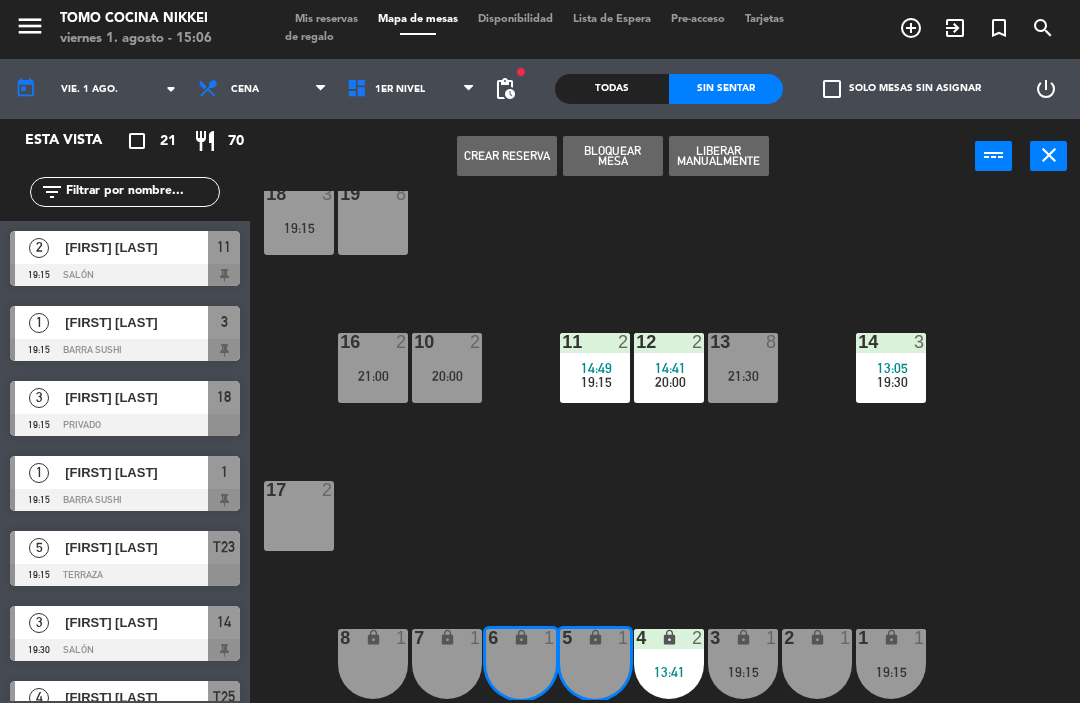click on "6 lock  1" at bounding box center [521, 665] 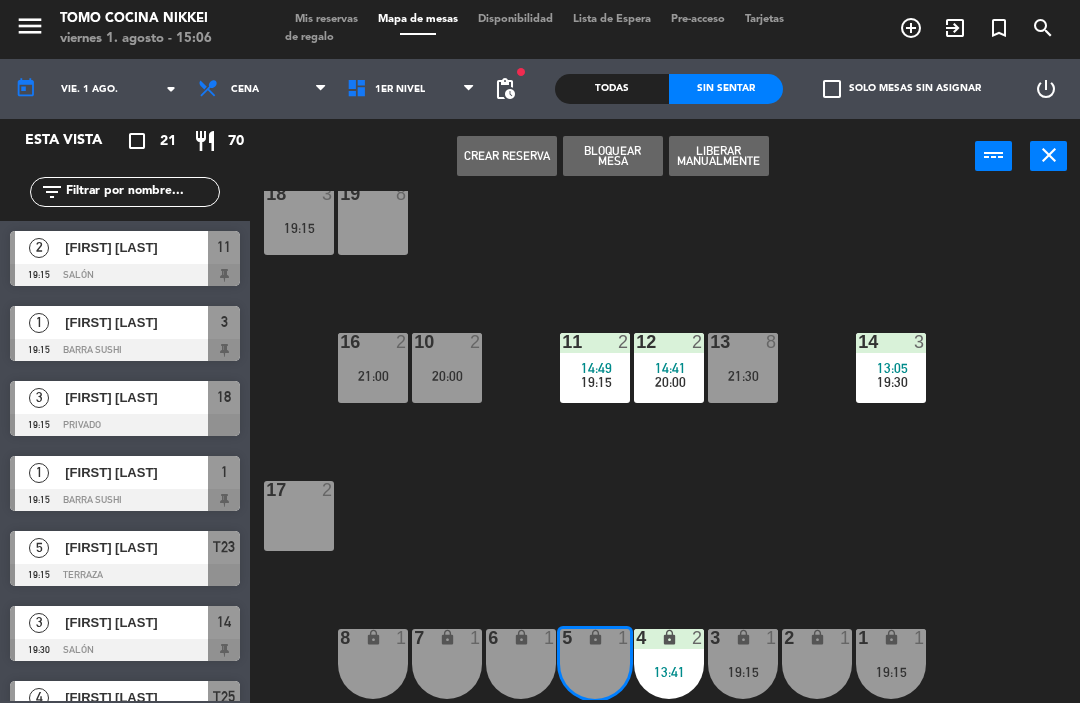 click on "Crear Reserva" at bounding box center [507, 157] 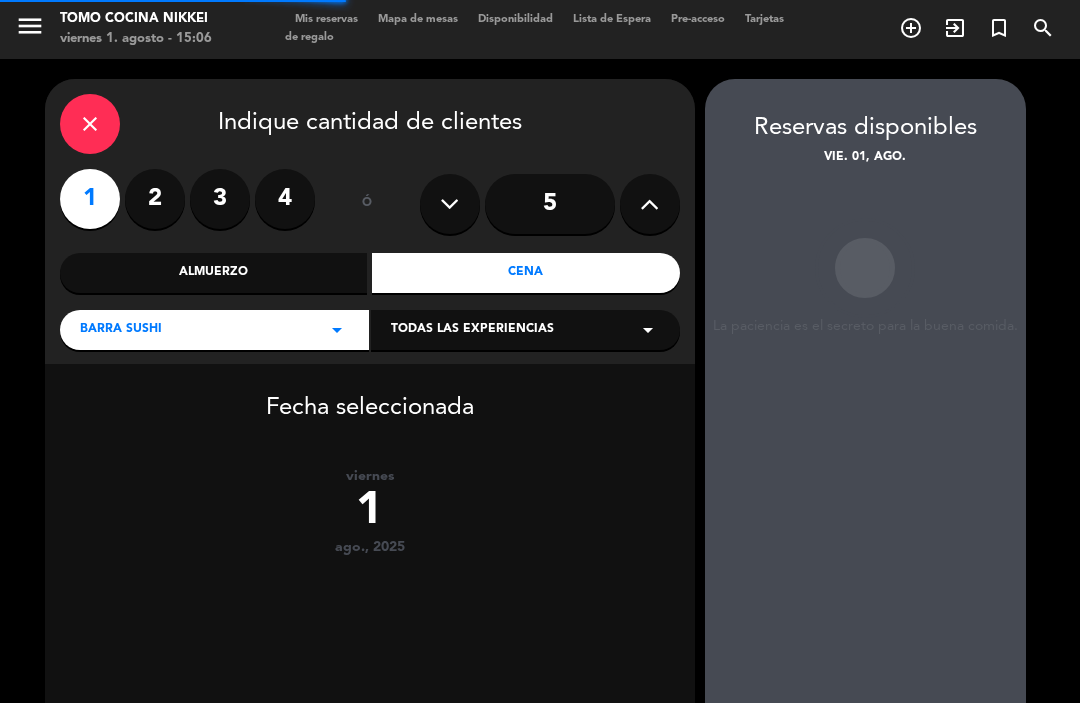 click on "2" at bounding box center (155, 200) 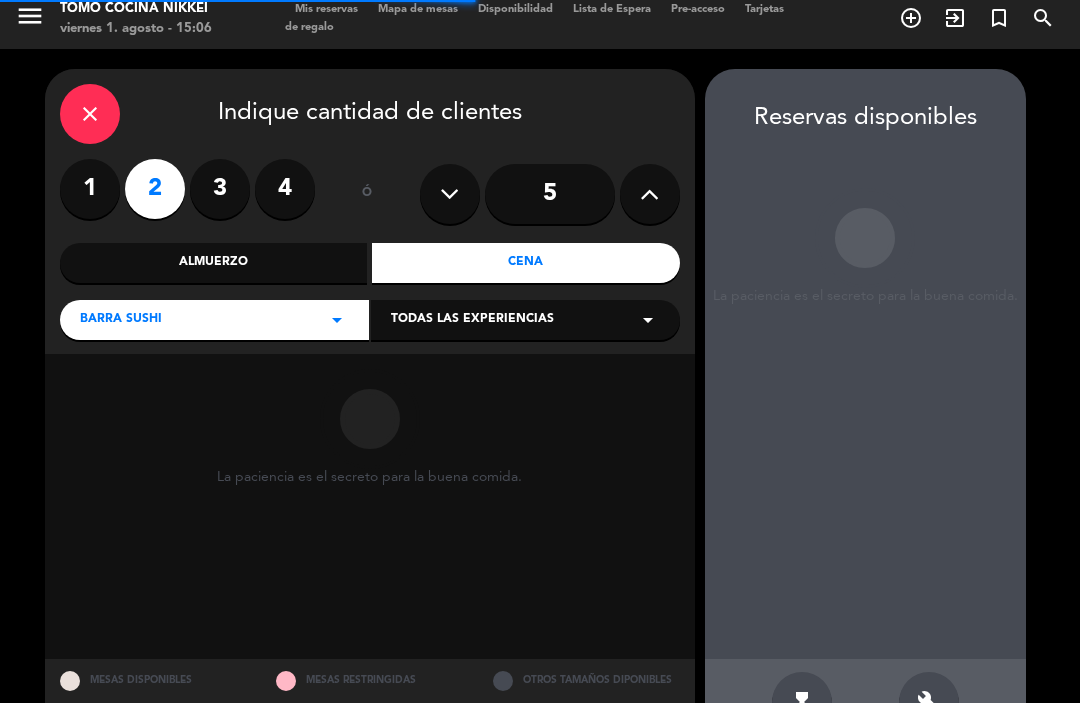 scroll, scrollTop: 7, scrollLeft: 0, axis: vertical 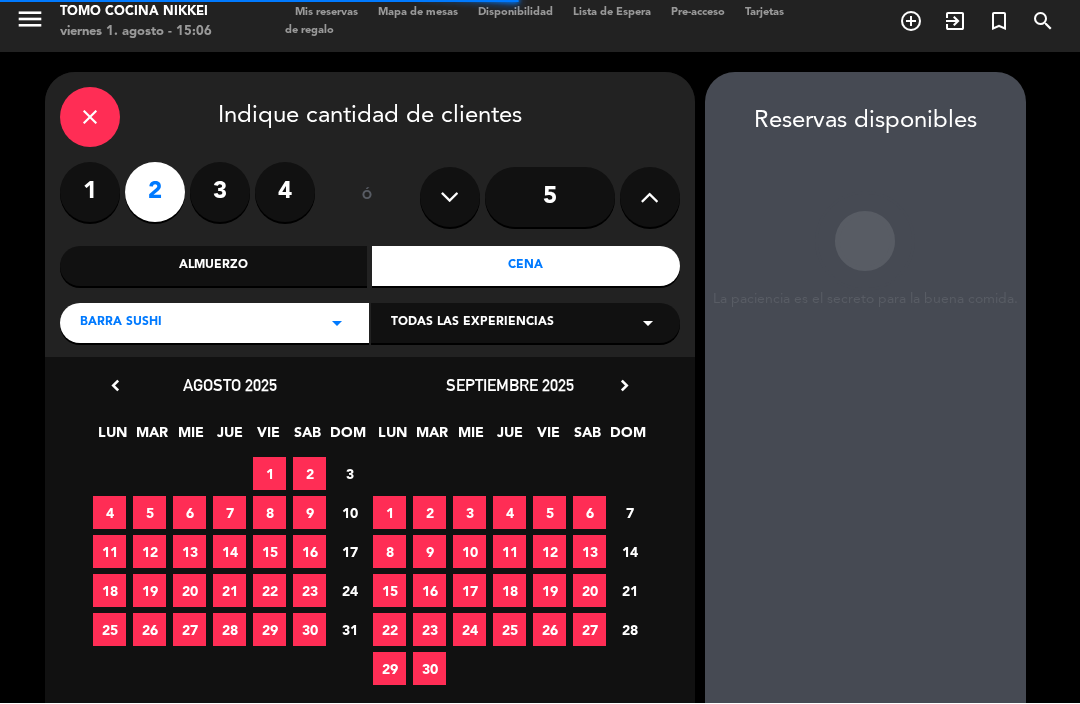 click at bounding box center [865, 506] 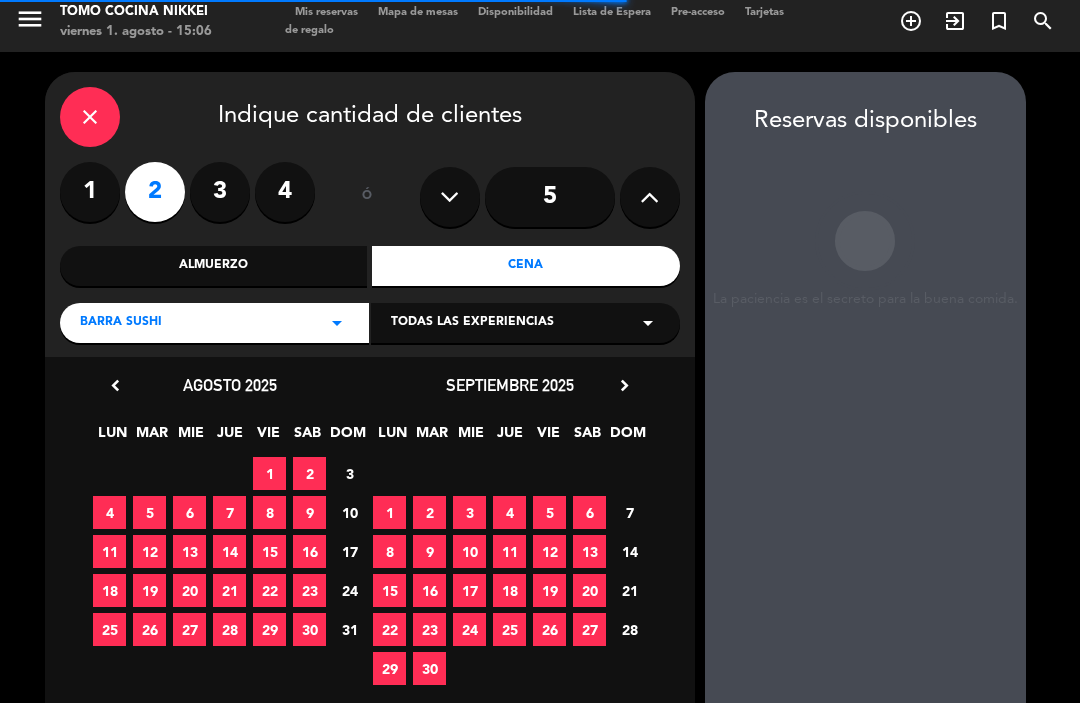 click on "1" at bounding box center (269, 474) 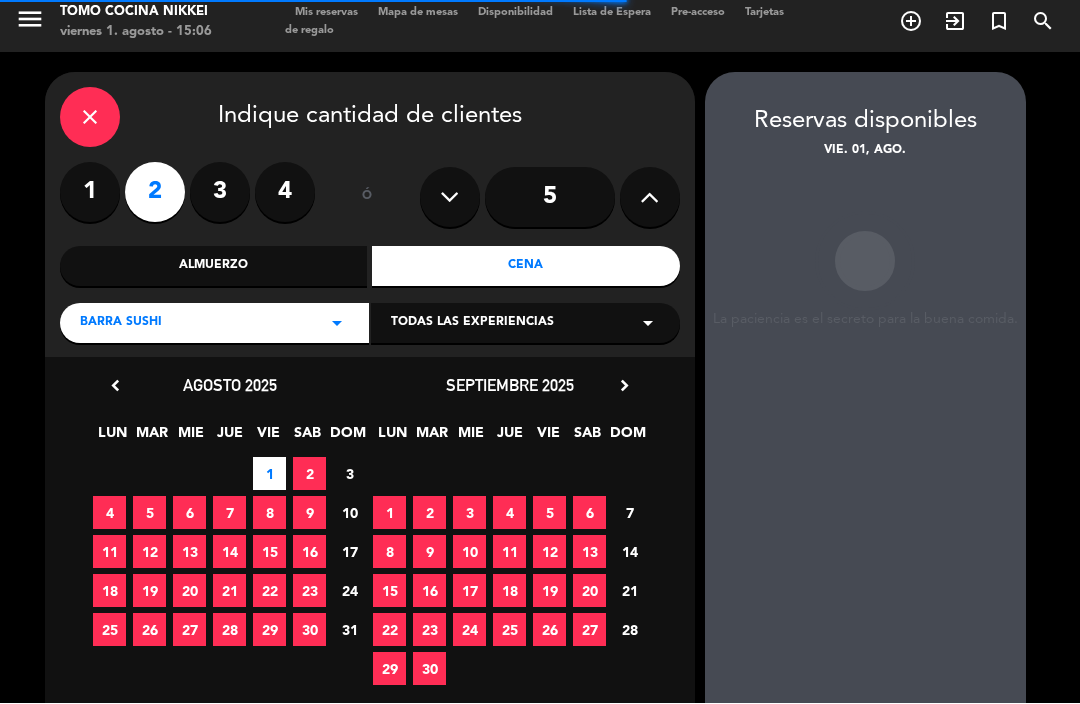 scroll, scrollTop: 23, scrollLeft: 0, axis: vertical 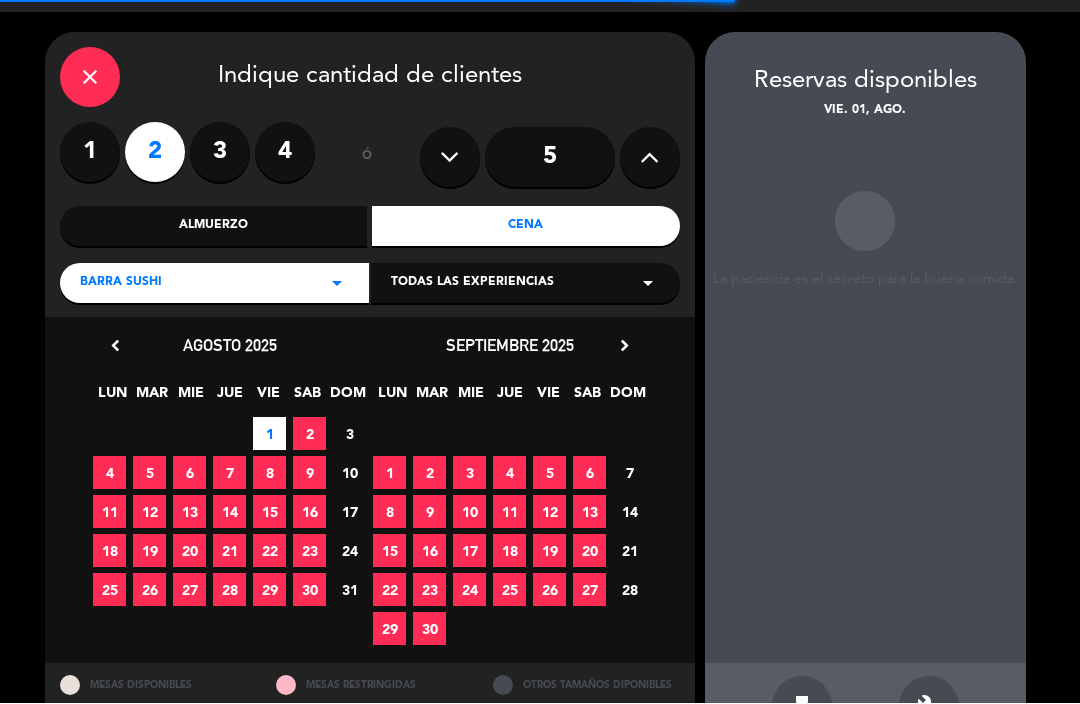 click on "build" at bounding box center (929, 707) 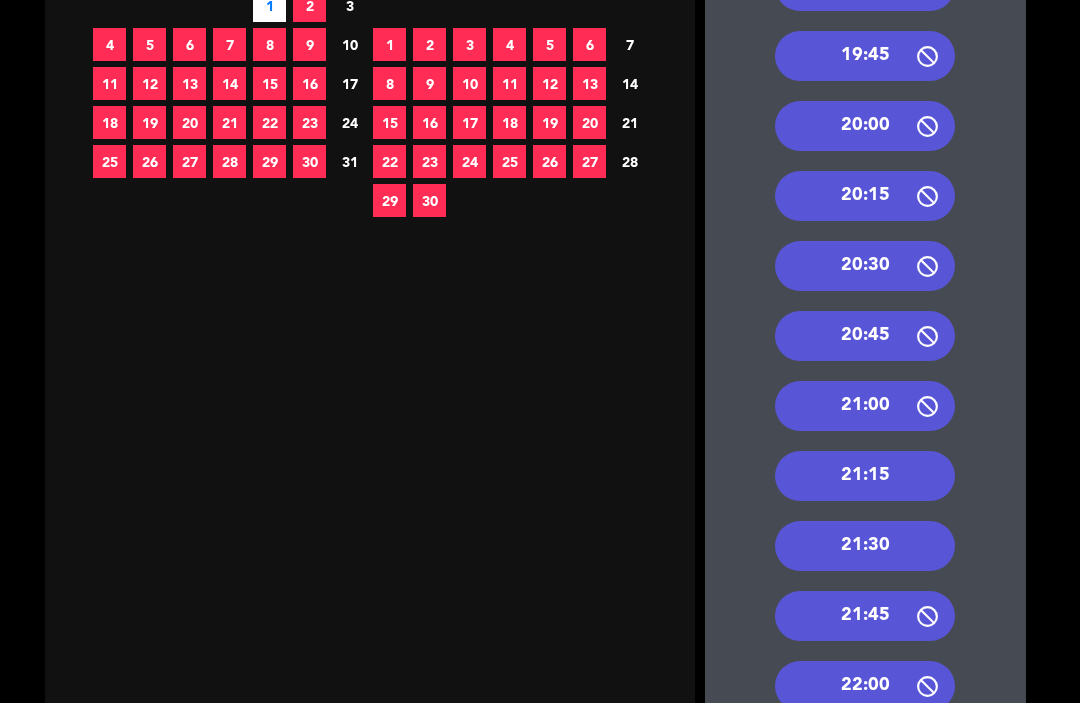 scroll, scrollTop: 471, scrollLeft: 0, axis: vertical 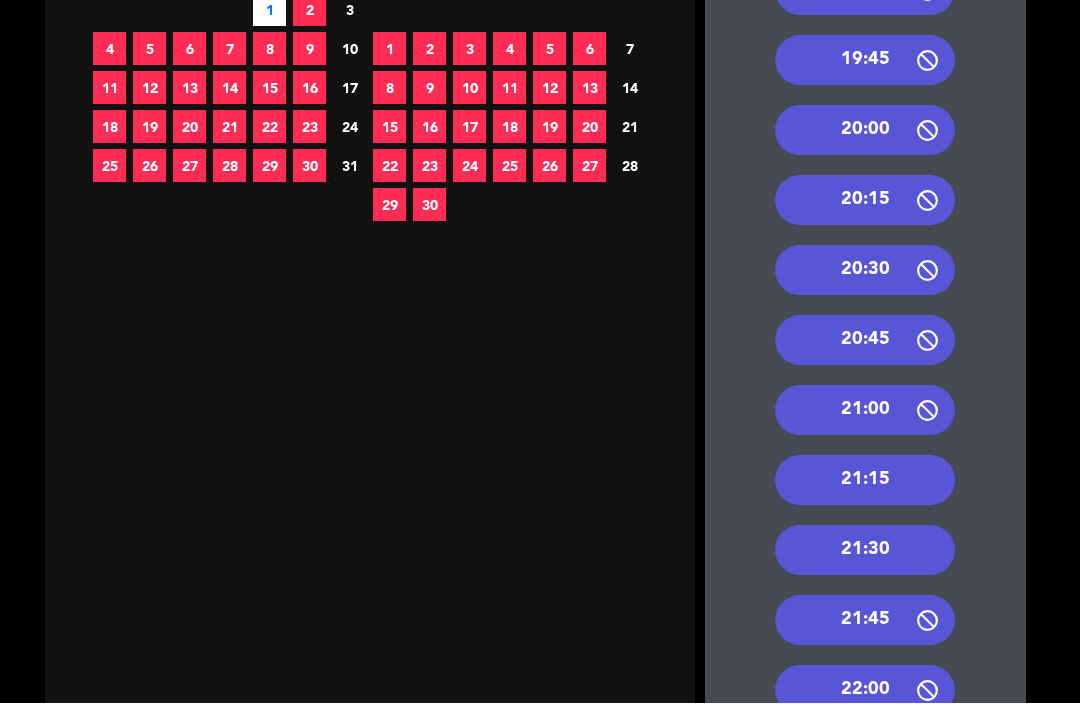 click on "21:30" at bounding box center [865, 551] 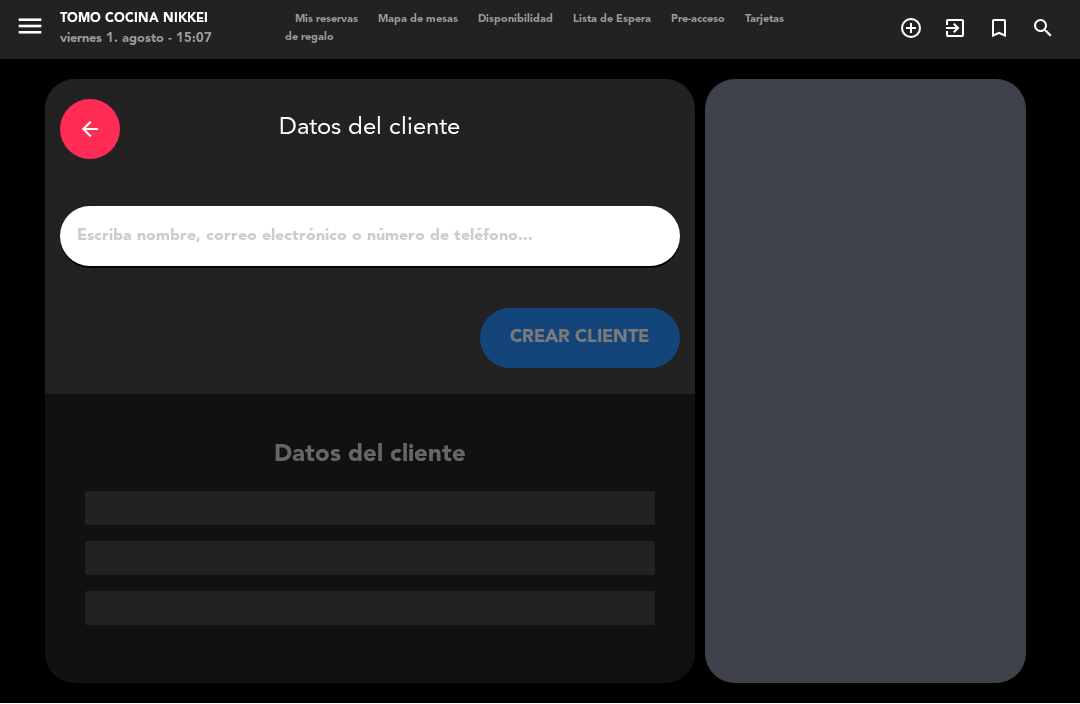 scroll, scrollTop: 0, scrollLeft: 0, axis: both 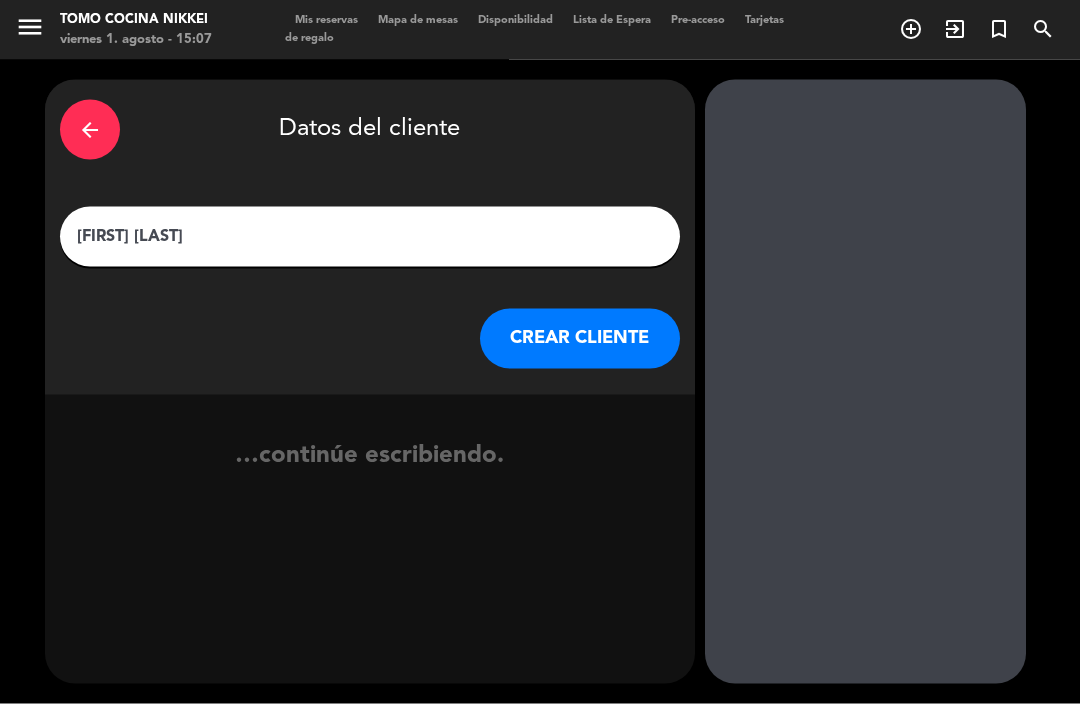 type on "[FIRST] [LAST]" 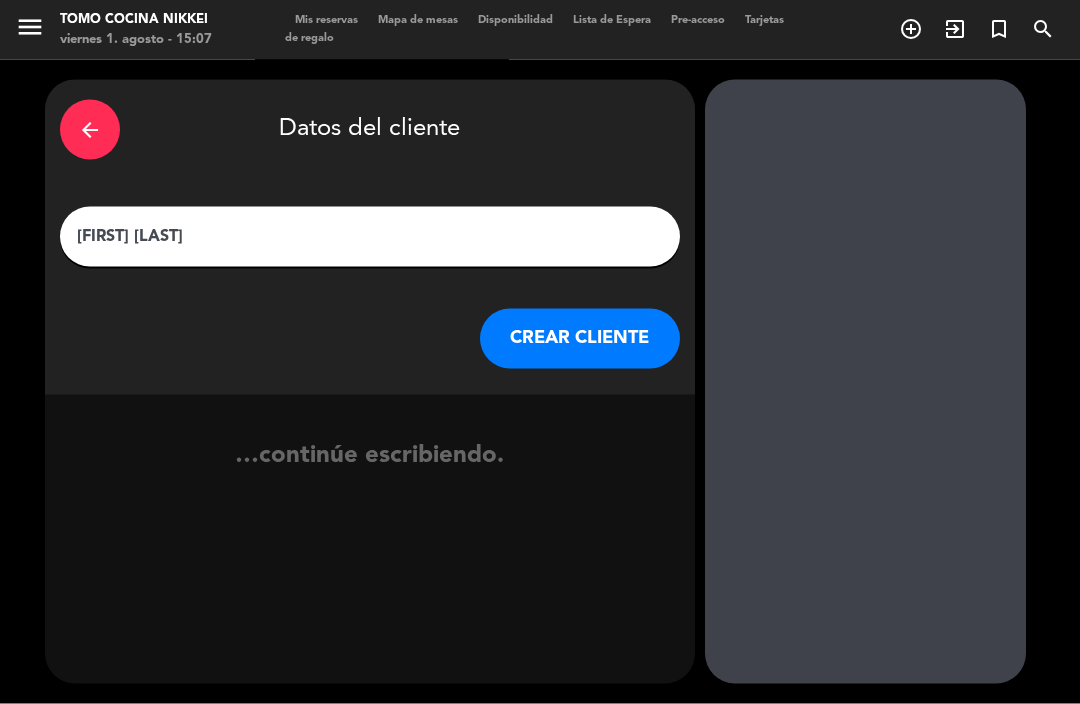click on "CREAR CLIENTE" at bounding box center [580, 339] 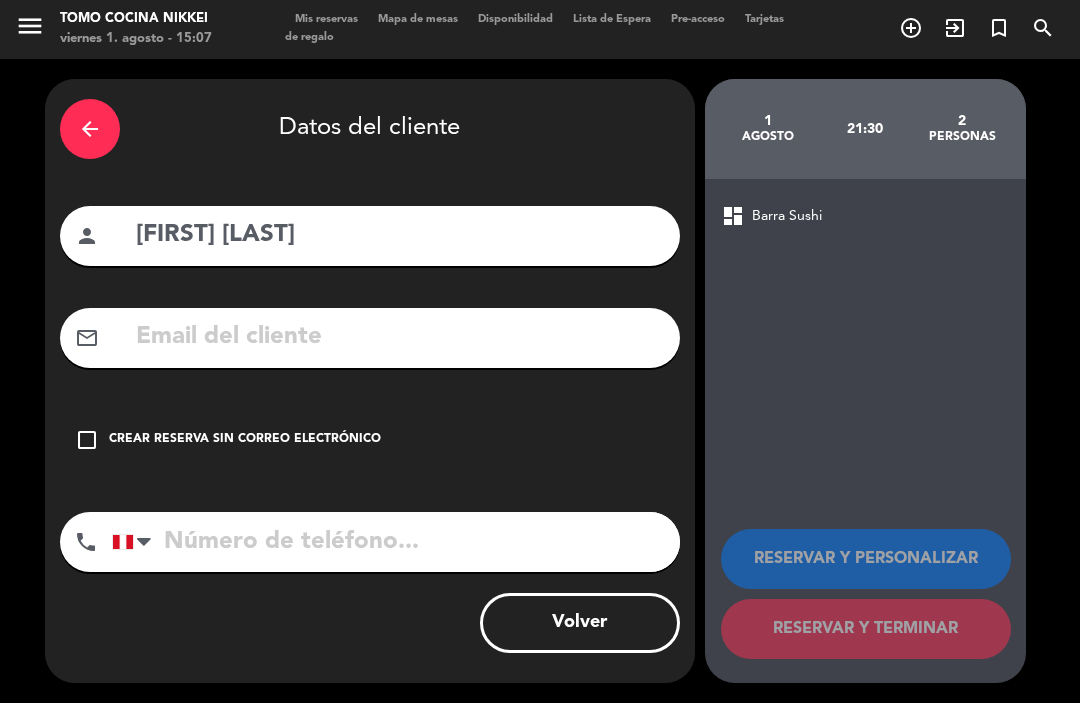 click on "[FIRST] [LAST]" at bounding box center (399, 236) 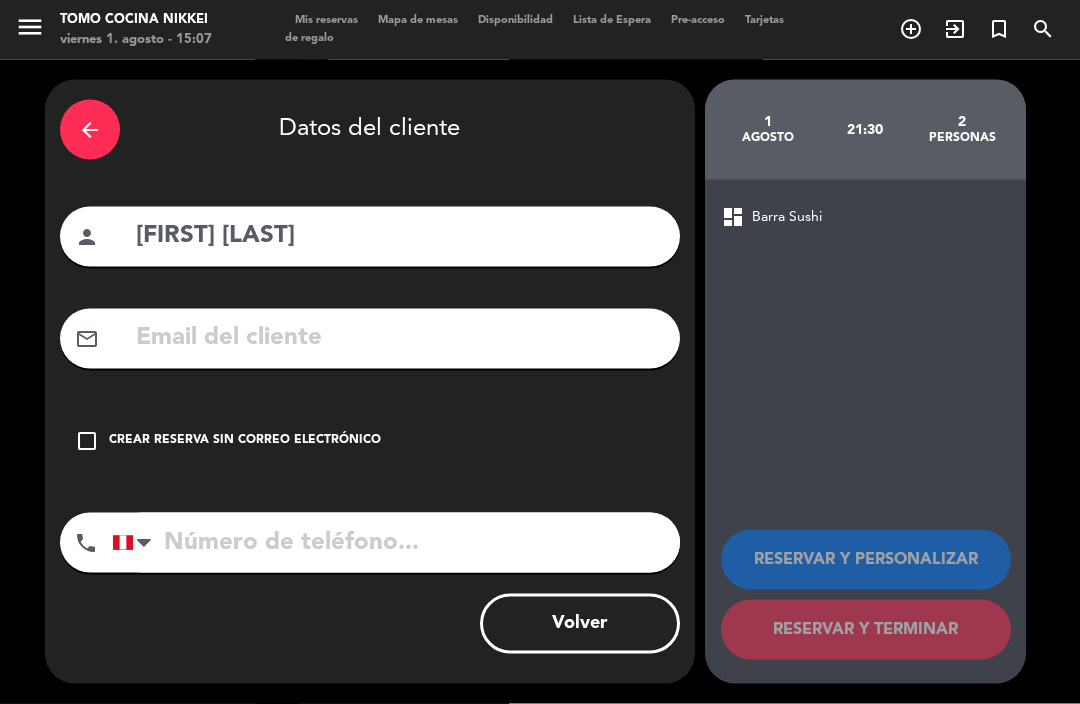 type on "[FIRST] [LAST]" 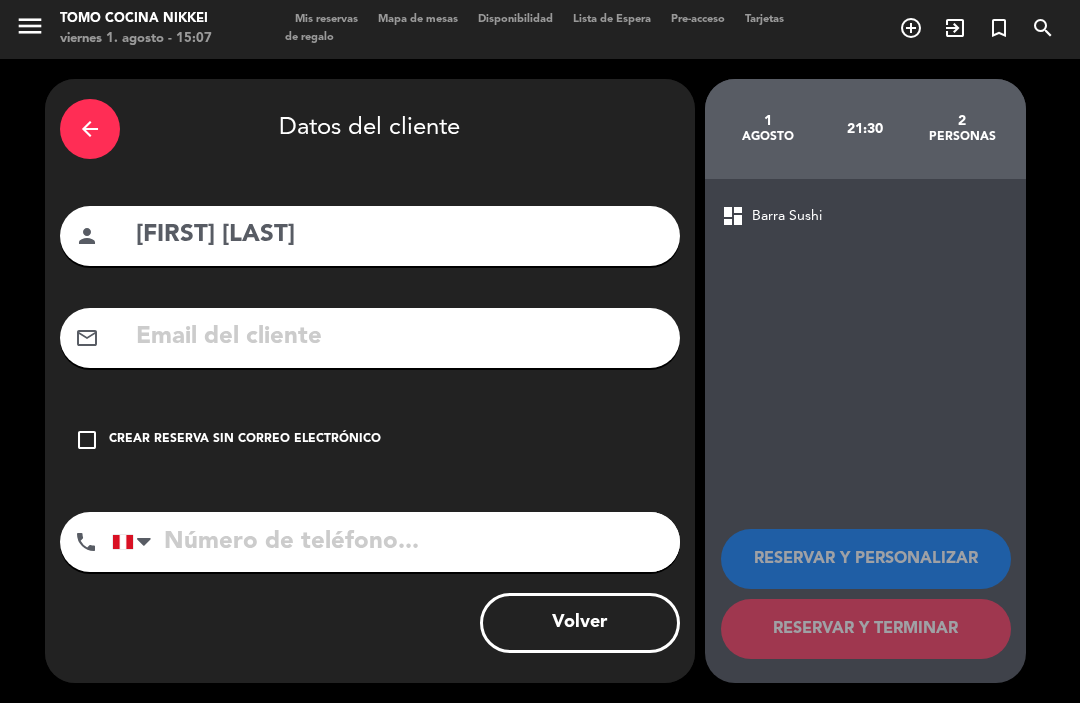 click on "check_box_outline_blank" at bounding box center [87, 441] 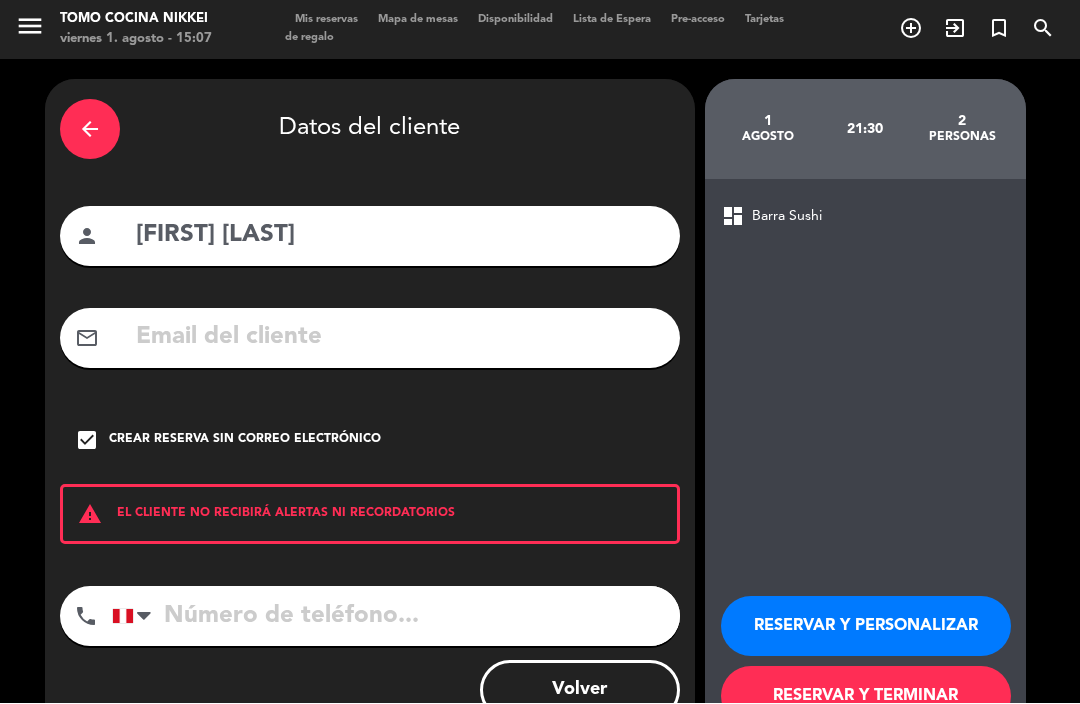 click on "RESERVAR Y TERMINAR" at bounding box center [866, 697] 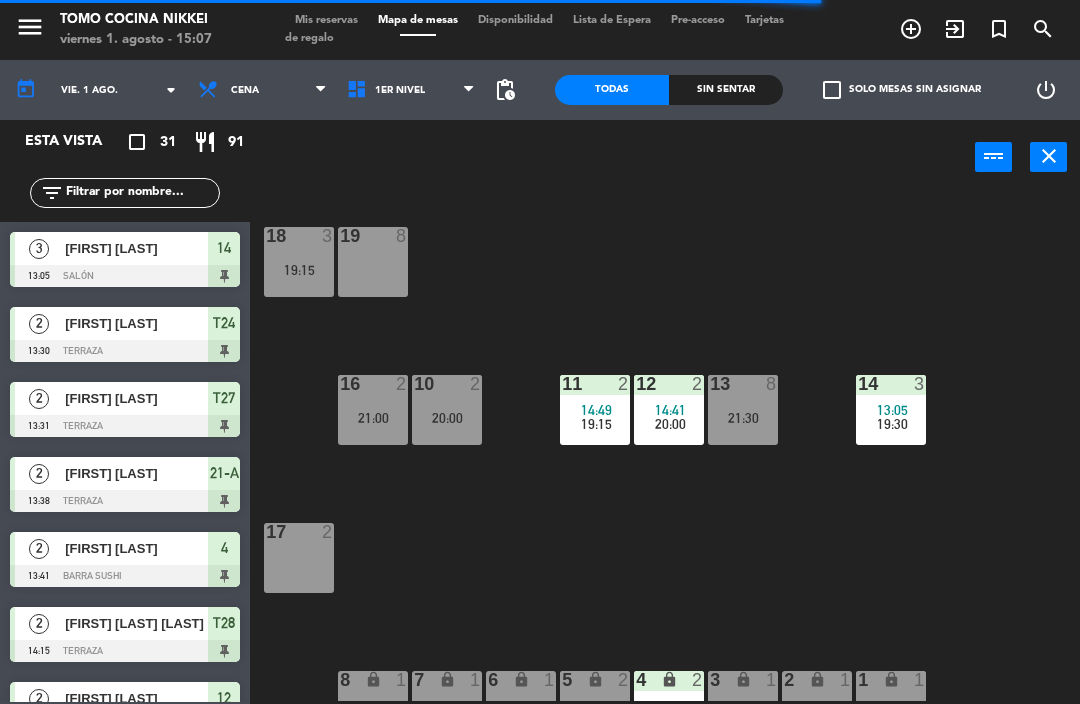 click on "add_circle_outline" at bounding box center [911, 29] 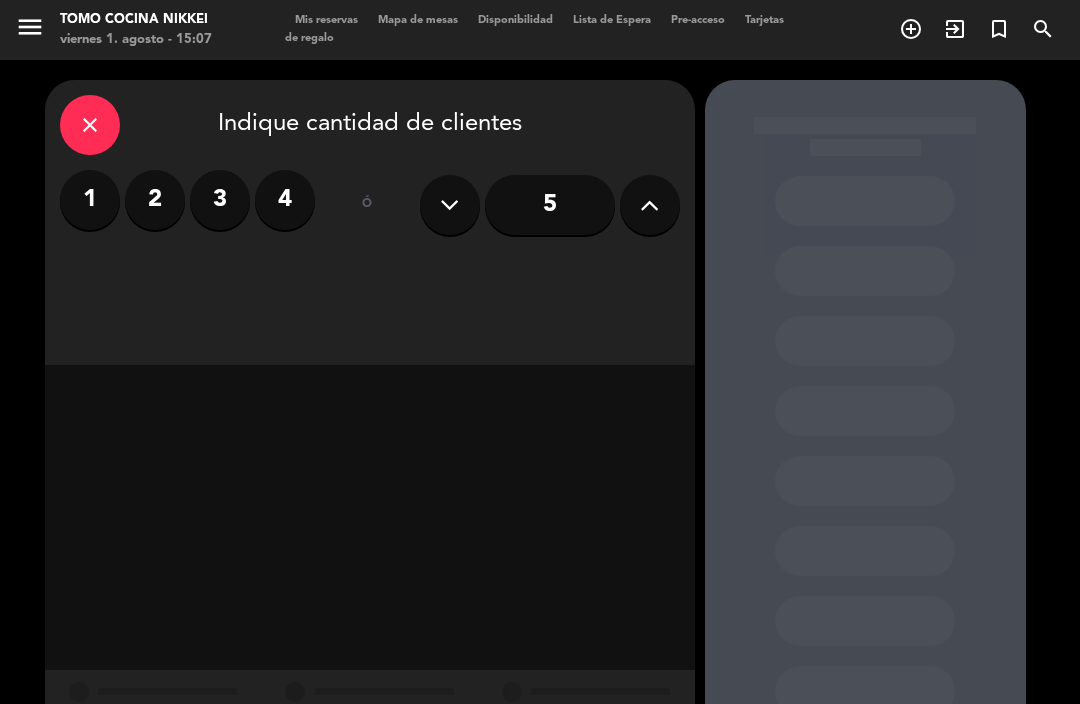 click on "4" at bounding box center (285, 200) 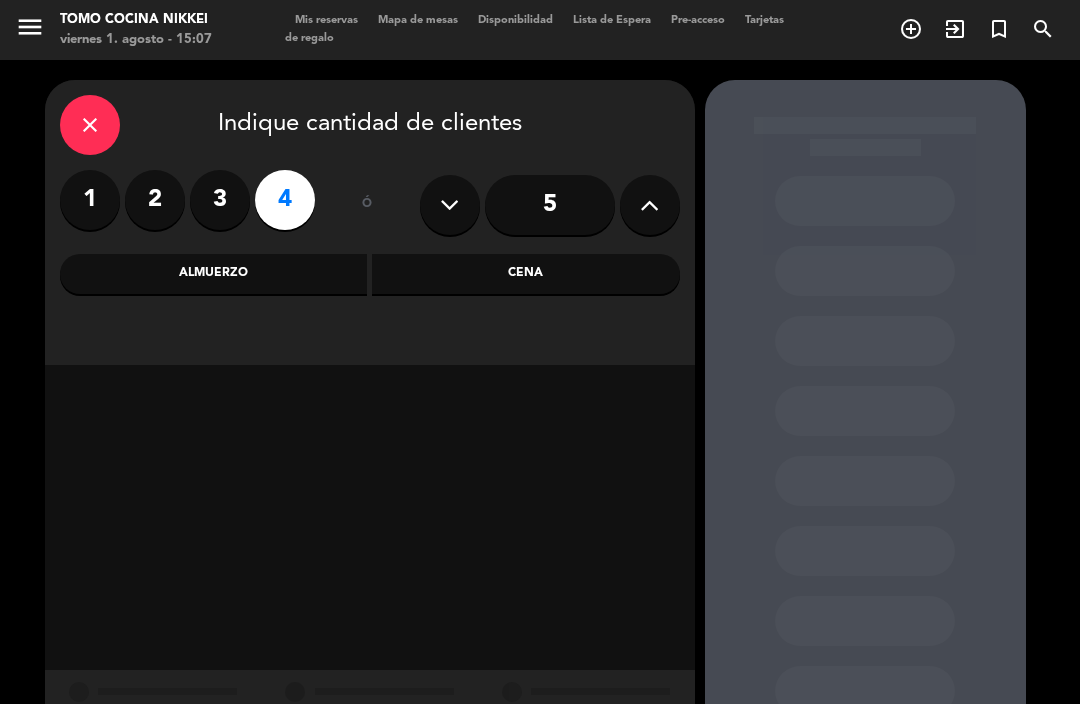 click on "Almuerzo" at bounding box center [214, 274] 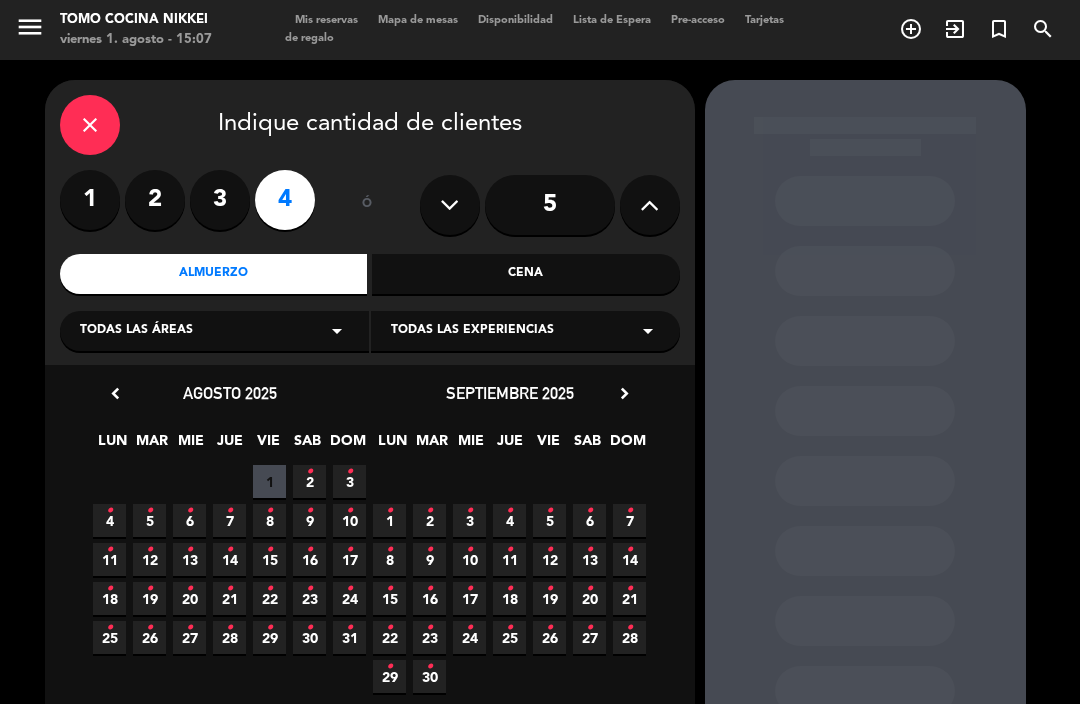 click on "5  •" at bounding box center [149, 520] 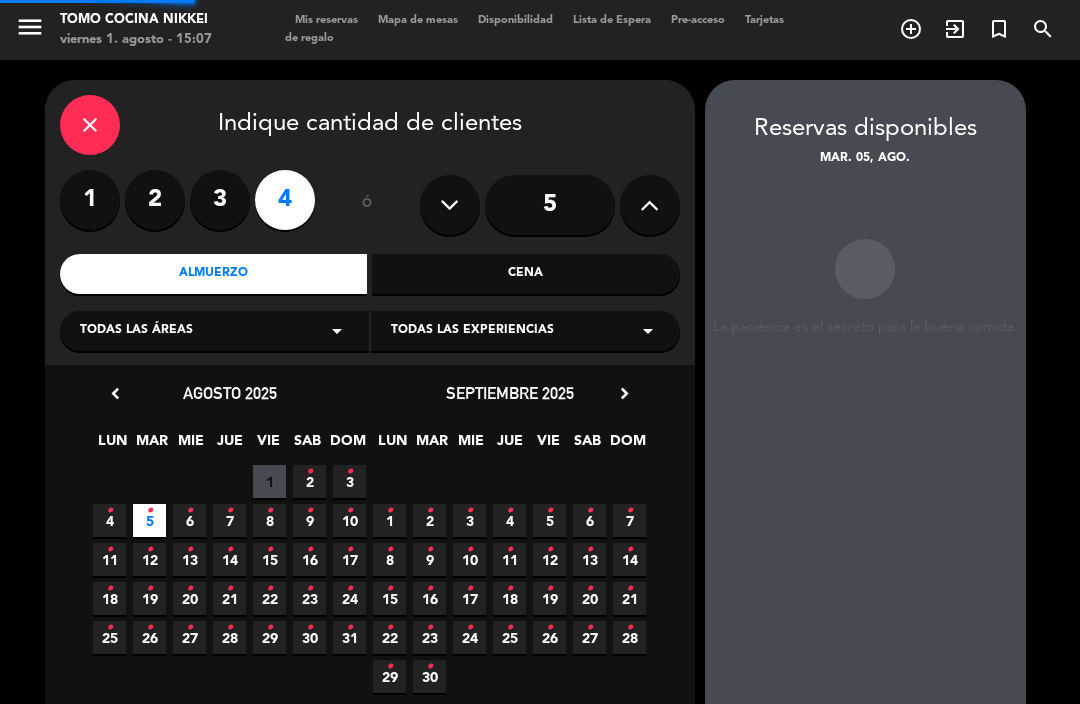 scroll, scrollTop: 45, scrollLeft: 0, axis: vertical 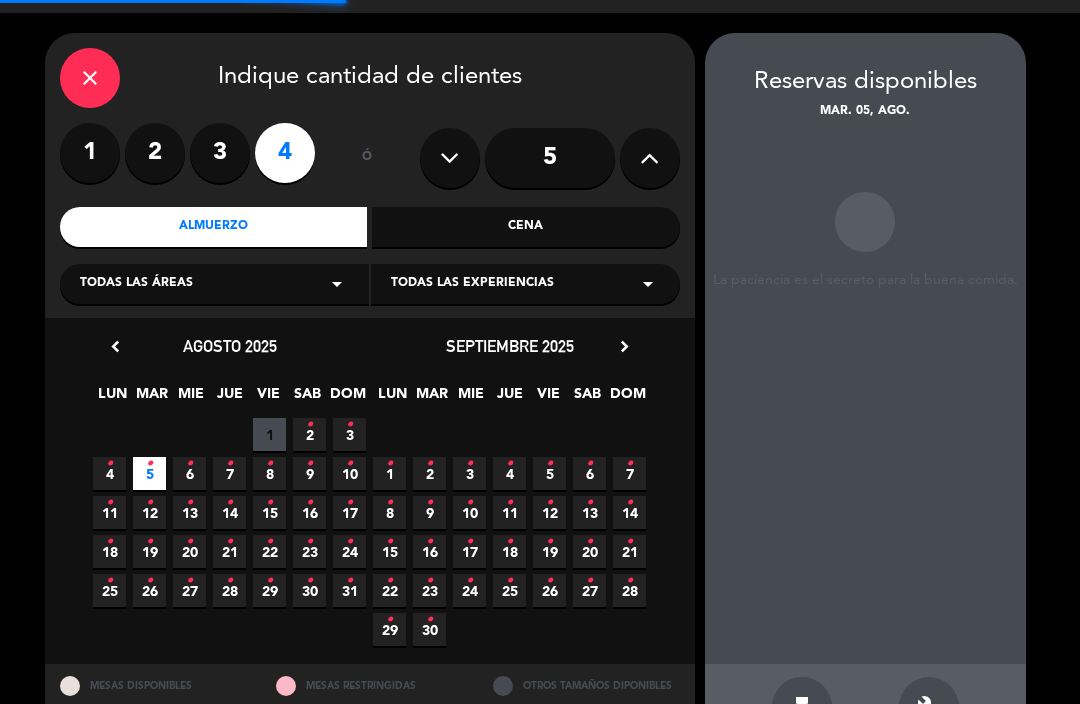 click on "build" at bounding box center (929, 707) 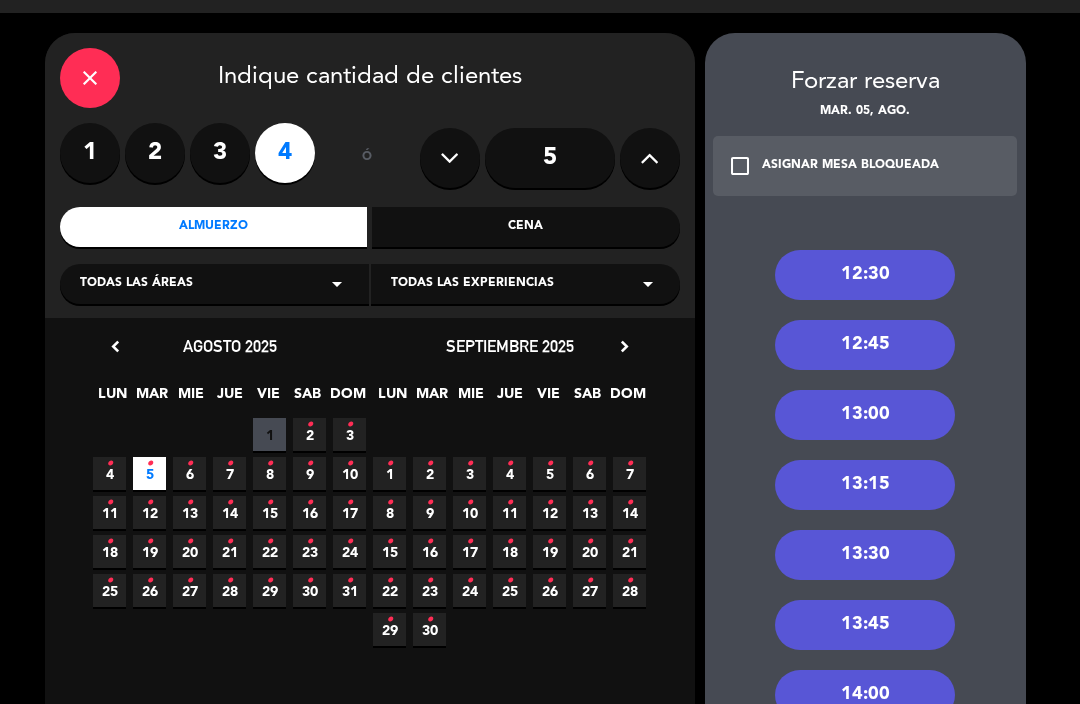 click on "13:15" at bounding box center [865, 485] 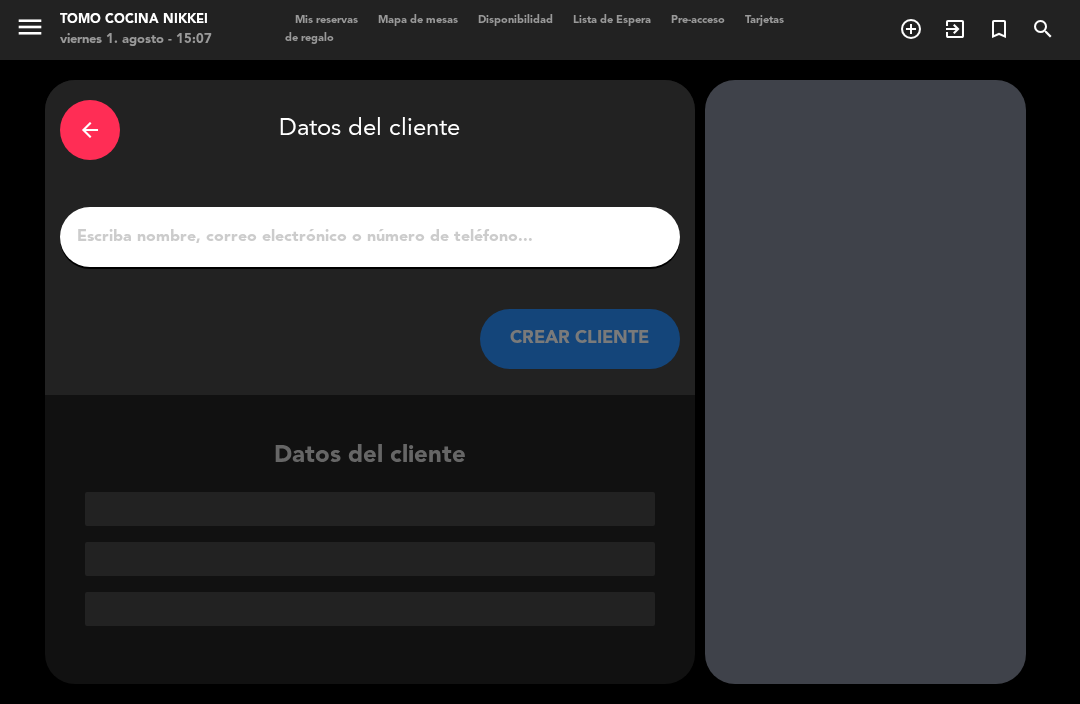 click on "1" at bounding box center [370, 237] 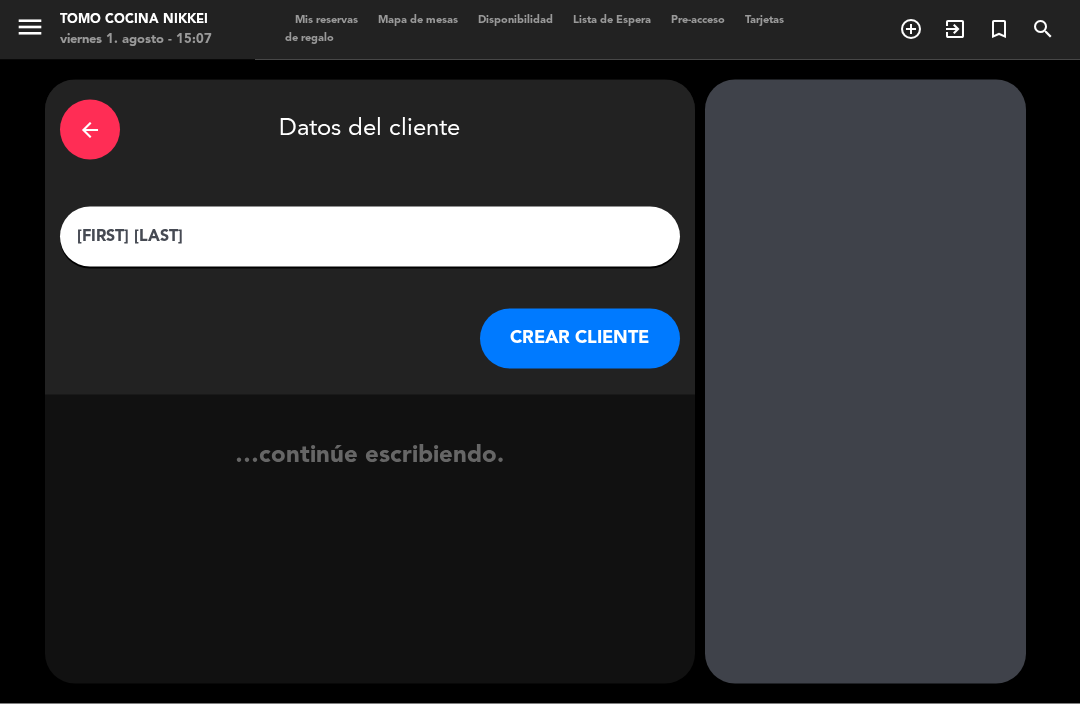 type on "[FIRST] [LAST]" 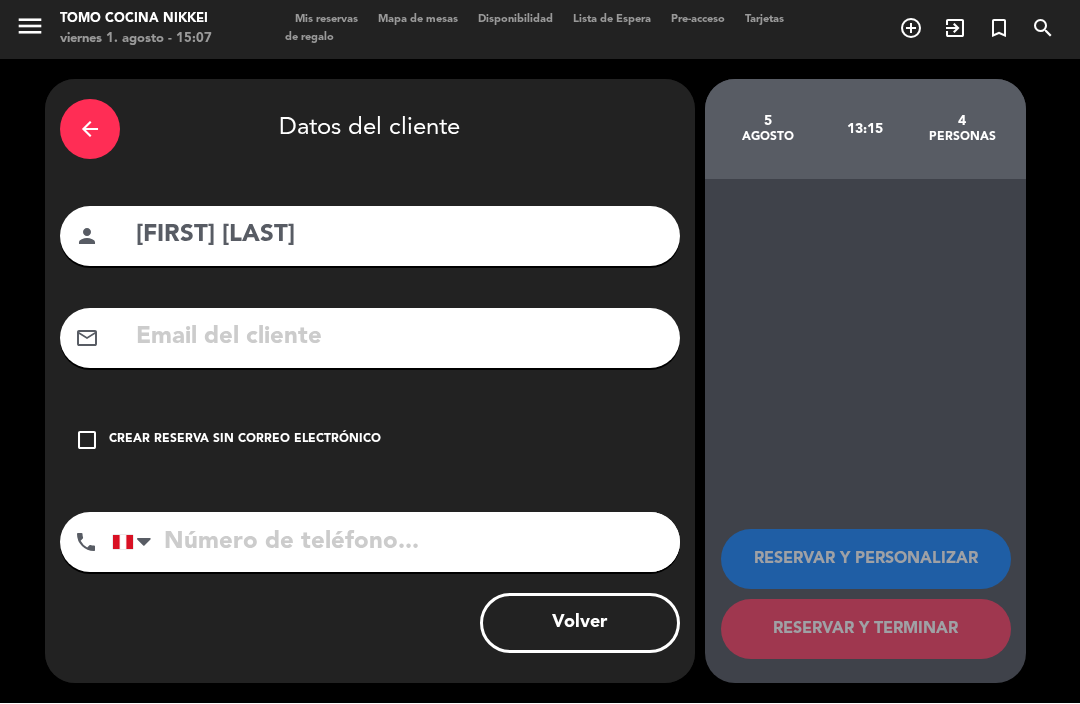 click on "check_box_outline_blank   Crear reserva sin correo electrónico" at bounding box center [370, 441] 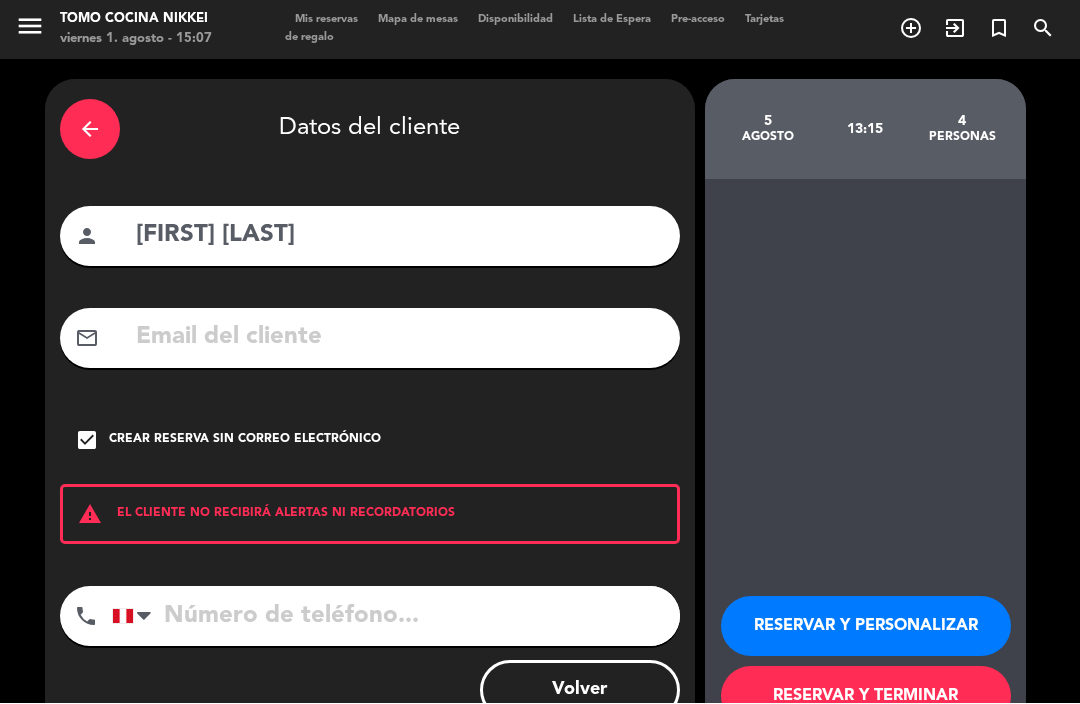 click at bounding box center (396, 617) 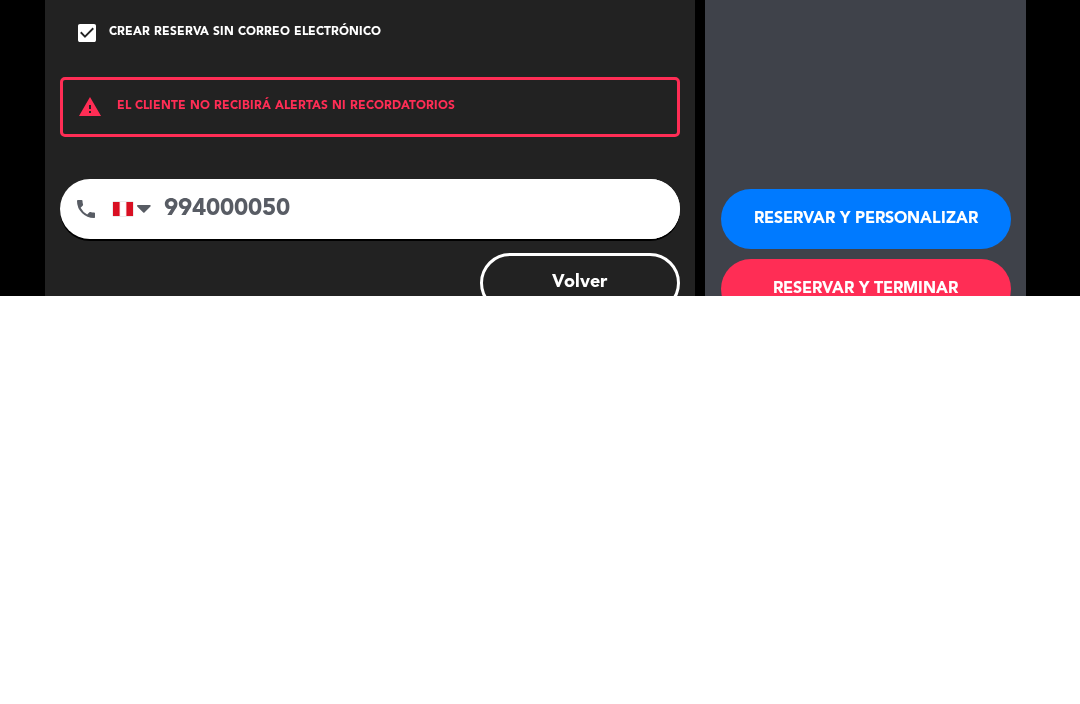 type on "994000050" 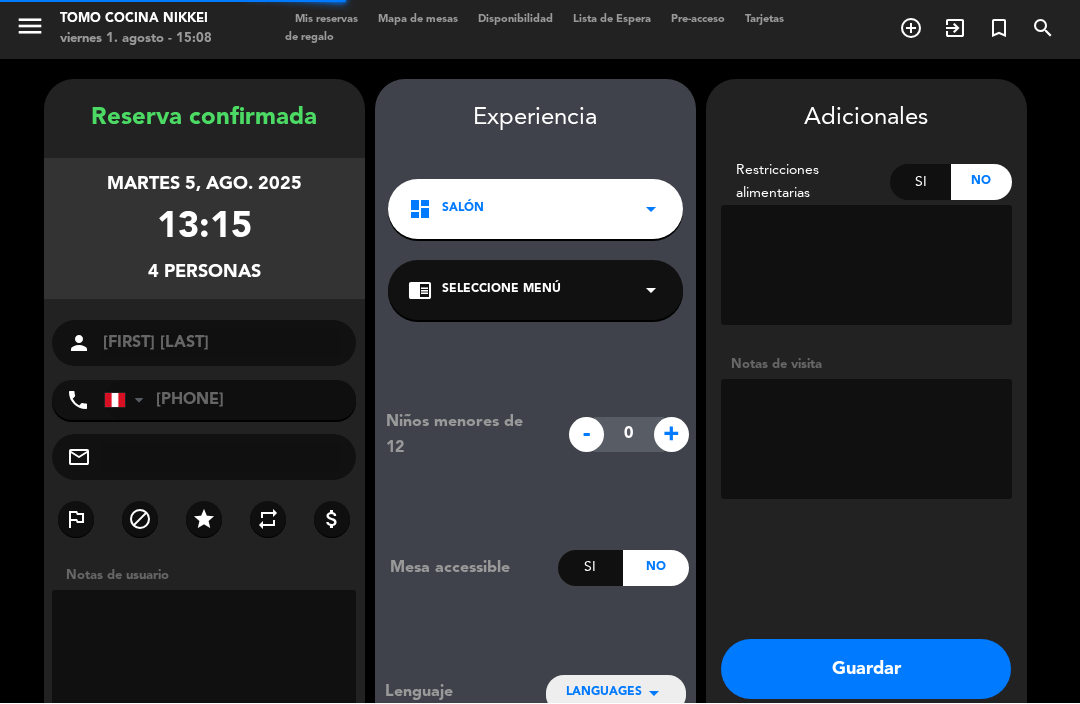scroll, scrollTop: 25, scrollLeft: 0, axis: vertical 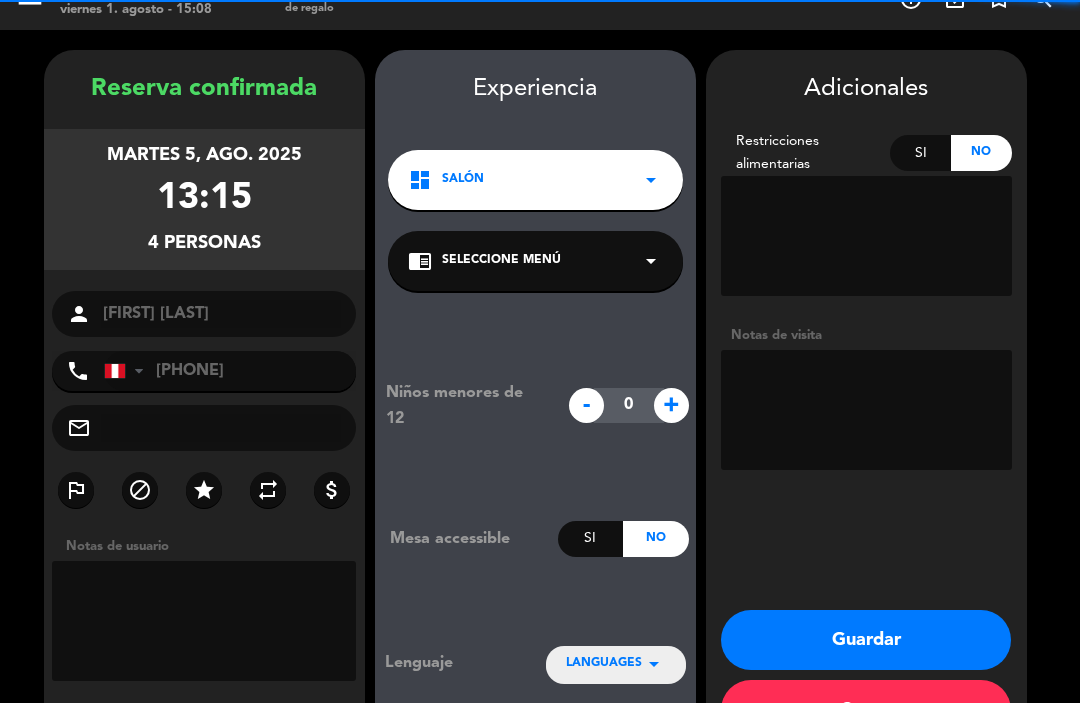 click at bounding box center (866, 411) 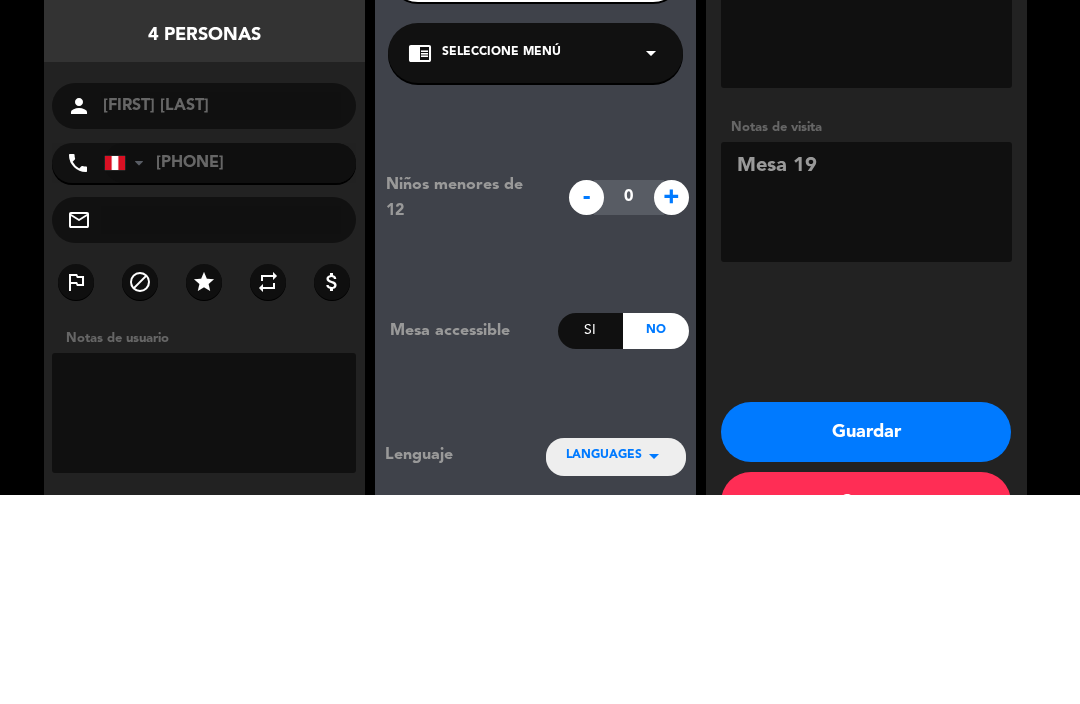 type on "Mesa 19" 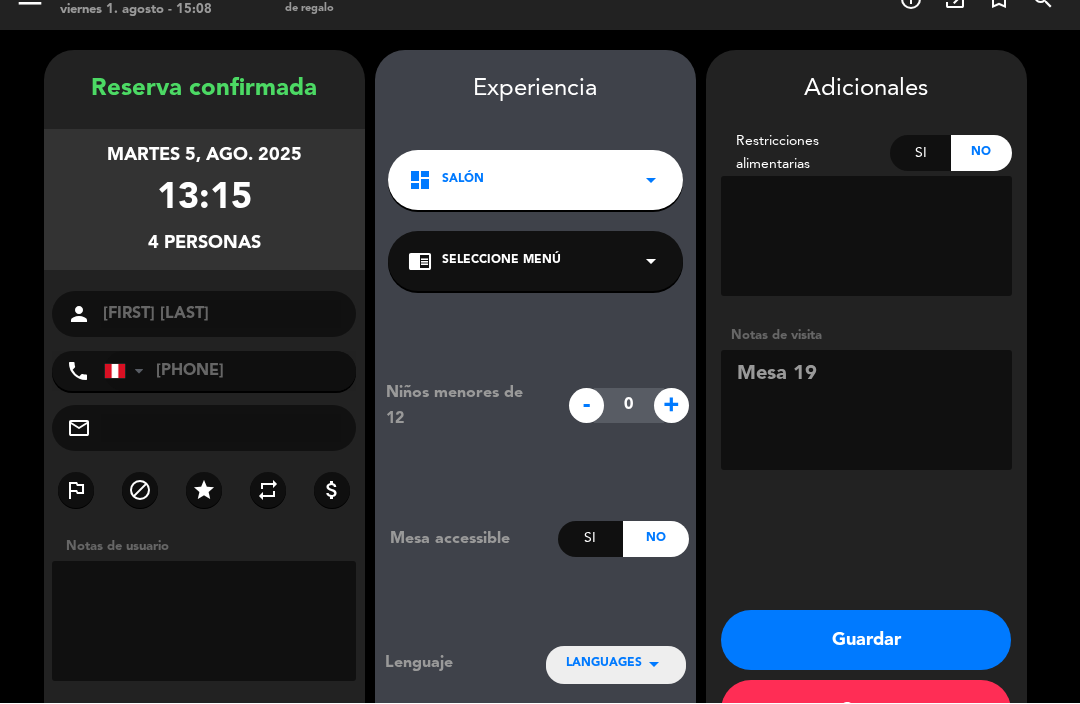 click on "Guardar" at bounding box center [866, 641] 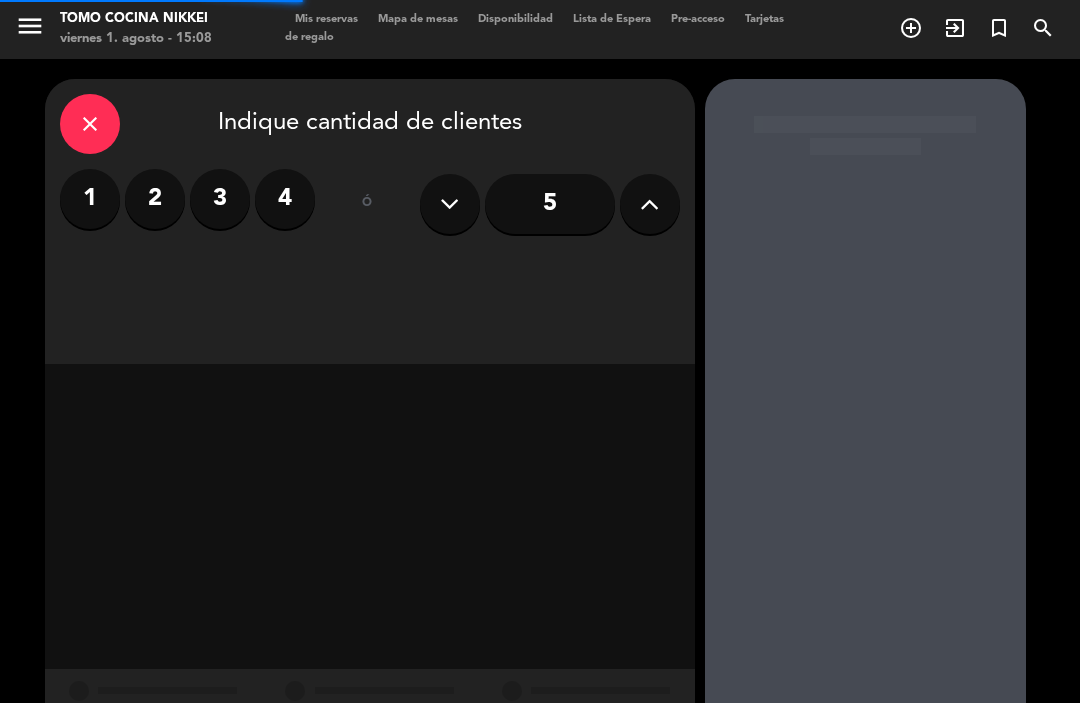 scroll, scrollTop: 0, scrollLeft: 0, axis: both 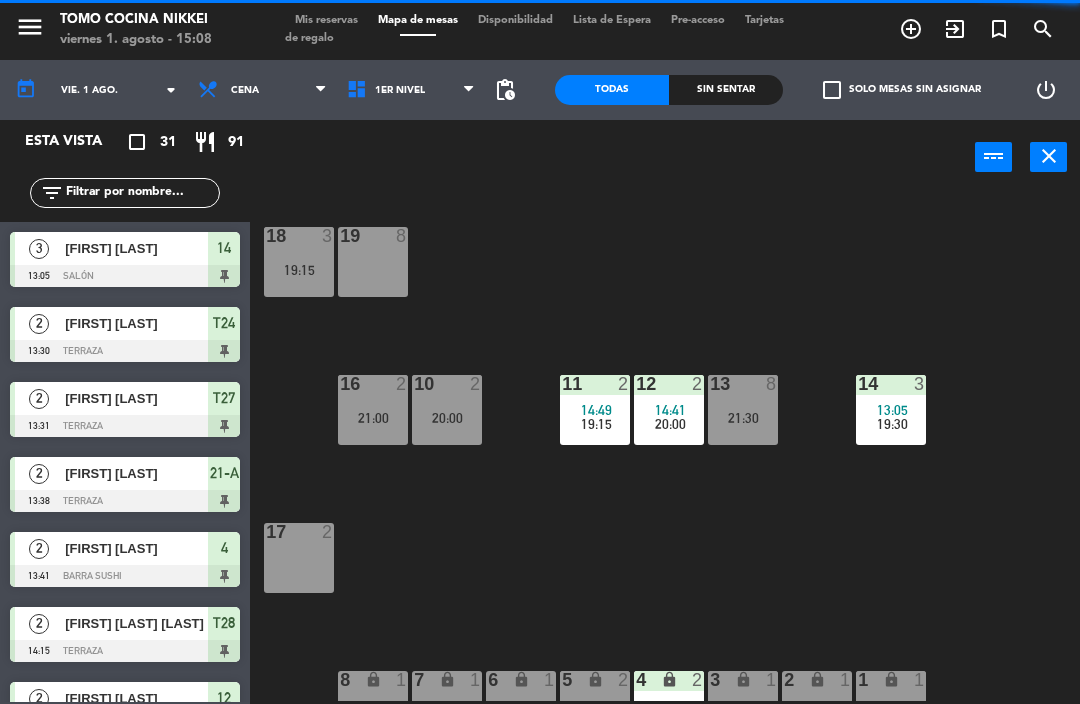 click on "Mis reservas" at bounding box center (326, 20) 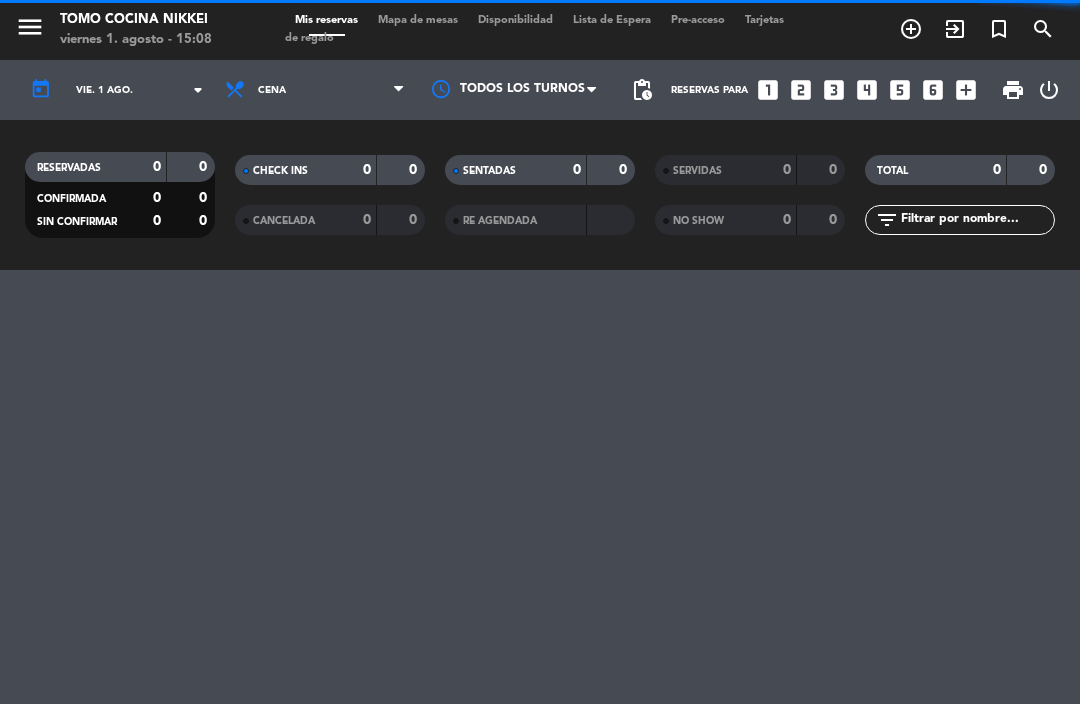 click on "SENTADAS   0   0" 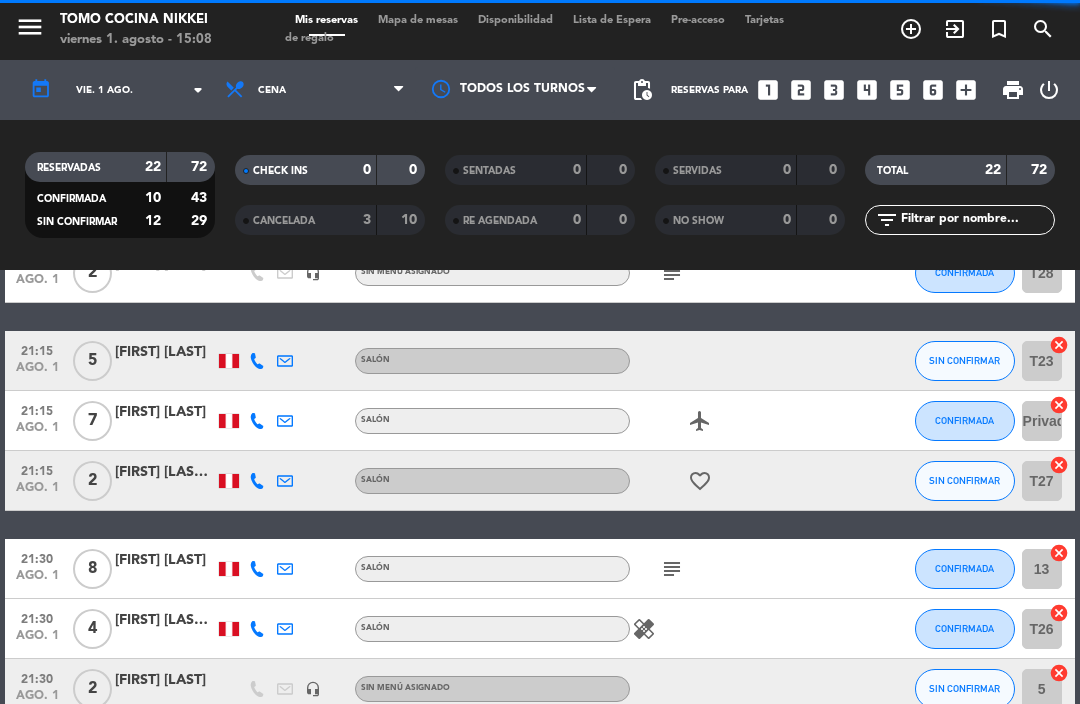scroll, scrollTop: 930, scrollLeft: 0, axis: vertical 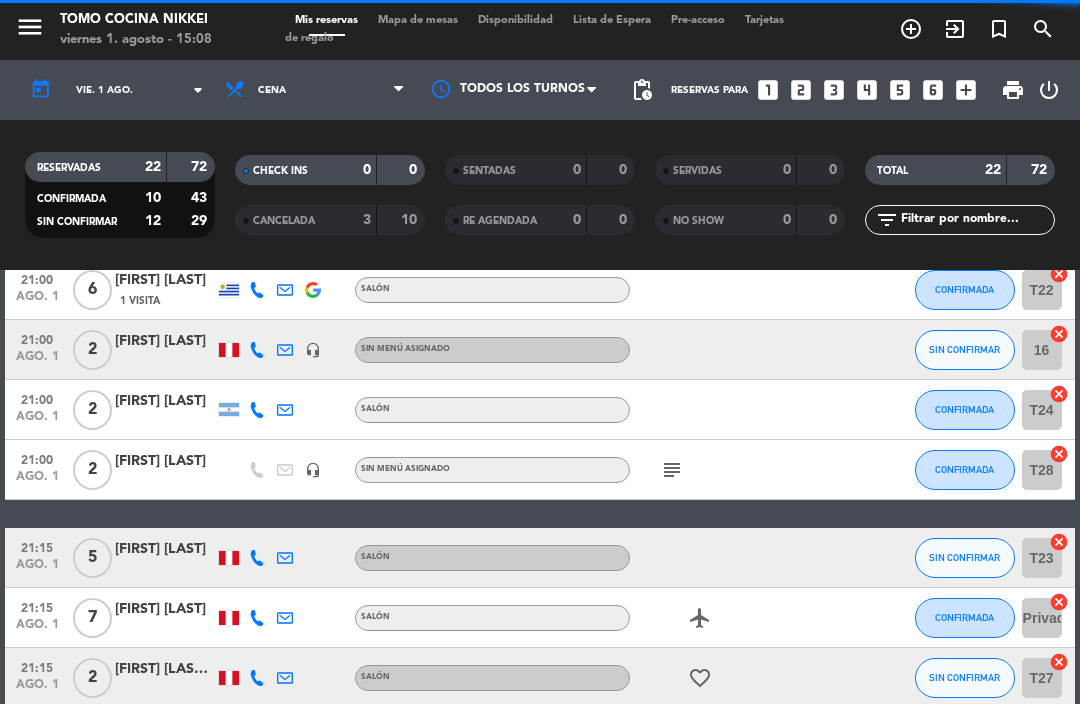 click on "SIN CONFIRMAR" 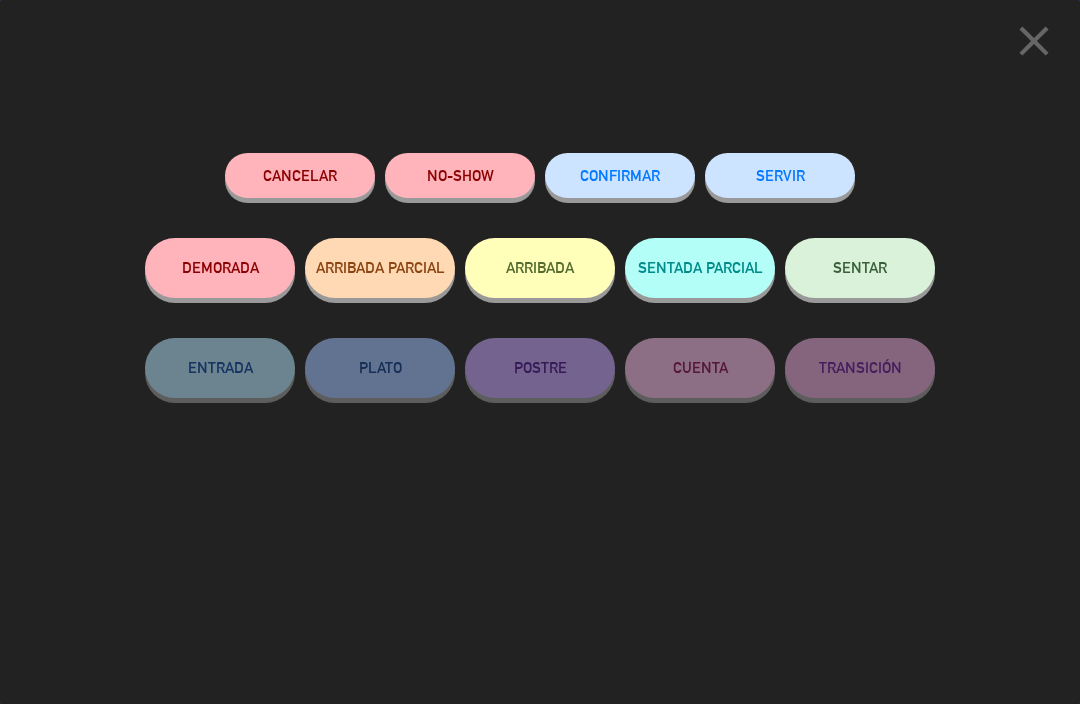 click on "CONFIRMAR" 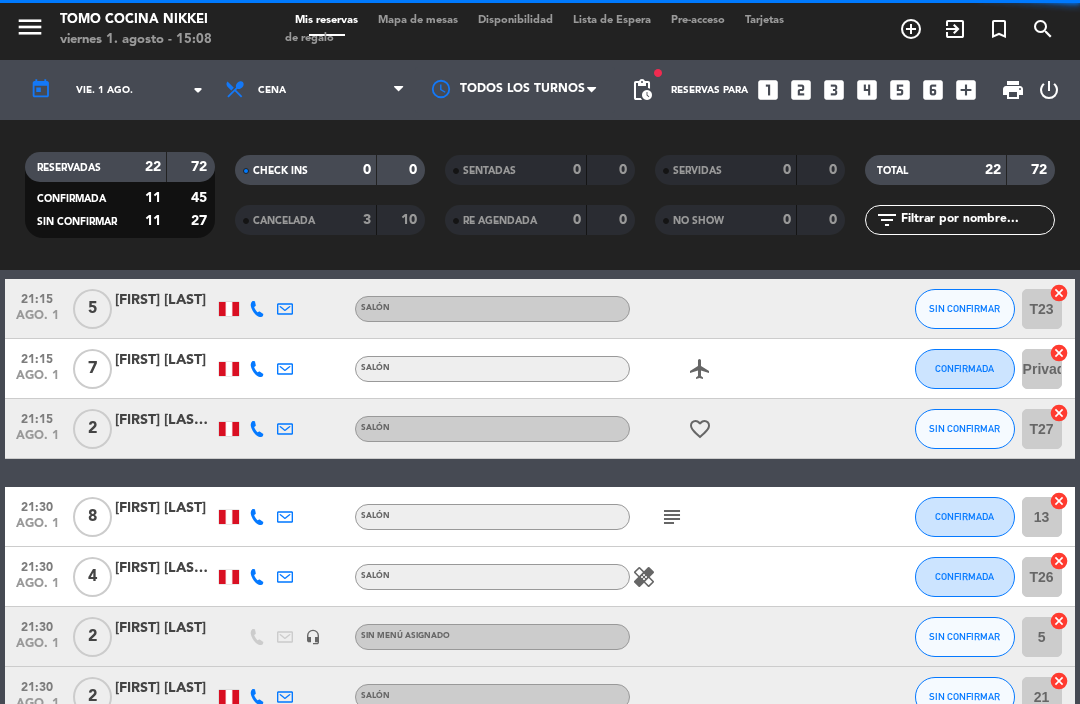 scroll, scrollTop: 1194, scrollLeft: 0, axis: vertical 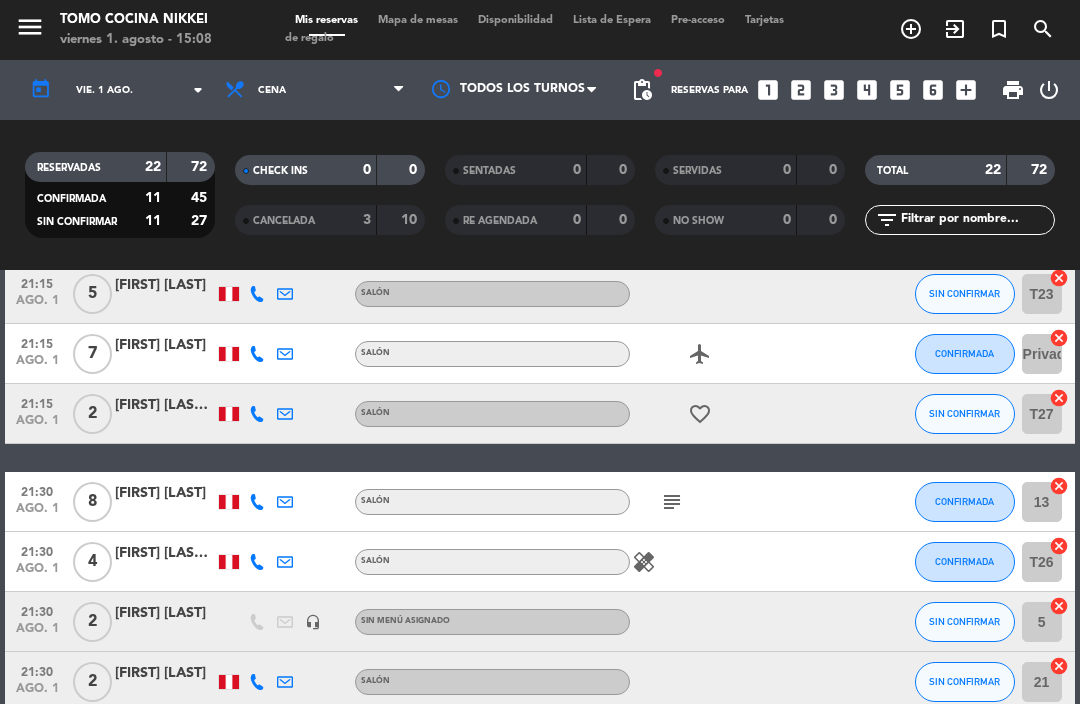 click on "SIN CONFIRMAR" 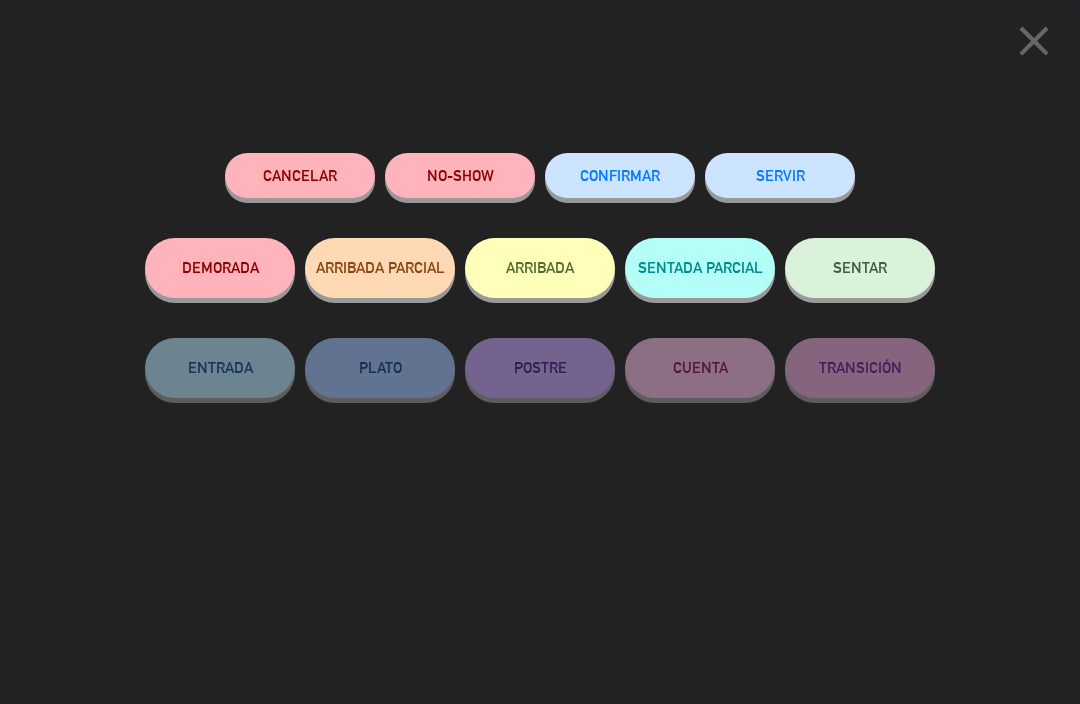 click on "CONFIRMAR" 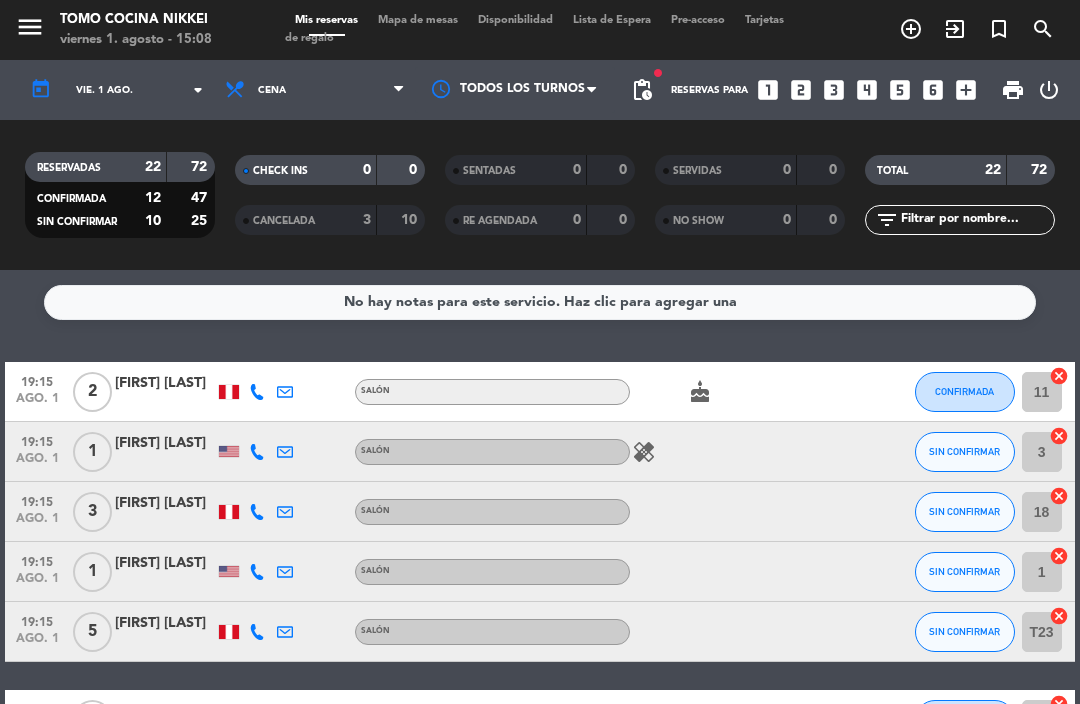 scroll, scrollTop: -2, scrollLeft: 0, axis: vertical 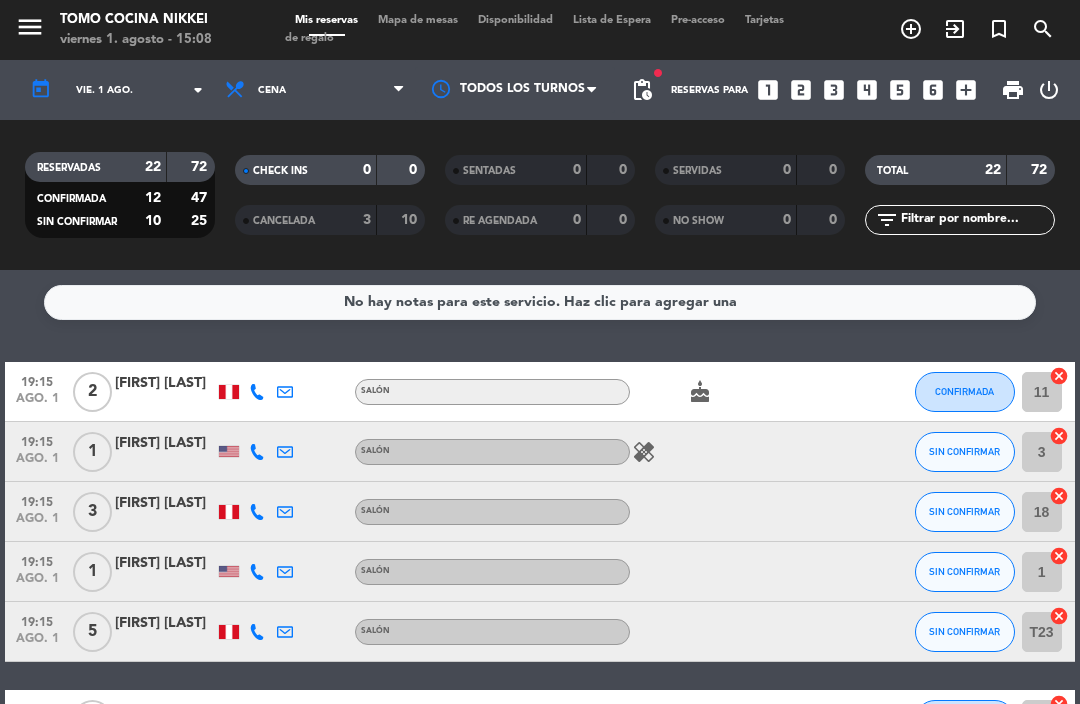click on "Mapa de mesas" at bounding box center (418, 20) 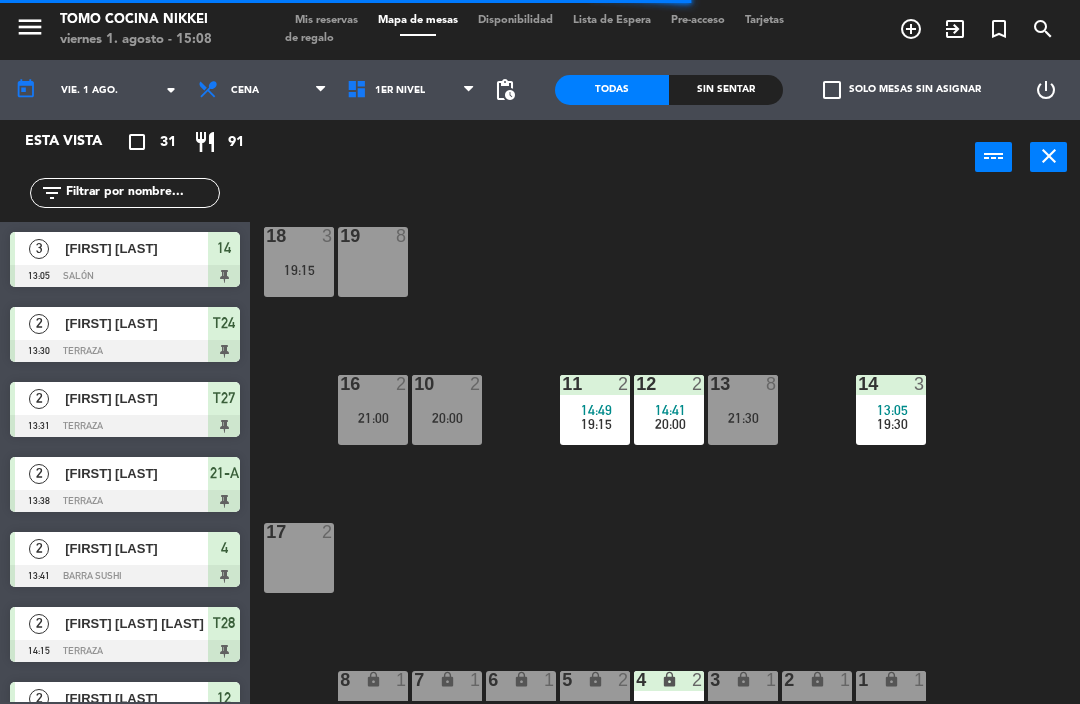 click on "Sin sentar" 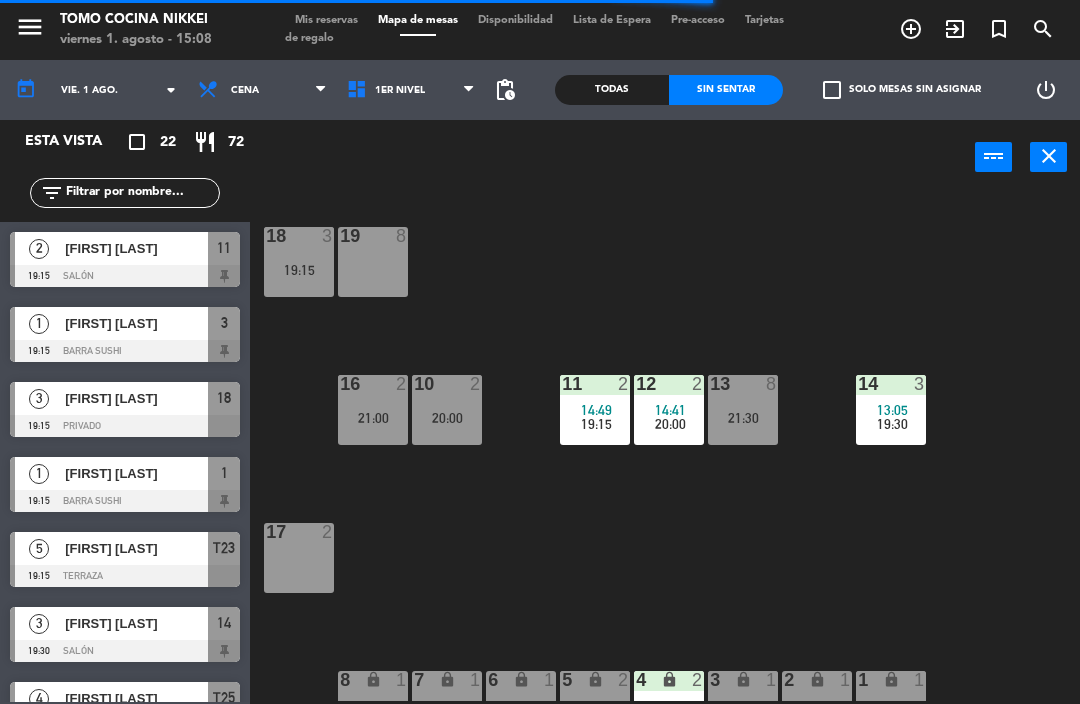 click on "Sin sentar" 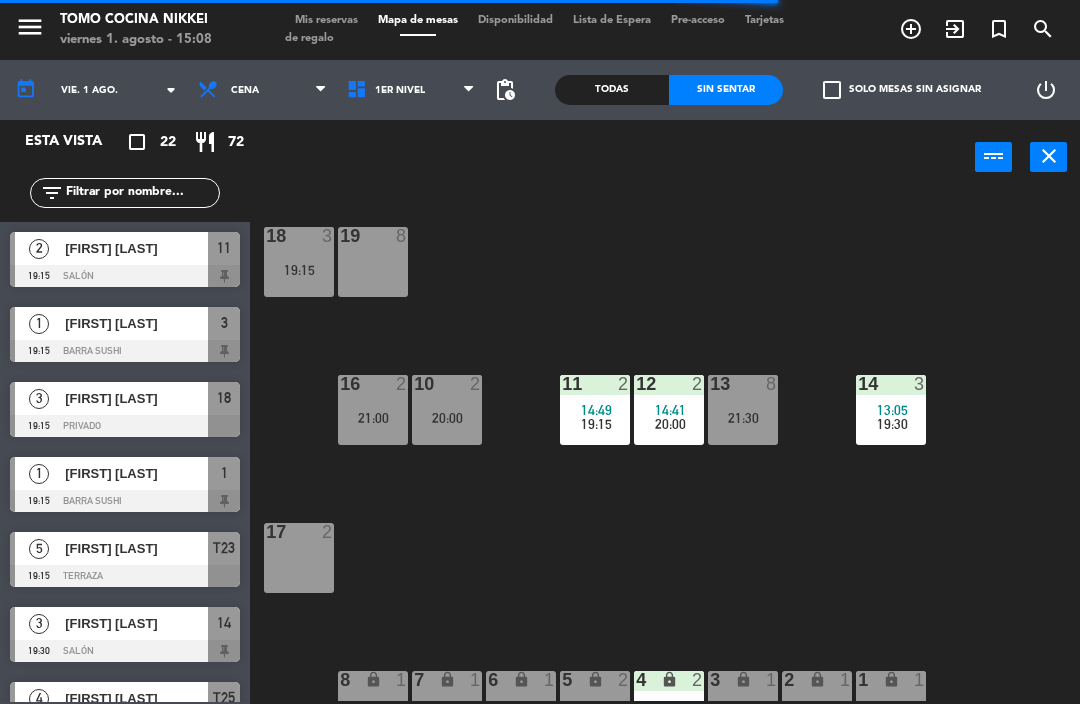 click on "14  3   13:05      19:30" at bounding box center [891, 410] 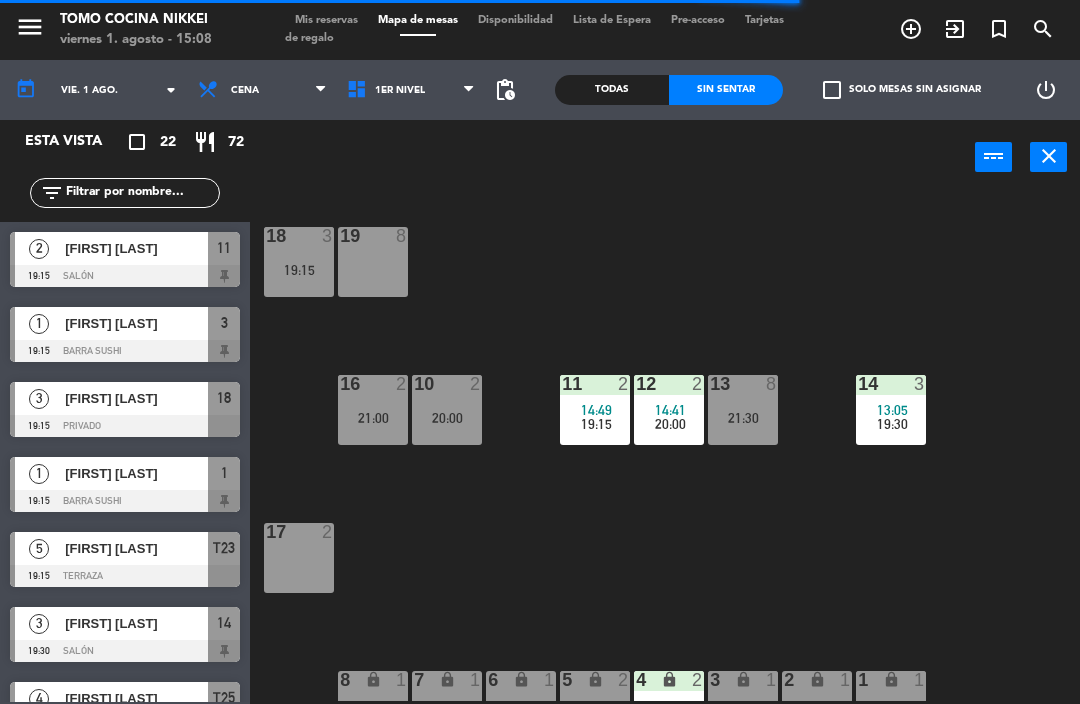 click on "18  3   19:15  19  8  16  2   21:00  10  2   20:00  11  2   14:49      19:15     12  2   14:41      20:00     13  8   21:30  14  3   13:05      19:30     17  2  7 lock  1  8 lock  1  6 lock  1  5 lock  2   21:30  4 lock  2   13:41  3 lock  1   19:15  2 lock  1  1 lock  1   19:15" 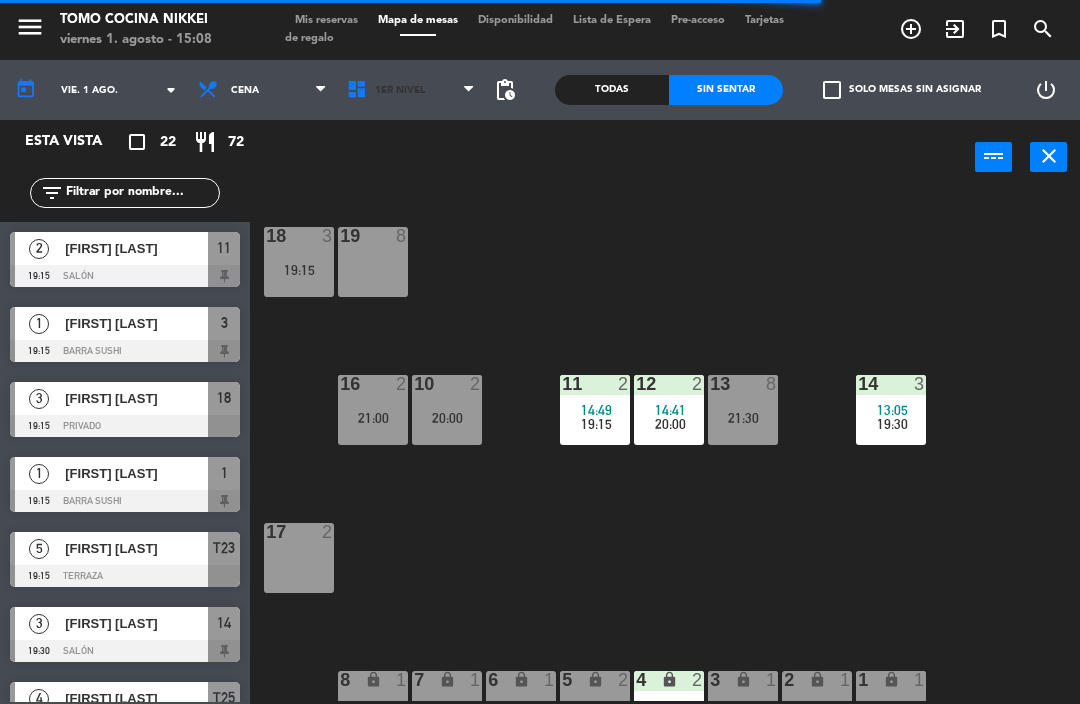 click on "1er Nivel" at bounding box center [411, 90] 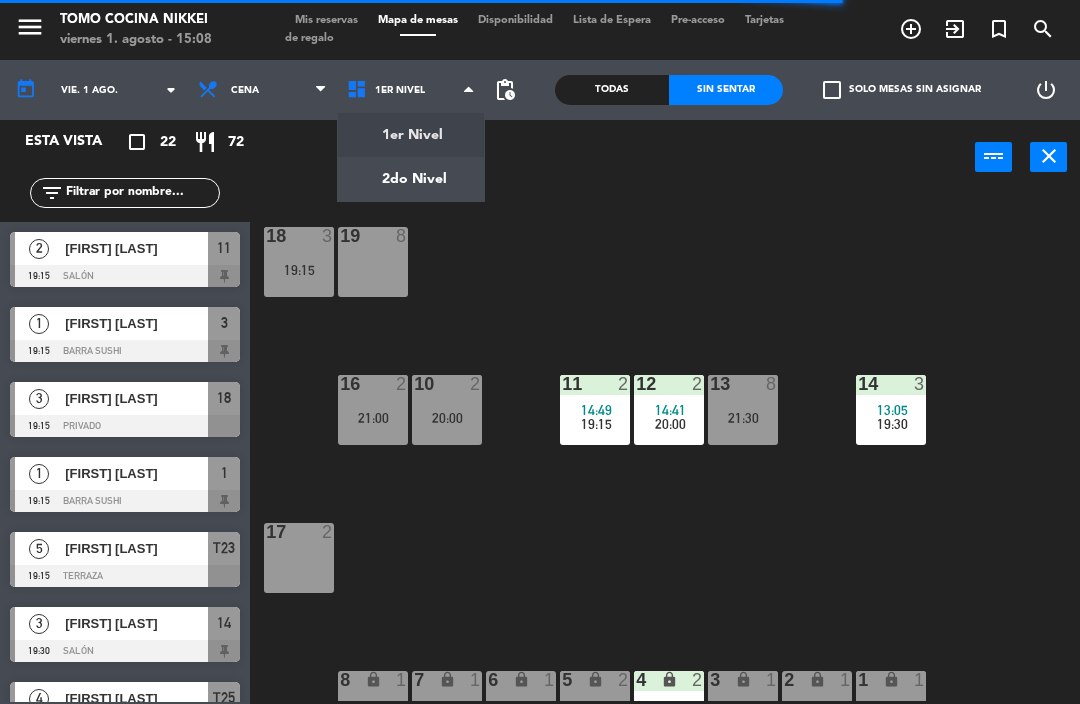 click on "menu  Tomo Cocina Nikkei   viernes 1. agosto - 15:08   Mis reservas   Mapa de mesas   Disponibilidad   Lista de Espera   Pre-acceso   Tarjetas de regalo  add_circle_outline exit_to_app turned_in_not search today    vie. 1 ago. arrow_drop_down  Almuerzo  Cena  Cena  Almuerzo  Cena  1er Nivel   2do Nivel   1er Nivel   1er Nivel   2do Nivel  pending_actions  Todas  Sin sentar  check_box_outline_blank   Solo mesas sin asignar   power_settings_new   Esta vista   crop_square  22  restaurant  72 filter_list  2   [FIRST] [LAST]   19:15   Salón  11  1   [FIRST] [LAST]   19:15   Barra Sushi  3  3   [FIRST] [LAST]   19:15   Privado  18  1   [FIRST] [LAST]   19:15   Barra Sushi  1  5   [FIRST] [LAST]   19:15   Terraza  T23  3   [FIRST] [LAST]   19:30   Salón  14  4   [FIRST] [LAST]   19:45   Terraza  T25  2   [FIRST] [LAST]   20:00   Salón  12  2   [FIRST] [LAST]   20:00   Salón  10  2   [FIRST] [LAST]   20:15   Terraza  21-A  5   [FIRST] [LAST]   20:30   Terraza  T20  6   [FIRST] [LAST]   21:00   Terraza  T22  2  16 13" 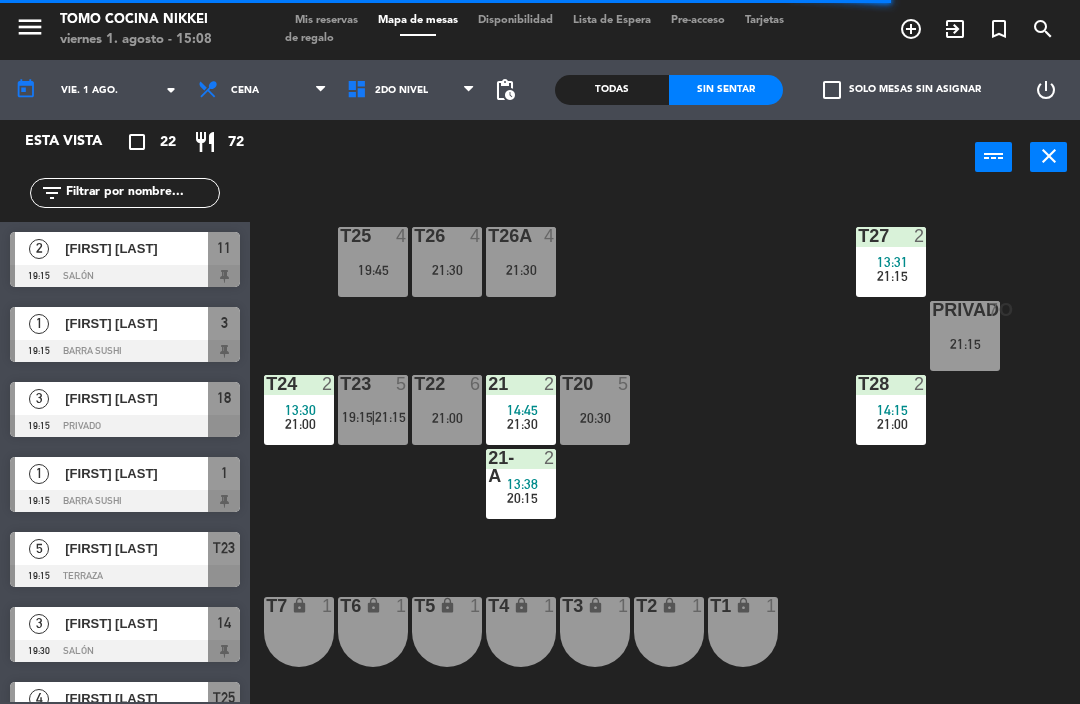 click on "T23  5   19:15    |    21:15" at bounding box center (373, 410) 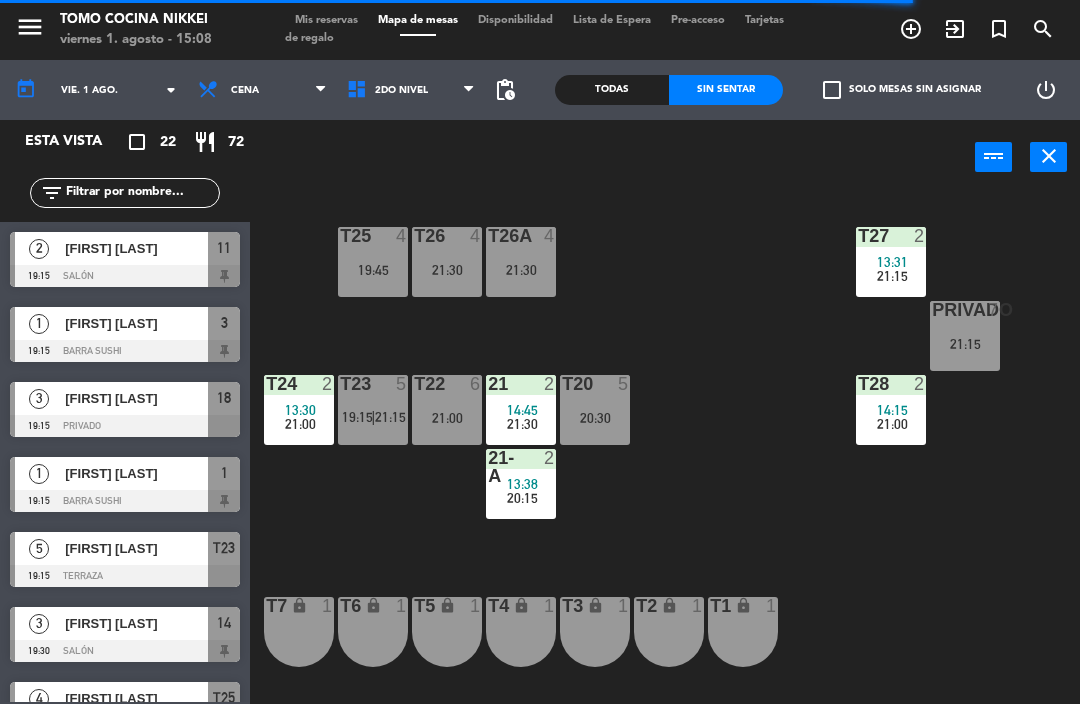 click on "T27  2   13:31      21:15     T25  4   19:45  T26A  4   21:30  T26  4   21:30  Privado  7   21:15  T24  2   13:30      21:00     T23  5   19:15    |    21:15     T22  6   21:00  21  2   14:45      21:30     T20  5   20:30  T28  2   14:15      21:00     21-A  2   13:38      20:15     T7 lock  1  T6 lock  1  T5 lock  1  T4 lock  1  T3 lock  1  T2 lock  1  T1 lock  1" 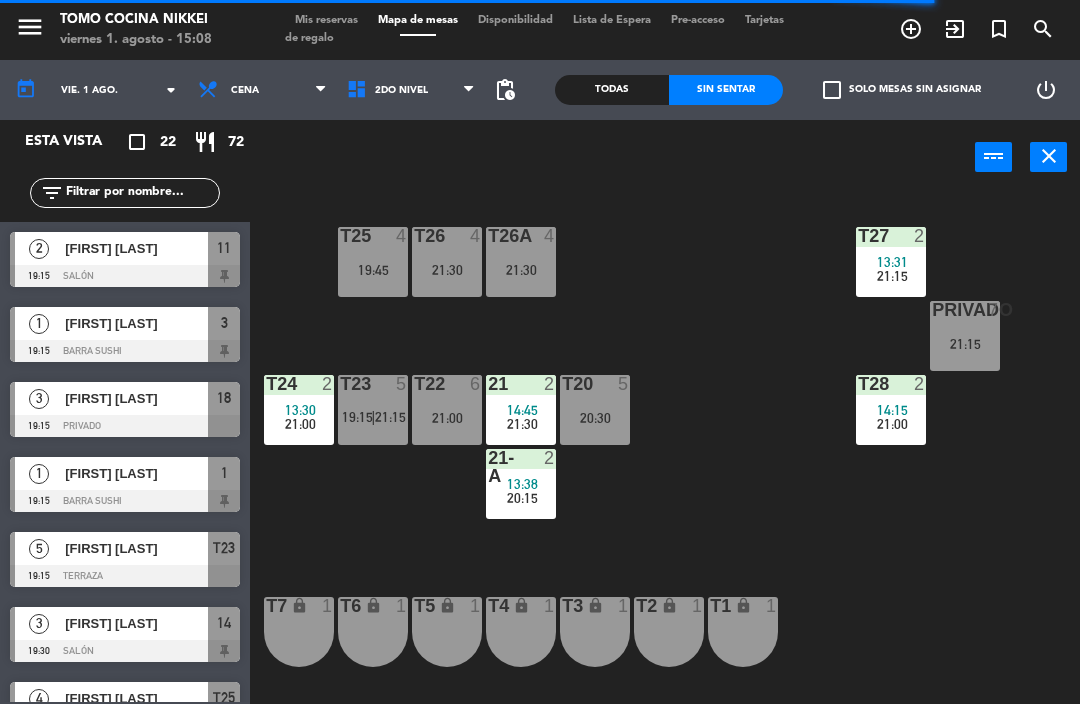 click on "T27  2   13:31      21:15     T25  4   19:45  T26A  4   21:30  T26  4   21:30  Privado  7   21:15  T24  2   13:30      21:00     T23  5   19:15    |    21:15     T22  6   21:00  21  2   14:45      21:30     T20  5   20:30  T28  2   14:15      21:00     21-A  2   13:38      20:15     T7 lock  1  T6 lock  1  T5 lock  1  T4 lock  1  T3 lock  1  T2 lock  1  T1 lock  1" 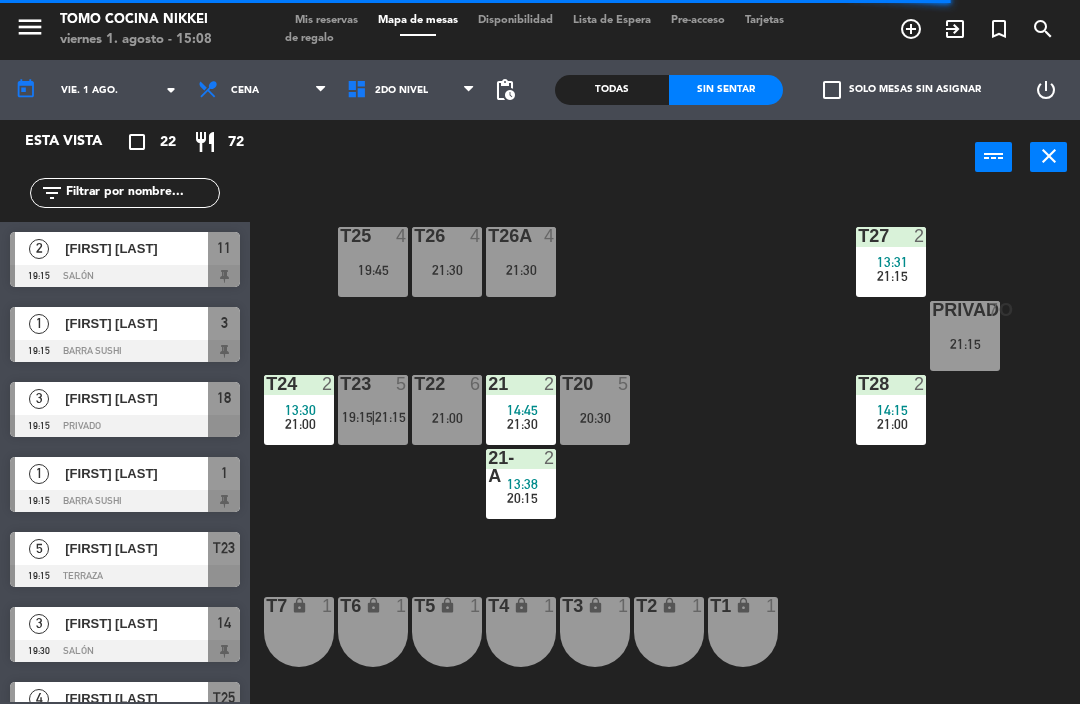 click on "T27  2   13:31      21:15     T25  4   19:45  T26A  4   21:30  T26  4   21:30  Privado  7   21:15  T24  2   13:30      21:00     T23  5   19:15    |    21:15     T22  6   21:00  21  2   14:45      21:30     T20  5   20:30  T28  2   14:15      21:00     21-A  2   13:38      20:15     T7 lock  1  T6 lock  1  T5 lock  1  T4 lock  1  T3 lock  1  T2 lock  1  T1 lock  1" 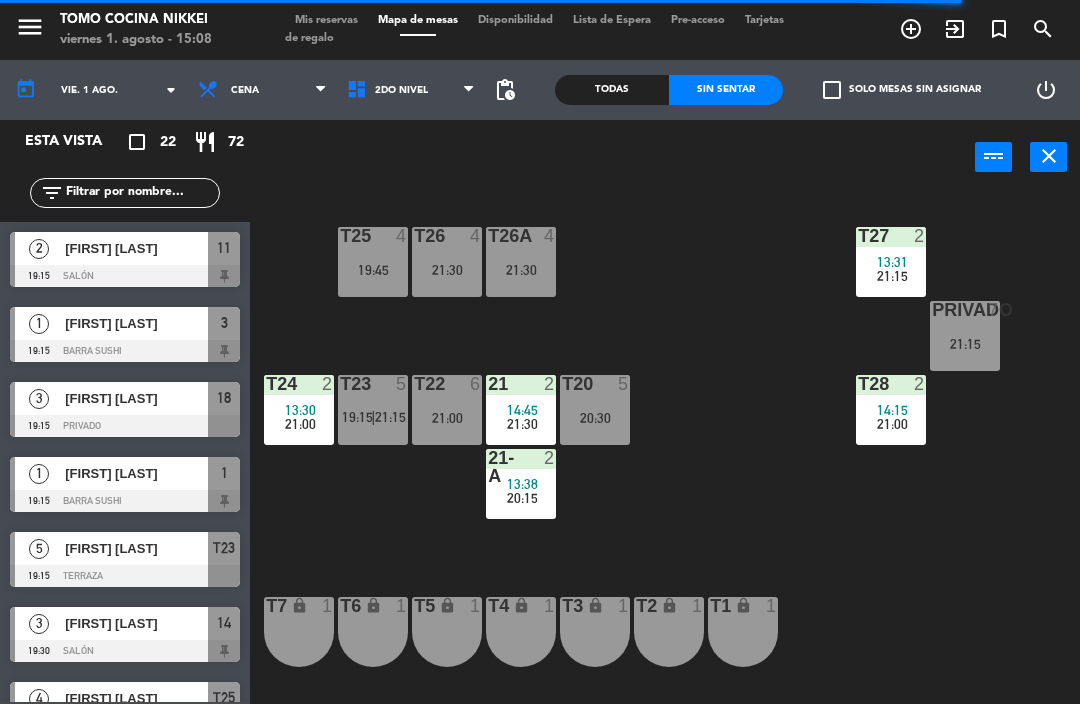 click on "T27  2   13:31      21:15     T25  4   19:45  T26A  4   21:30  T26  4   21:30  Privado  7   21:15  T24  2   13:30      21:00     T23  5   19:15    |    21:15     T22  6   21:00  21  2   14:45      21:30     T20  5   20:30  T28  2   14:15      21:00     21-A  2   13:38      20:15     T7 lock  1  T6 lock  1  T5 lock  1  T4 lock  1  T3 lock  1  T2 lock  1  T1 lock  1" 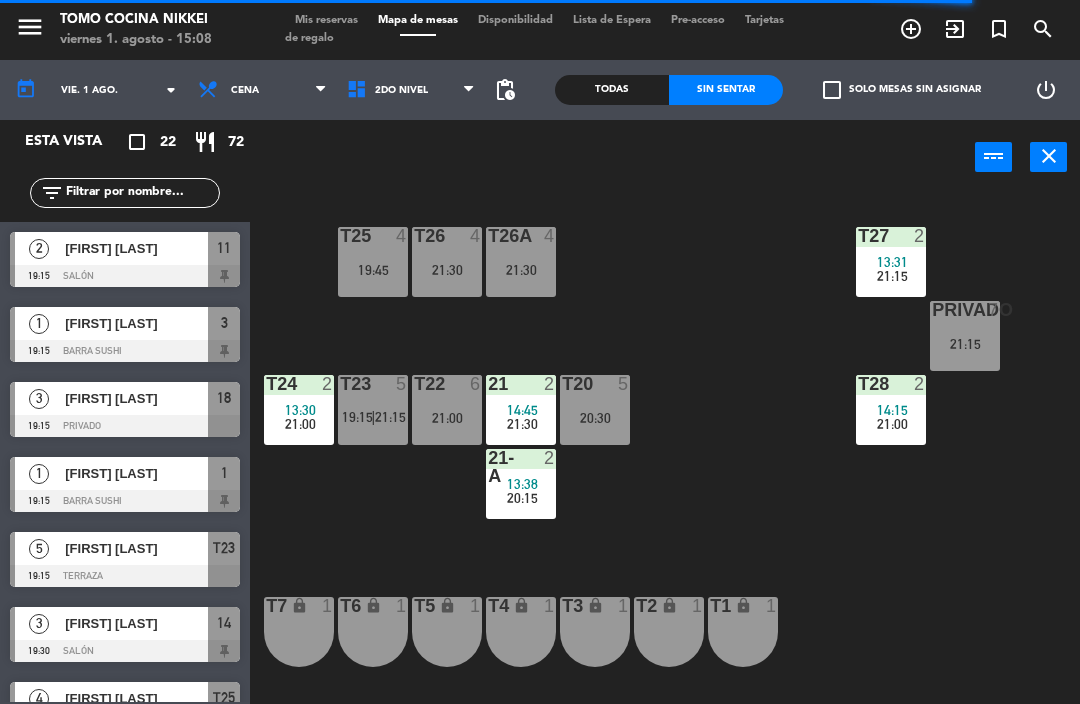 click on "T27  2   13:31      21:15     T25  4   19:45  T26A  4   21:30  T26  4   21:30  Privado  7   21:15  T24  2   13:30      21:00     T23  5   19:15    |    21:15     T22  6   21:00  21  2   14:45      21:30     T20  5   20:30  T28  2   14:15      21:00     21-A  2   13:38      20:15     T7 lock  1  T6 lock  1  T5 lock  1  T4 lock  1  T3 lock  1  T2 lock  1  T1 lock  1" 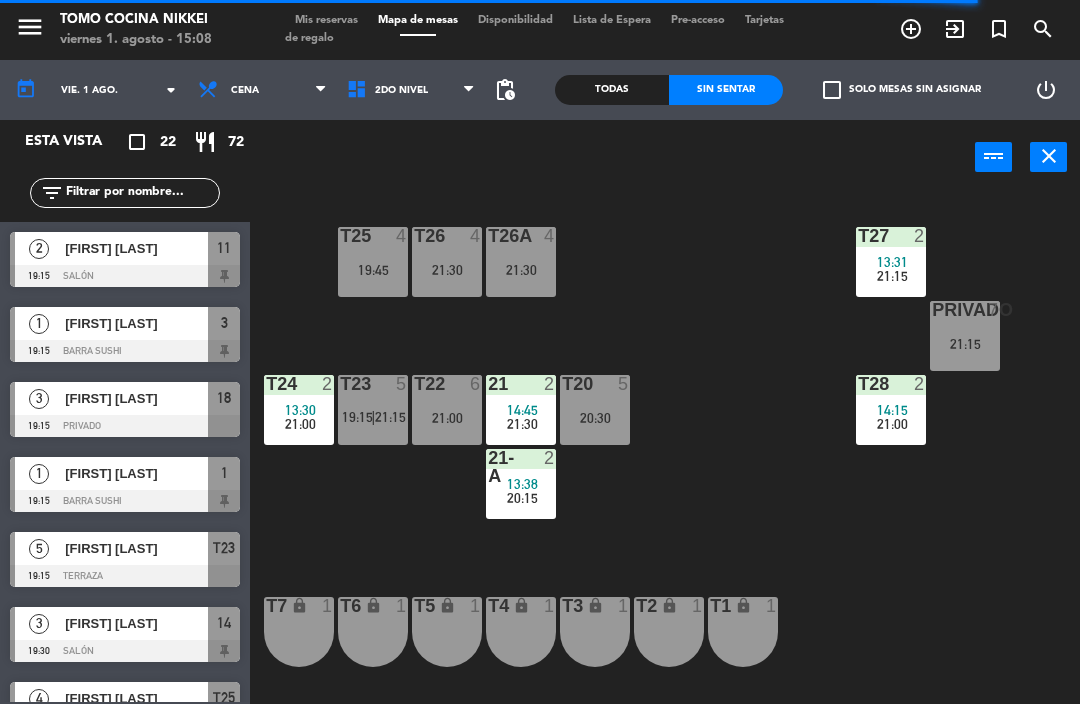 click on "T27  2   13:31      21:15     T25  4   19:45  T26A  4   21:30  T26  4   21:30  Privado  7   21:15  T24  2   13:30      21:00     T23  5   19:15    |    21:15     T22  6   21:00  21  2   14:45      21:30     T20  5   20:30  T28  2   14:15      21:00     21-A  2   13:38      20:15     T7 lock  1  T6 lock  1  T5 lock  1  T4 lock  1  T3 lock  1  T2 lock  1  T1 lock  1" 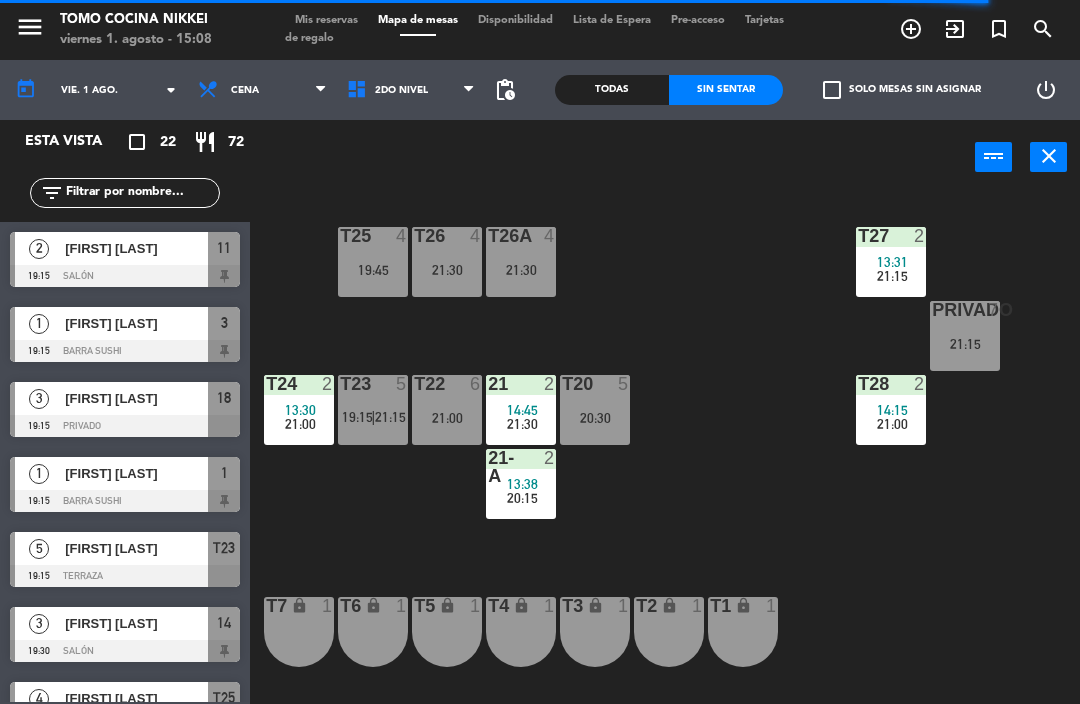 click on "T27  2   13:31      21:15     T25  4   19:45  T26A  4   21:30  T26  4   21:30  Privado  7   21:15  T24  2   13:30      21:00     T23  5   19:15    |    21:15     T22  6   21:00  21  2   14:45      21:30     T20  5   20:30  T28  2   14:15      21:00     21-A  2   13:38      20:15     T7 lock  1  T6 lock  1  T5 lock  1  T4 lock  1  T3 lock  1  T2 lock  1  T1 lock  1" 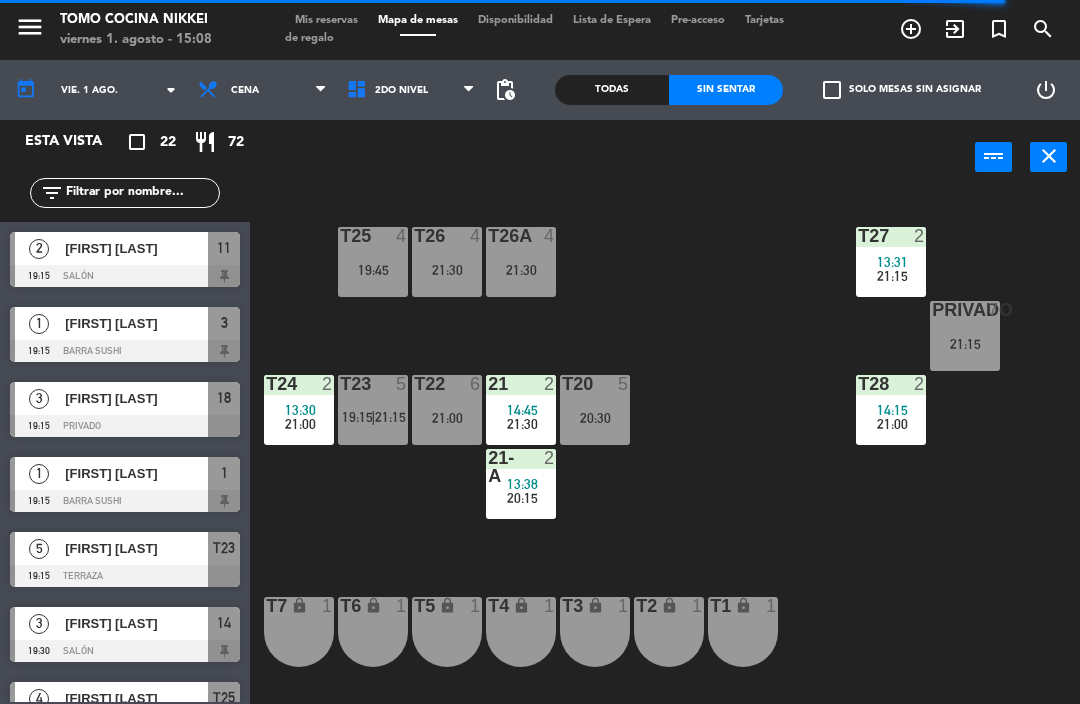 click on "T27  2   13:31      21:15     T25  4   19:45  T26A  4   21:30  T26  4   21:30  Privado  7   21:15  T24  2   13:30      21:00     T23  5   19:15    |    21:15     T22  6   21:00  21  2   14:45      21:30     T20  5   20:30  T28  2   14:15      21:00     21-A  2   13:38      20:15     T7 lock  1  T6 lock  1  T5 lock  1  T4 lock  1  T3 lock  1  T2 lock  1  T1 lock  1" 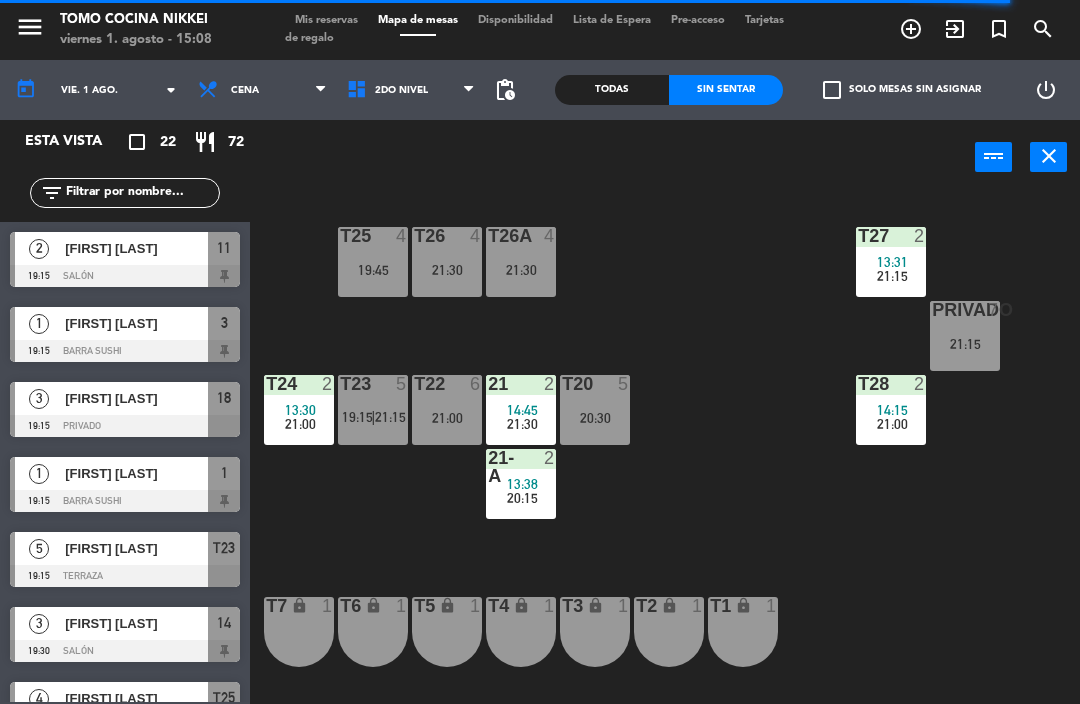 click on "T27  2   13:31      21:15     T25  4   19:45  T26A  4   21:30  T26  4   21:30  Privado  7   21:15  T24  2   13:30      21:00     T23  5   19:15    |    21:15     T22  6   21:00  21  2   14:45      21:30     T20  5   20:30  T28  2   14:15      21:00     21-A  2   13:38      20:15     T7 lock  1  T6 lock  1  T5 lock  1  T4 lock  1  T3 lock  1  T2 lock  1  T1 lock  1" 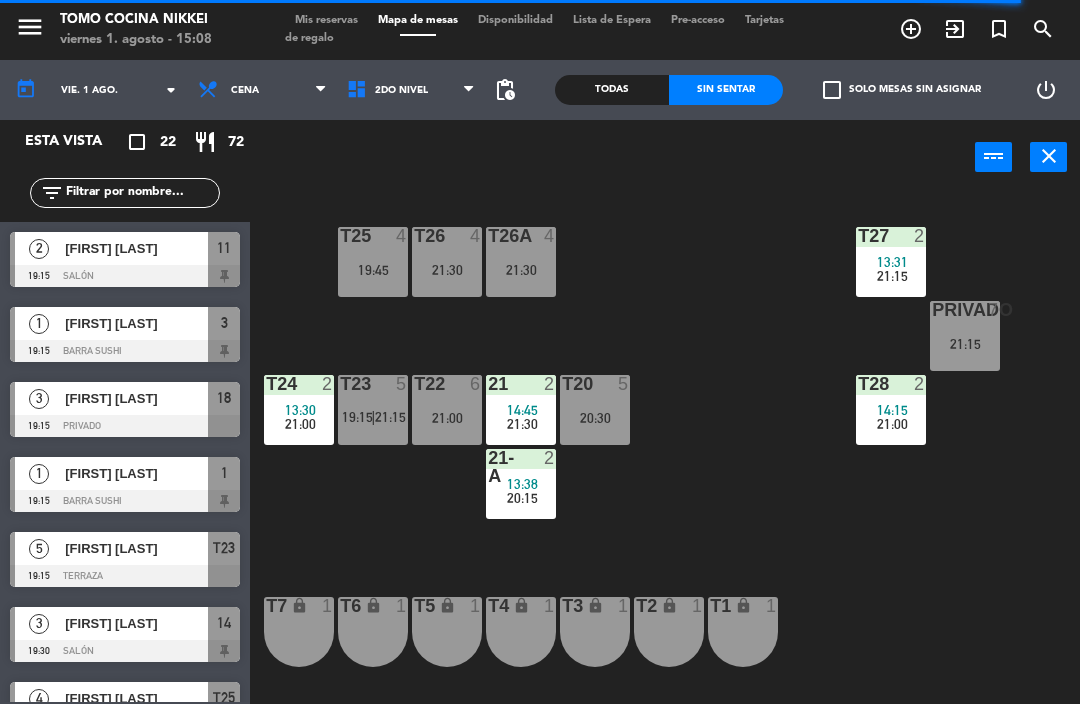 click on "21-A  2   13:38      20:15" at bounding box center [521, 484] 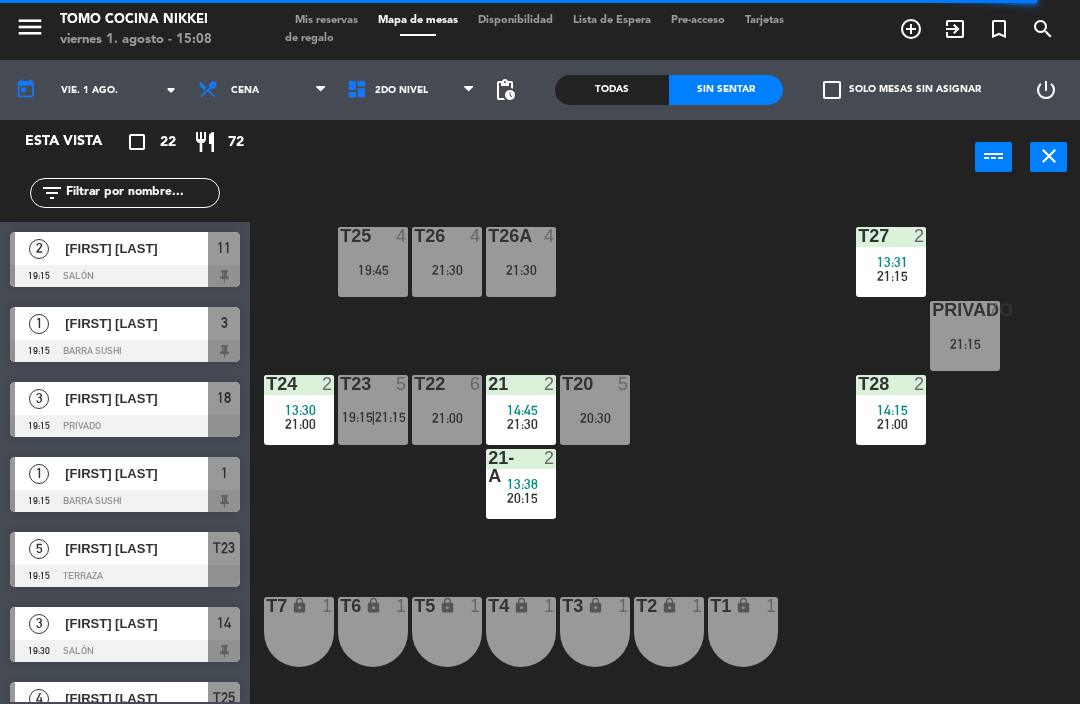 click on "T27  2   13:31      21:15     T25  4   19:45  T26A  4   21:30  T26  4   21:30  Privado  7   21:15  T24  2   13:30      21:00     T23  5   19:15    |    21:15     T22  6   21:00  21  2   14:45      21:30     T20  5   20:30  T28  2   14:15      21:00     21-A  2   13:38      20:15     T7 lock  1  T6 lock  1  T5 lock  1  T4 lock  1  T3 lock  1  T2 lock  1  T1 lock  1" 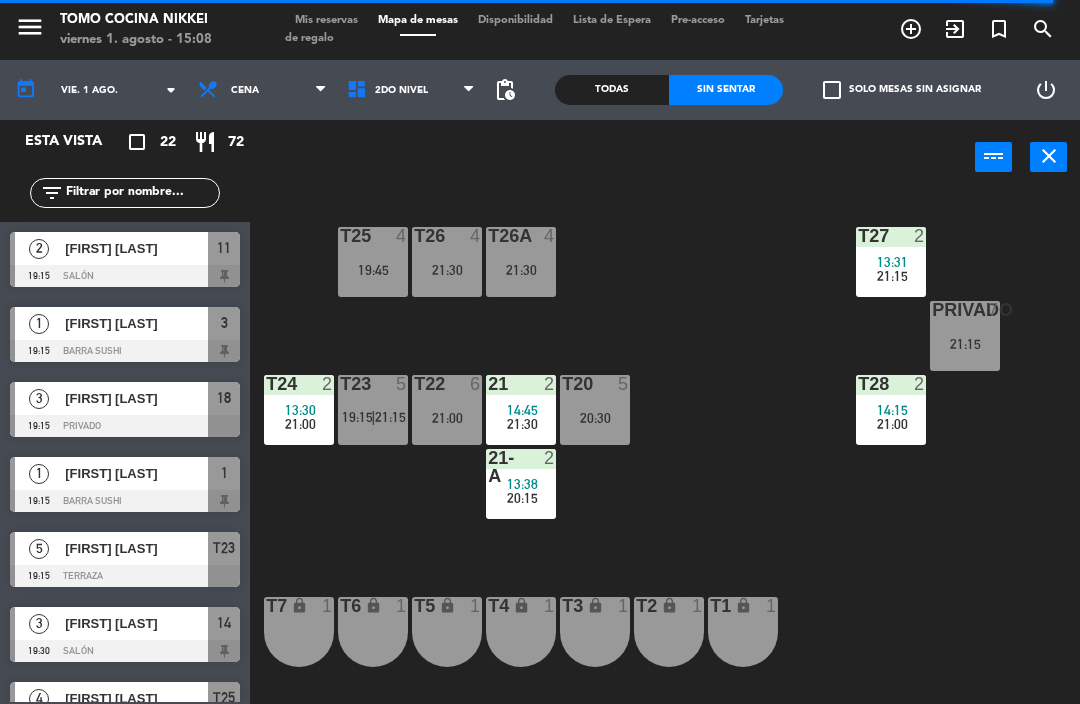 click on "20:15" at bounding box center (521, 498) 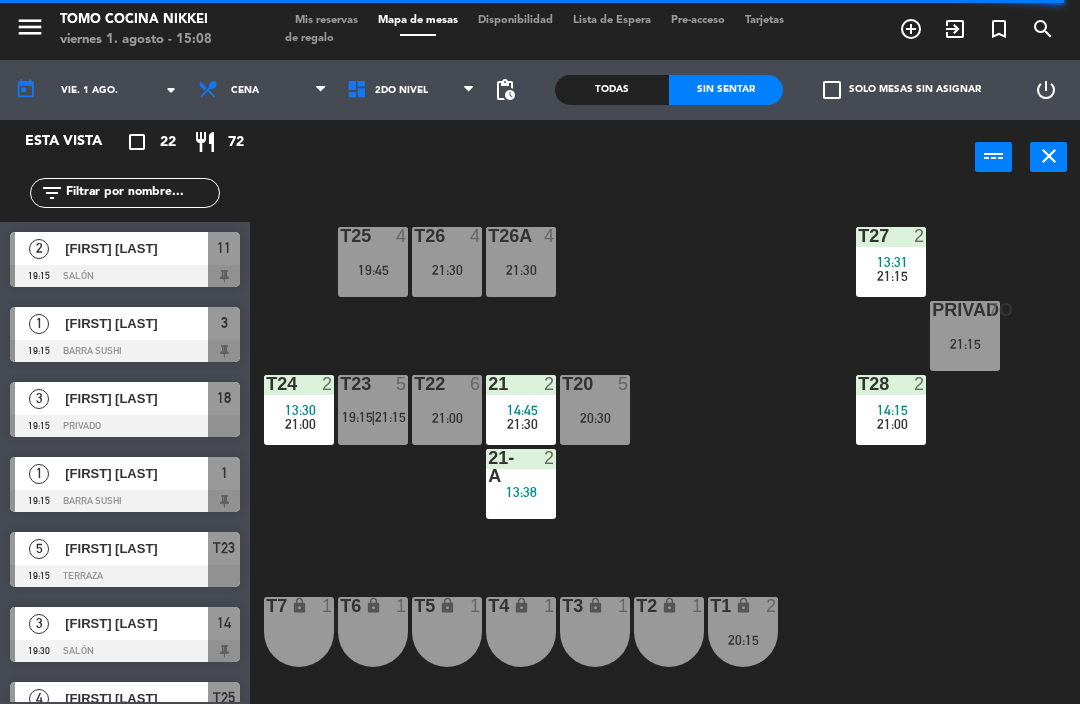 scroll, scrollTop: 270, scrollLeft: 0, axis: vertical 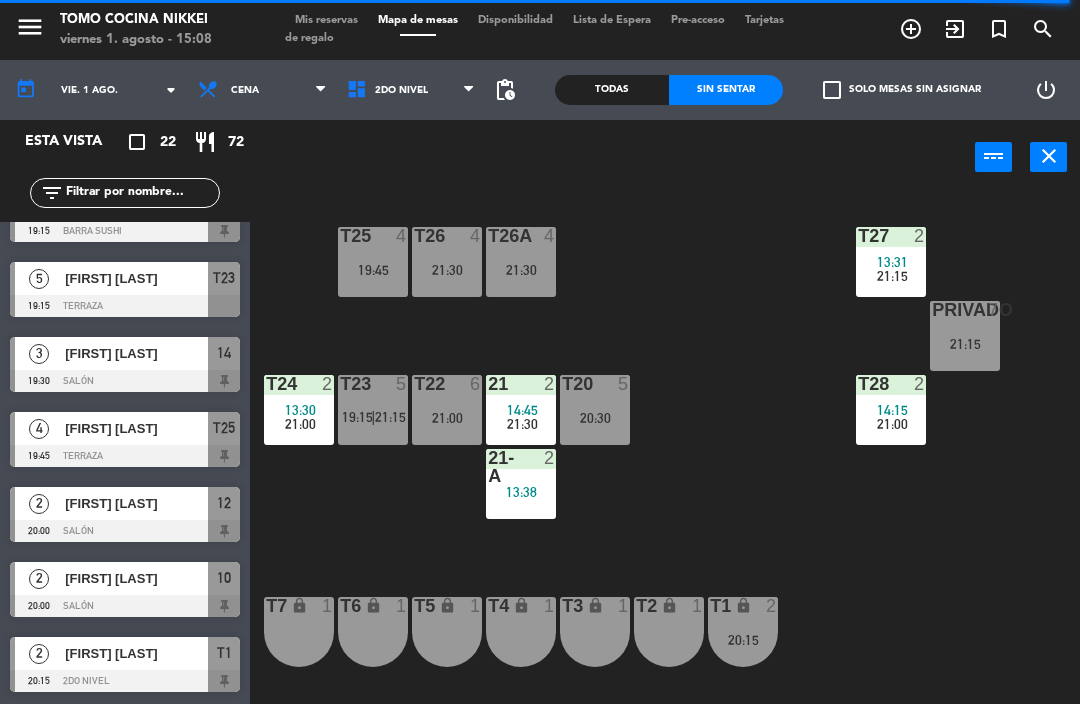 click on "T27  2   13:31      21:15     T25  4   19:45  T26A  4   21:30  T26  4   21:30  Privado  7   21:15  T24  2   13:30      21:00     T23  5   19:15    |    21:15     T22  6   21:00  21  2   14:45      21:30     T20  5   20:30  T28  2   14:15      21:00     21-A  2   13:38  T7 lock  1  T6 lock  1  T5 lock  1  T4 lock  1  T3 lock  1  T2 lock  1  T1 lock  2   20:15" 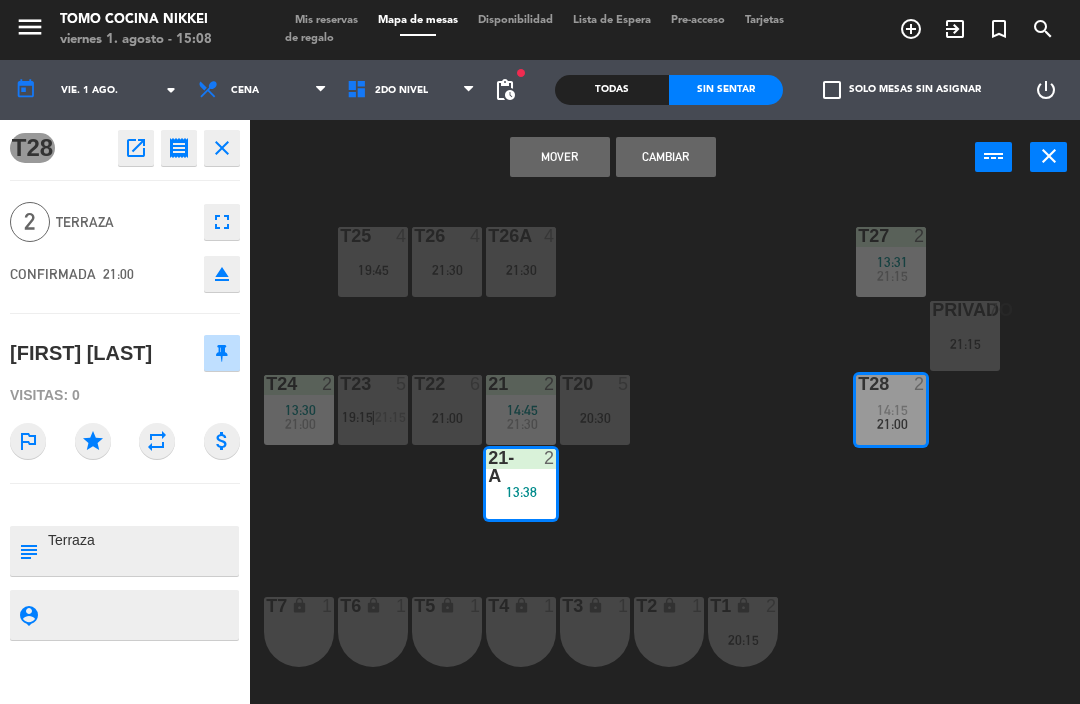 click on "Mover" at bounding box center [560, 157] 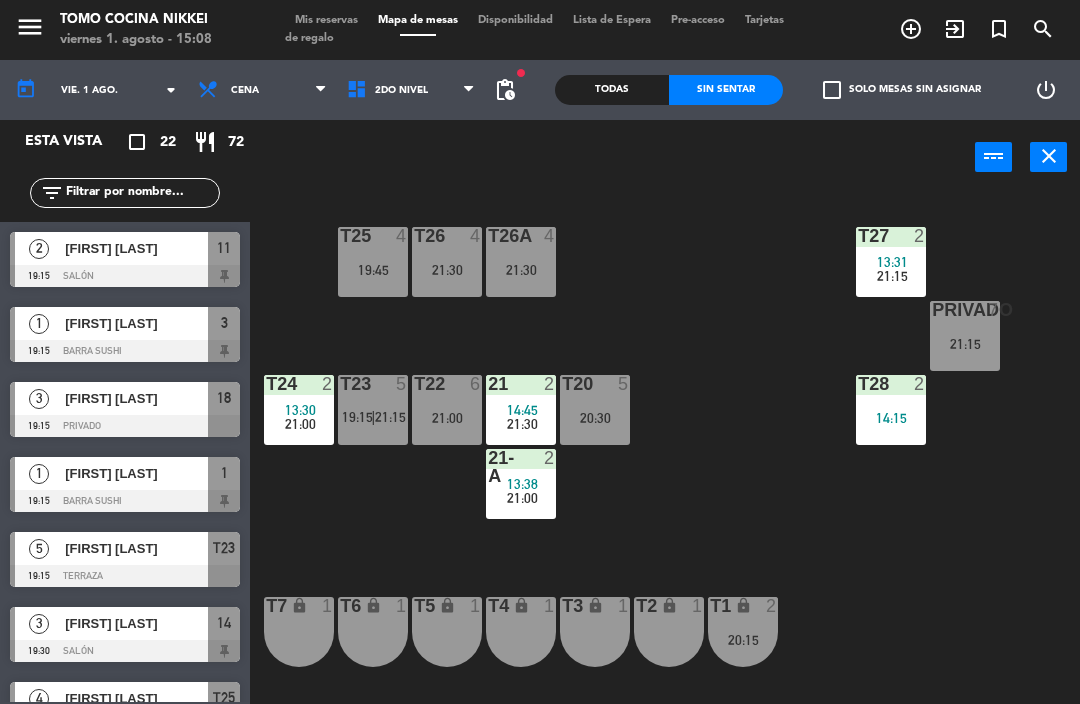 scroll, scrollTop: 0, scrollLeft: 0, axis: both 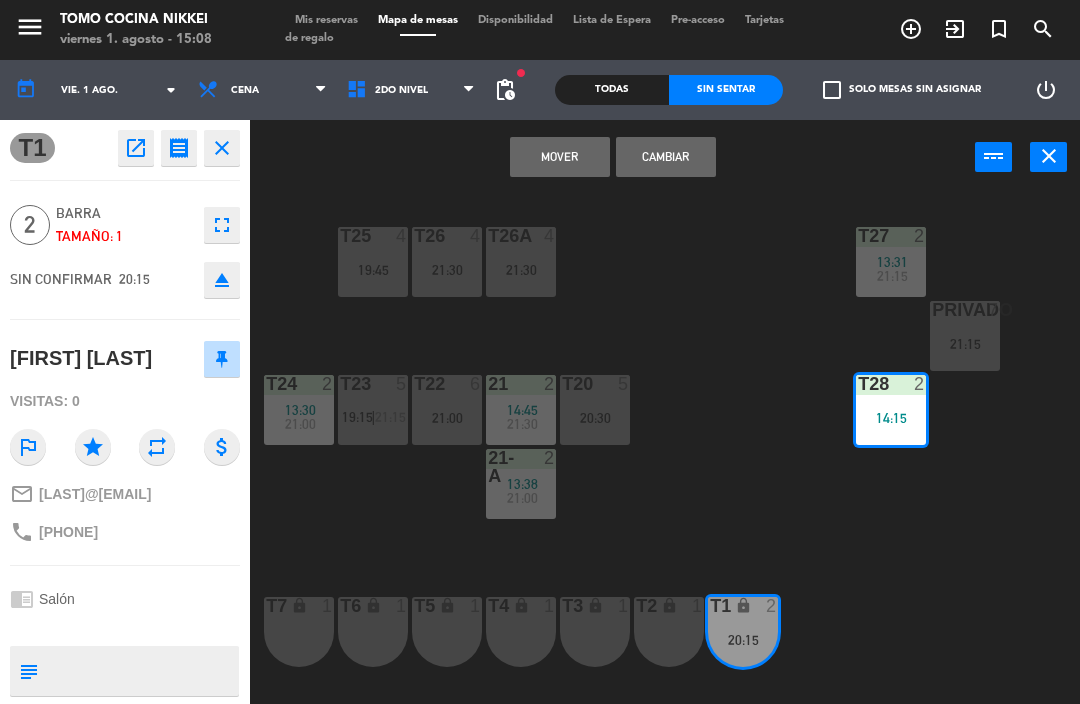 click on "Mover" at bounding box center (560, 157) 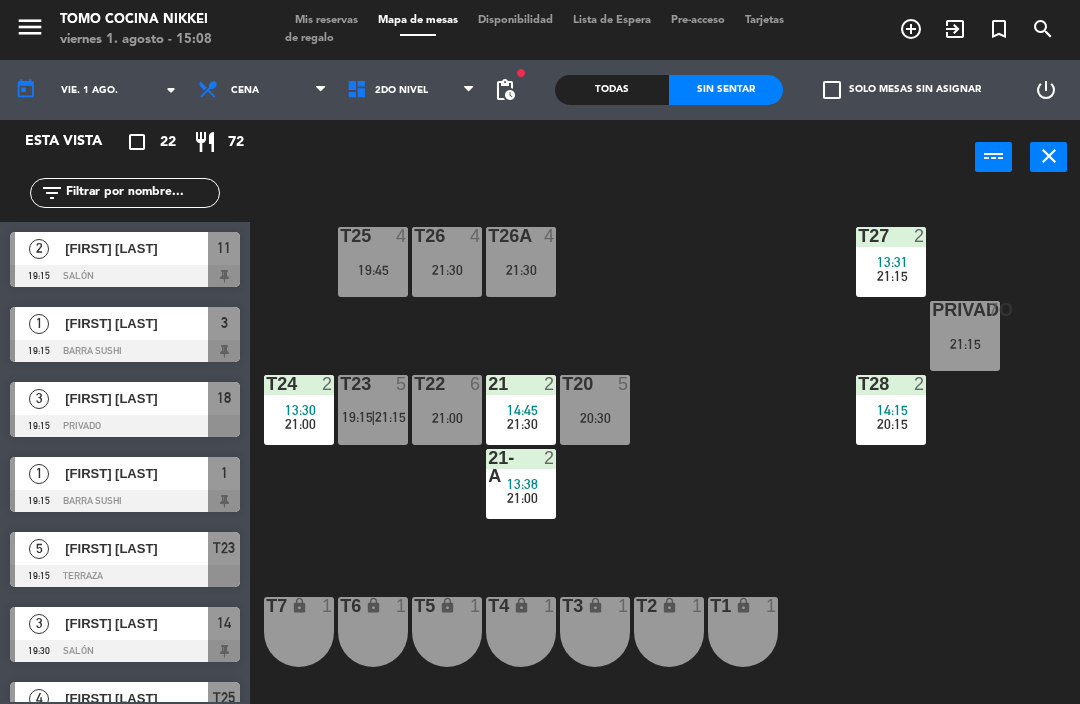 scroll, scrollTop: 0, scrollLeft: 0, axis: both 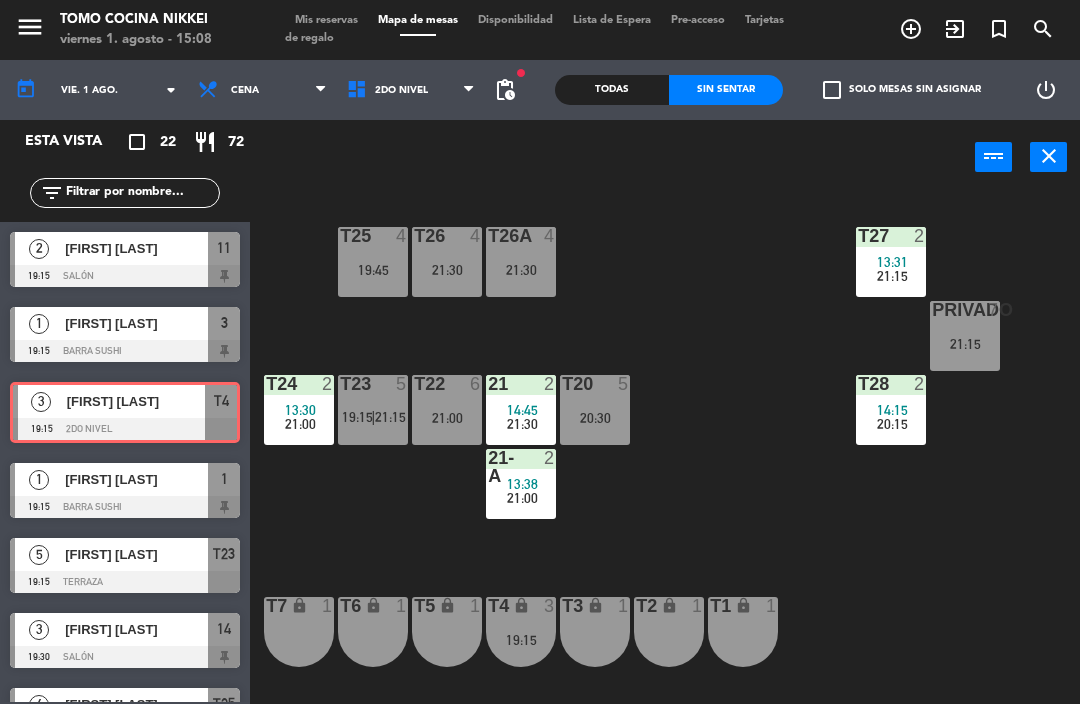 click on "T27  2   13:31      21:15     T25  4   19:45  T26A  4   21:30  T26  4   21:30  Privado  7   21:15  T24  2   13:30      21:00     T23  5   19:15    |    21:15     T22  6   21:00  21  2   14:45      21:30     T20  5   20:30  T28  2   14:15      20:15     21-A  2   13:38      21:00     T7 lock  1  T6 lock  1  T5 lock  1  T4 lock  3   19:15  T3 lock  1  T2 lock  1  T1 lock  1" 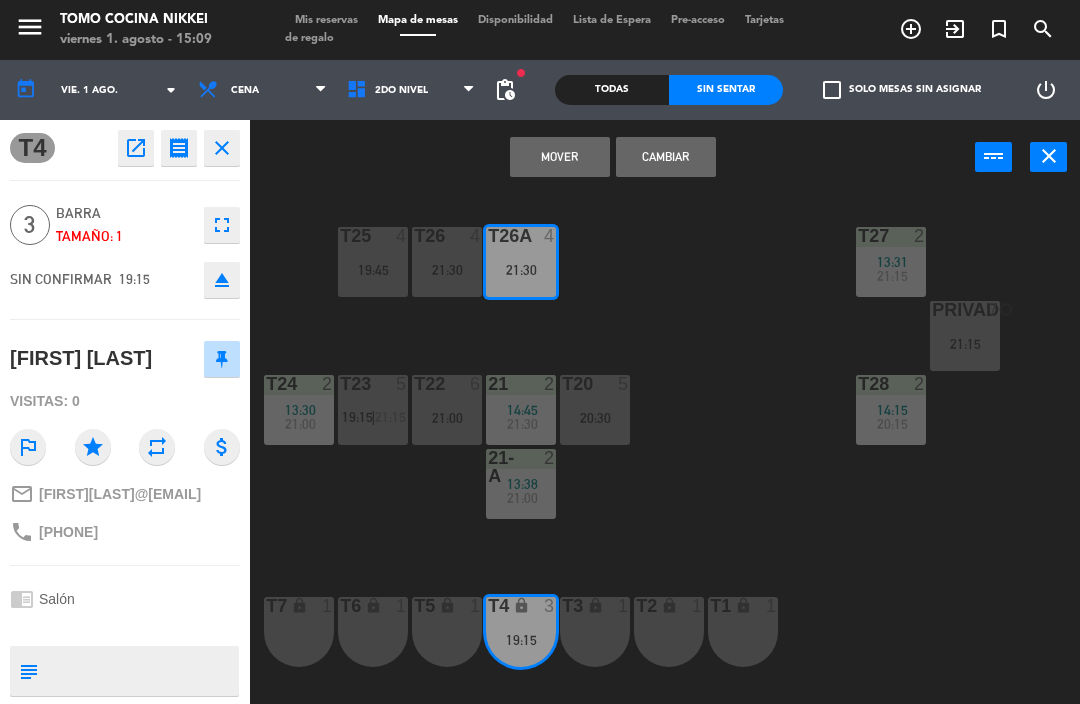 click on "Mover" at bounding box center [560, 157] 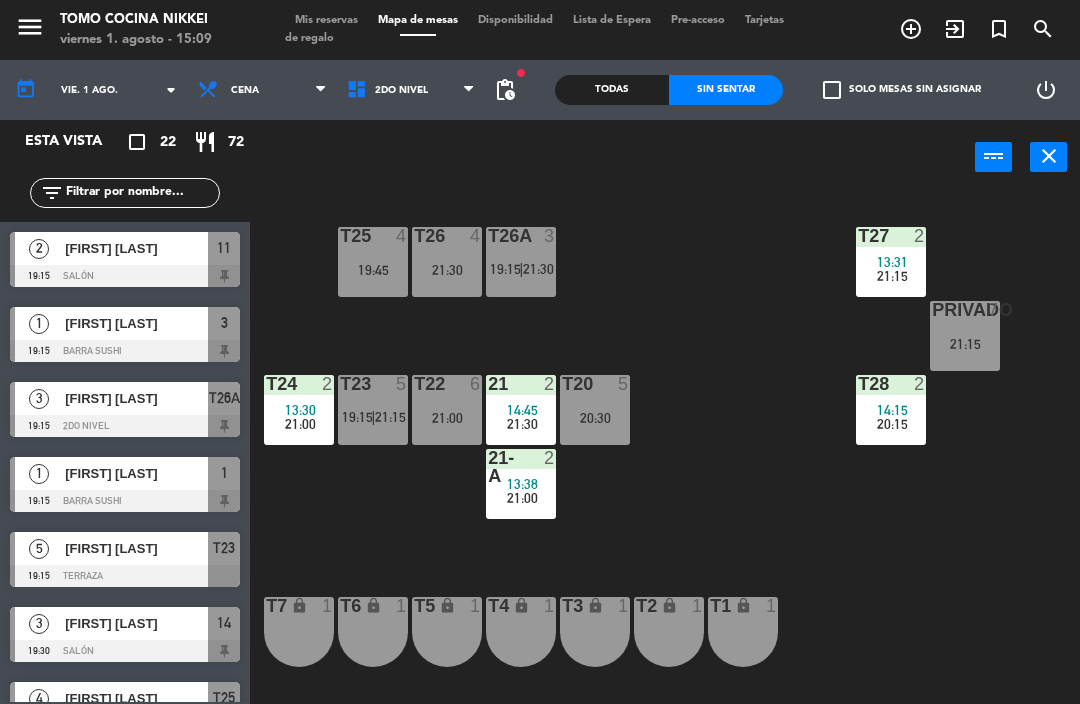 click on "T27  2   13:31      21:15     T25  4   19:45  T26A  3   19:15    |    21:30     T26  4   21:30  Privado  7   21:15  T24  2   13:30      21:00     T23  5   19:15    |    21:15     T22  6   21:00  21  2   14:45      21:30     T20  5   20:30  T28  2   14:15      21:00     21-A  2   13:38      20:15     T7 lock  1  T6 lock  1  T5 lock  1  T4 lock  1  T3 lock  1  T2 lock  1  T1 lock  1" 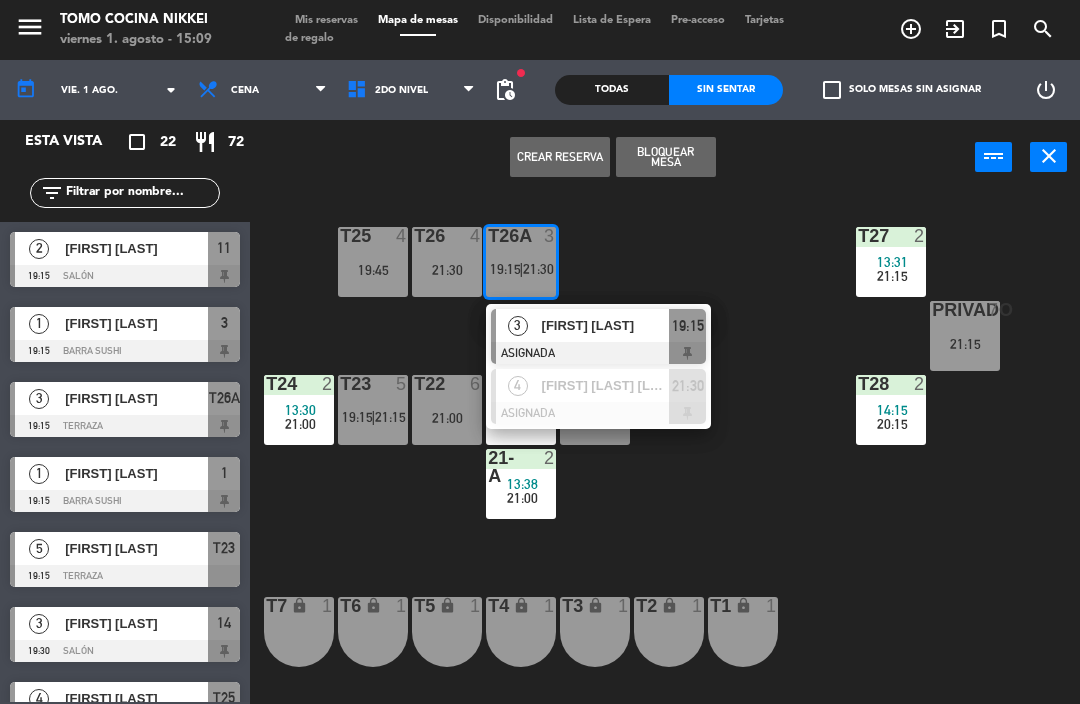 click on "[FIRST] [LAST]" at bounding box center (606, 325) 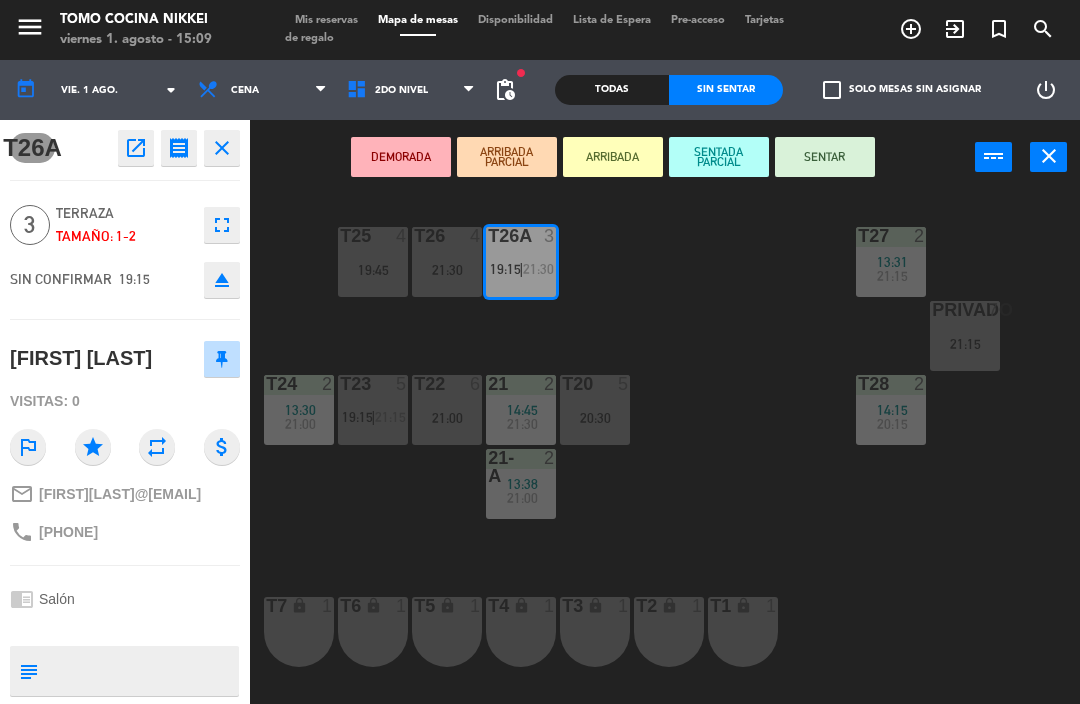 click on "21:30" at bounding box center (447, 270) 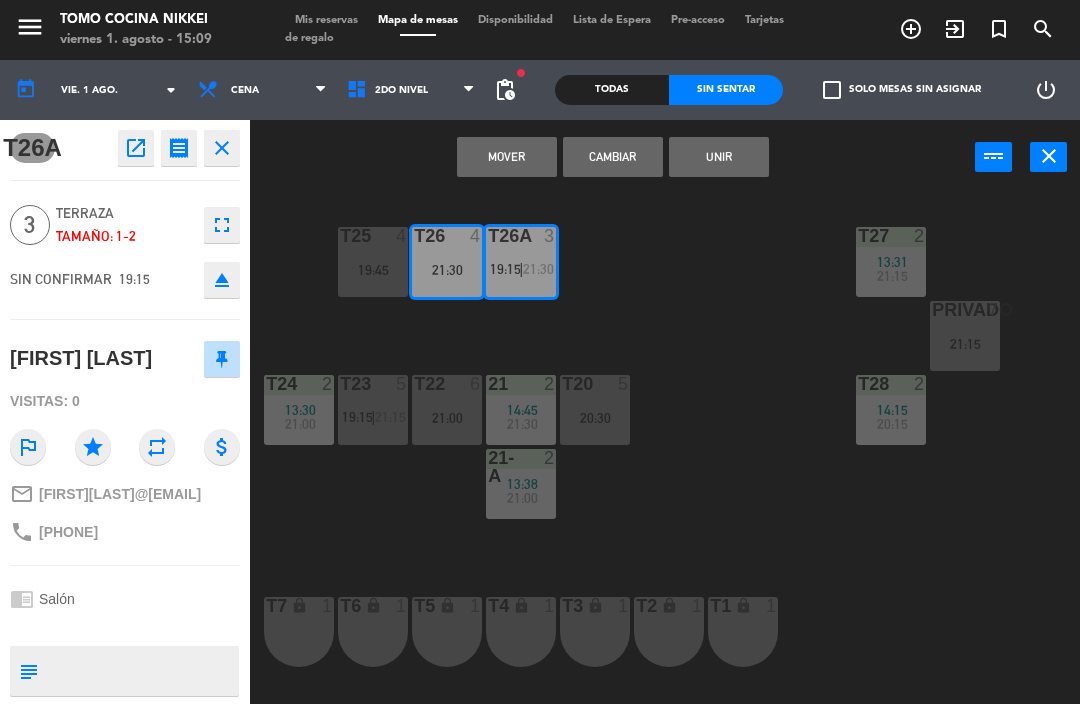 click on "Unir" at bounding box center (719, 157) 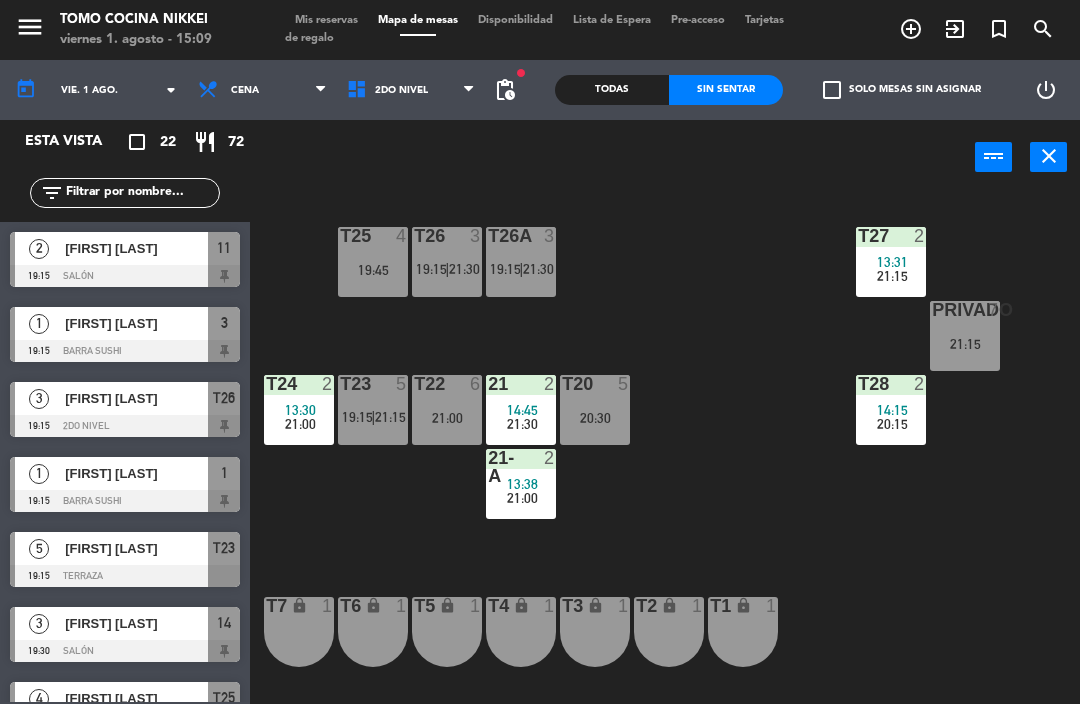 click on "T27  2   13:31      21:15     T25  4   19:45  T26A  3   19:15    |    21:30     T26  3   19:15    |    21:30     Privado  7   21:15  T24  2   13:30      21:00     T23  5   19:15    |    21:15     T22  6   21:00  21  2   14:45      21:30     T20  5   20:30  T28  2   14:15      20:15     21-A  2   13:38      21:00     T7 lock  1  T6 lock  1  T5 lock  1  T4 lock  1  T3 lock  1  T2 lock  1  T1 lock  1" 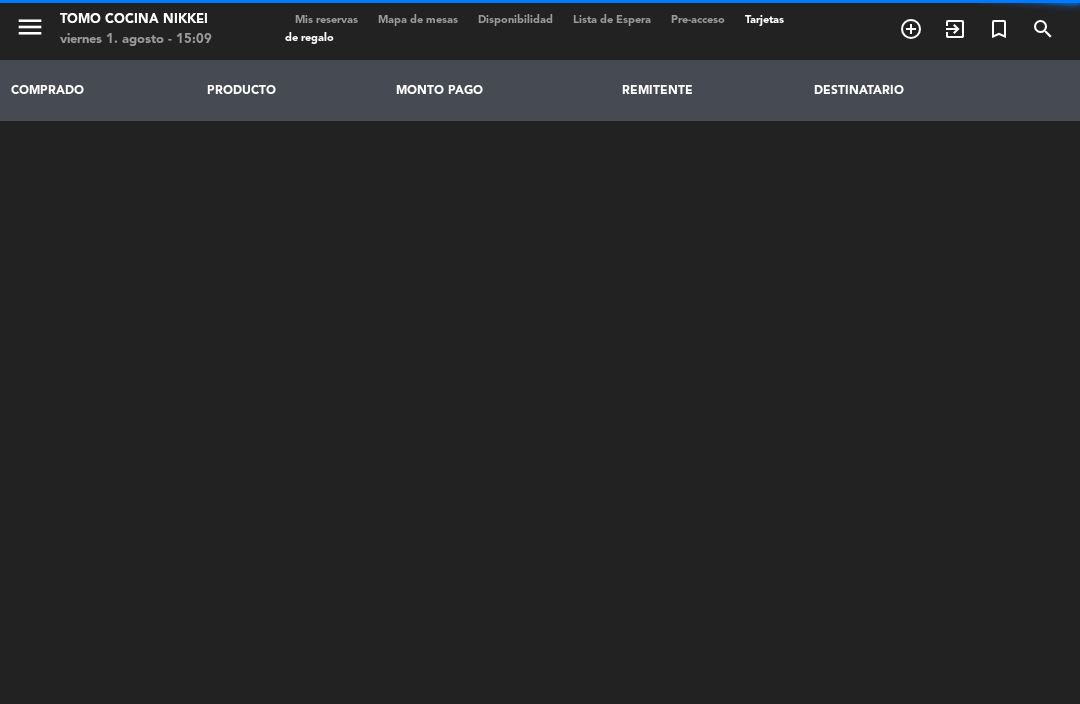 click on "Mis reservas" at bounding box center (326, 20) 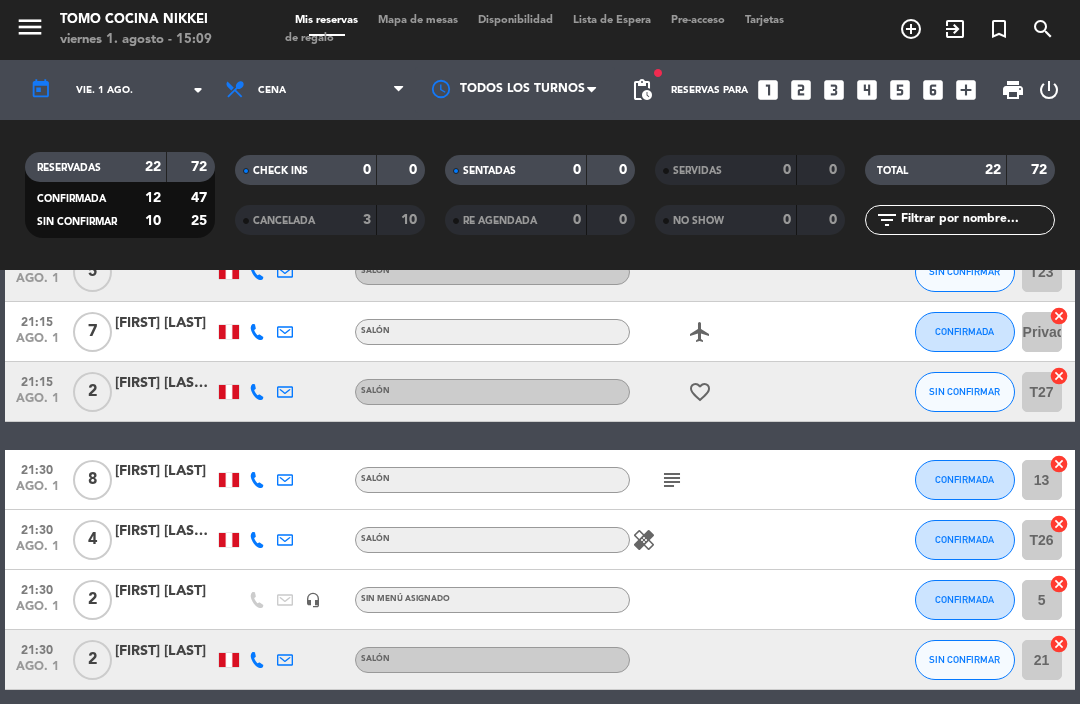 scroll, scrollTop: 1220, scrollLeft: 0, axis: vertical 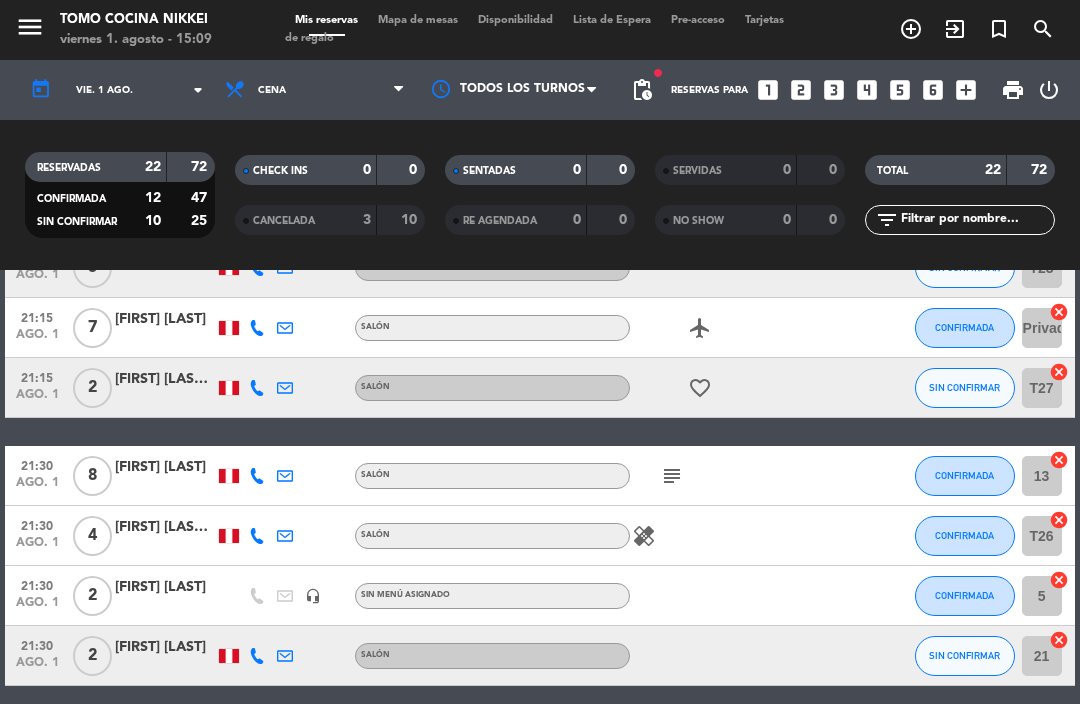 click on "subject" 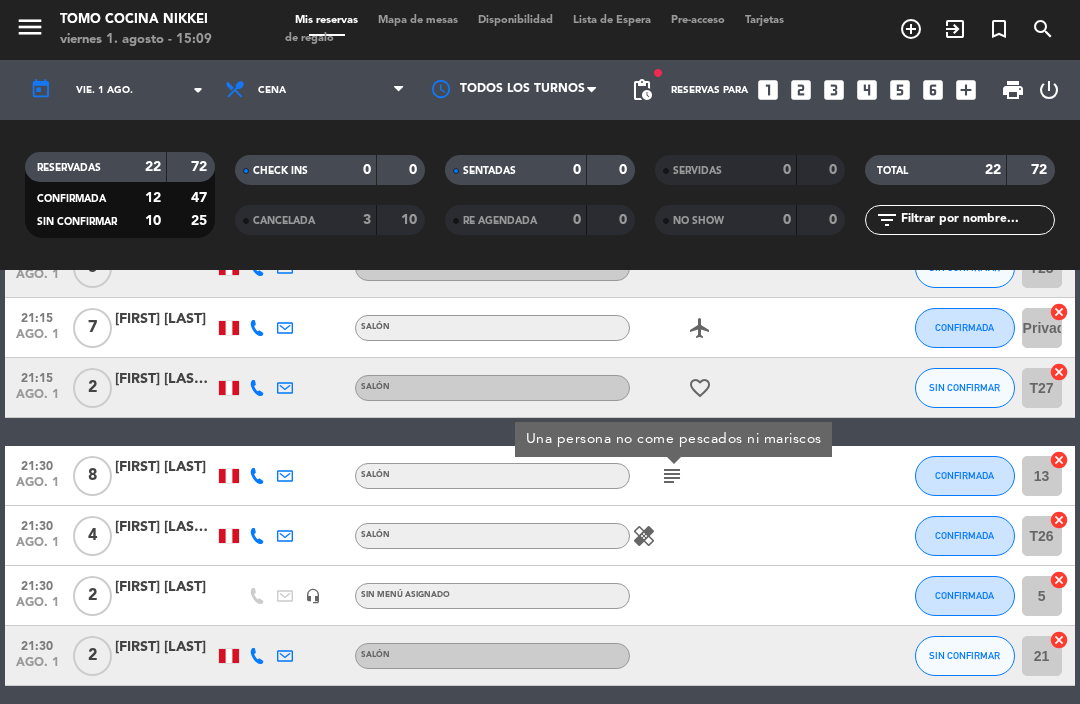 click on "[FIRST] [LAST]" 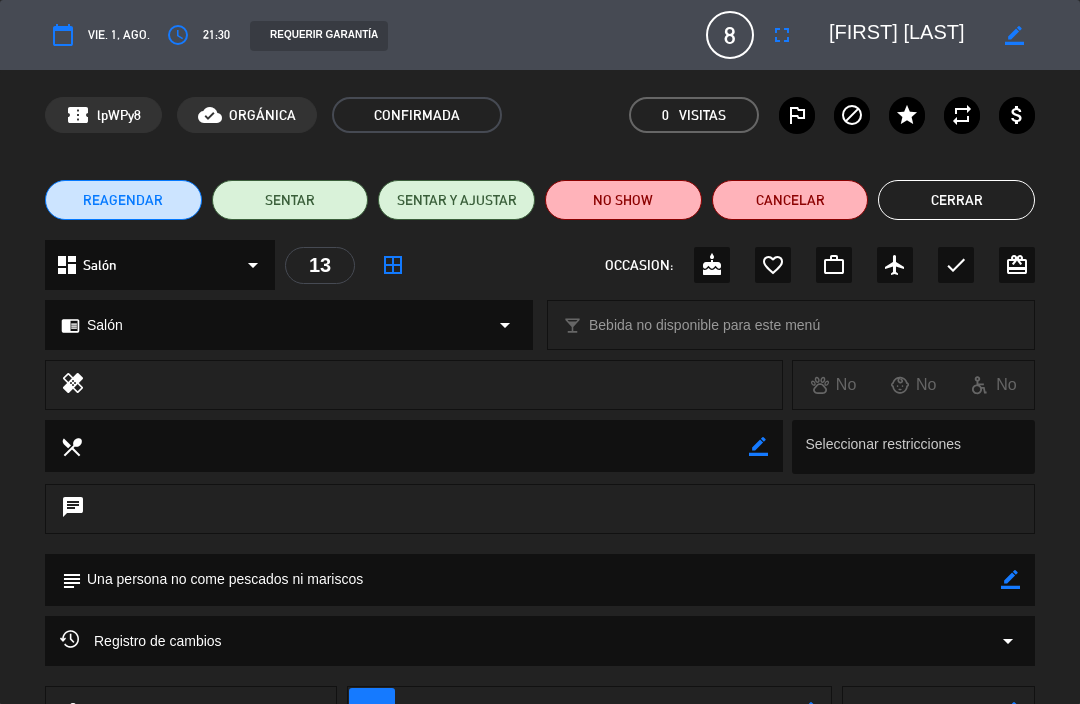 click on "access_time  21:30" 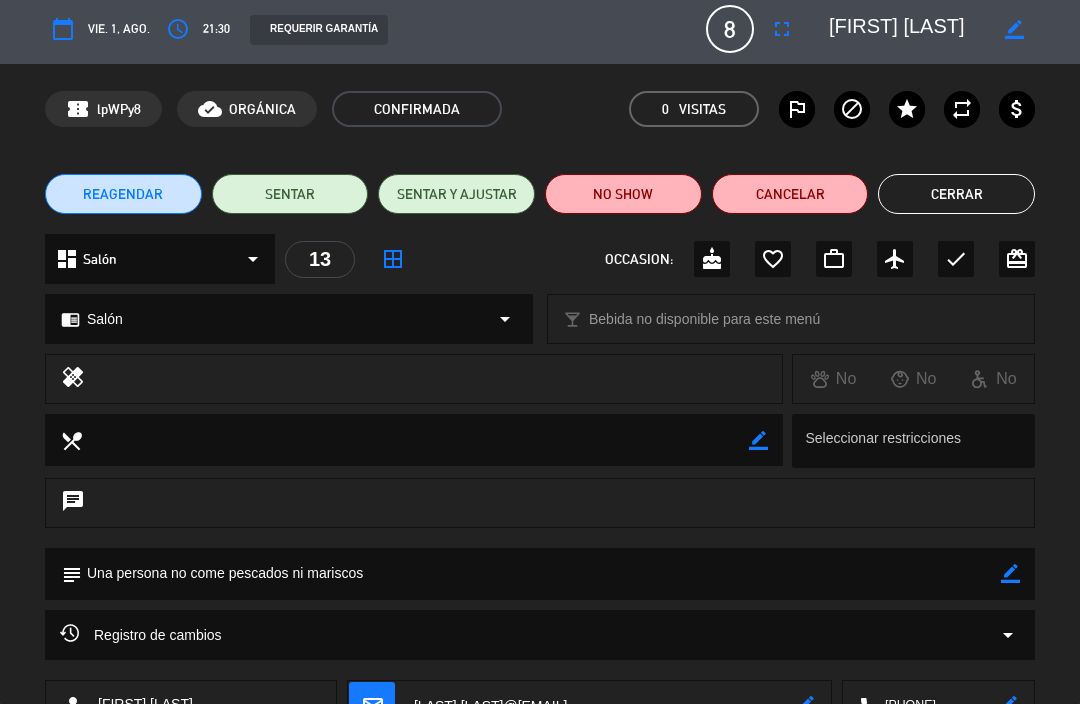 scroll, scrollTop: 16, scrollLeft: 0, axis: vertical 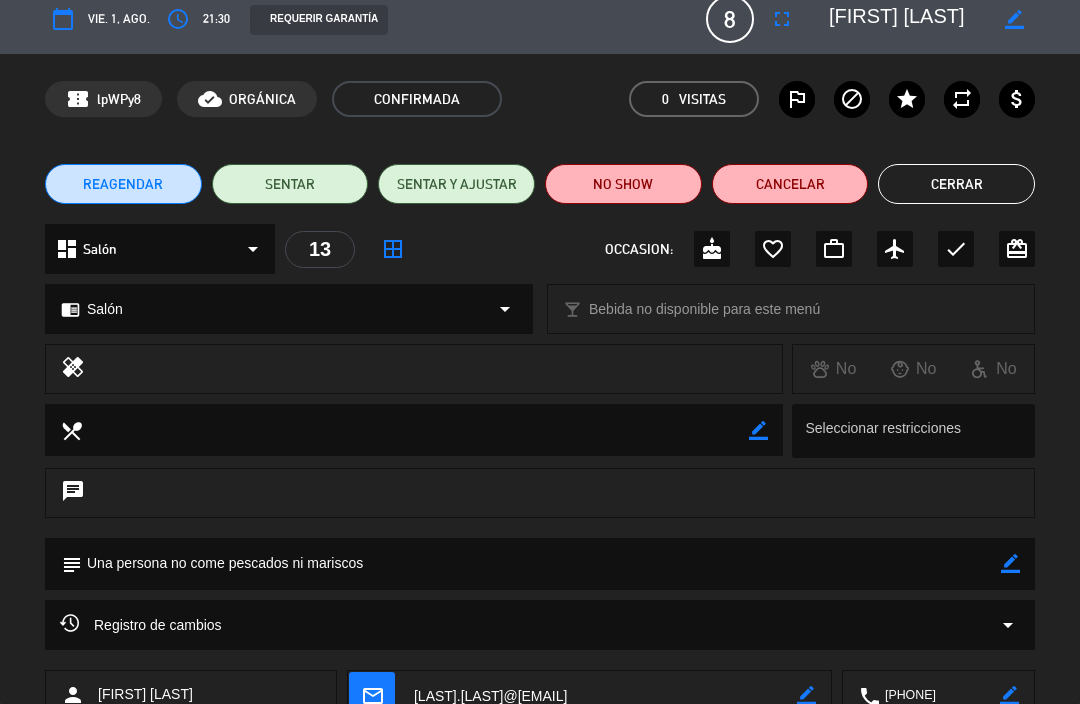 click on "access_time" at bounding box center (178, 19) 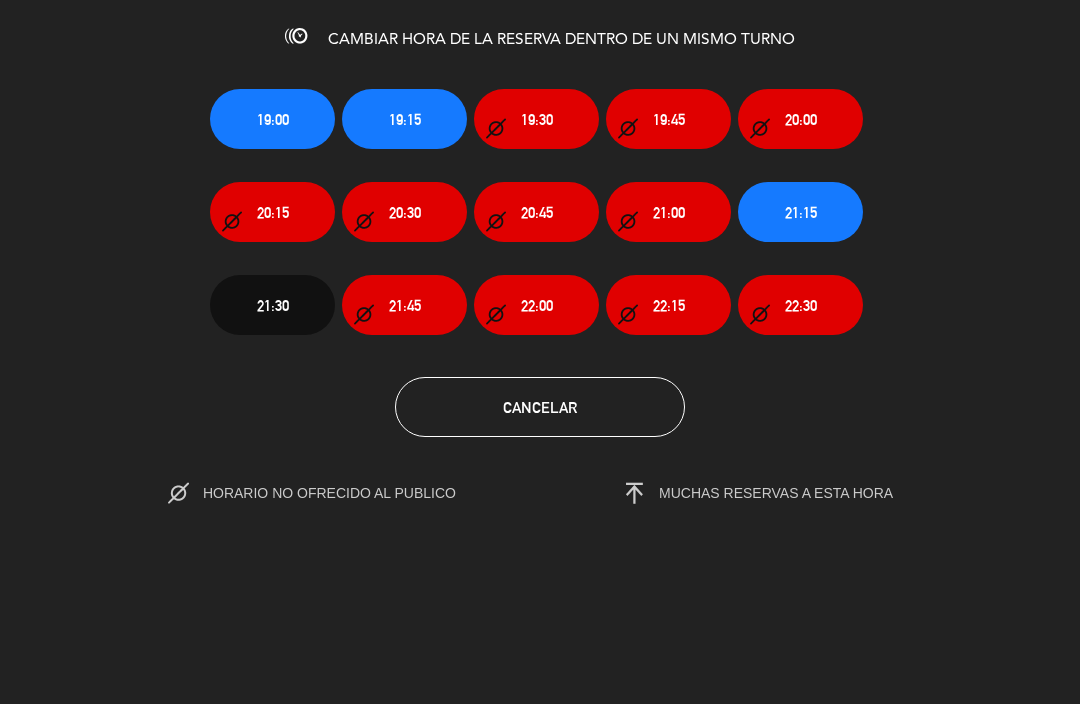 click on "20:00" 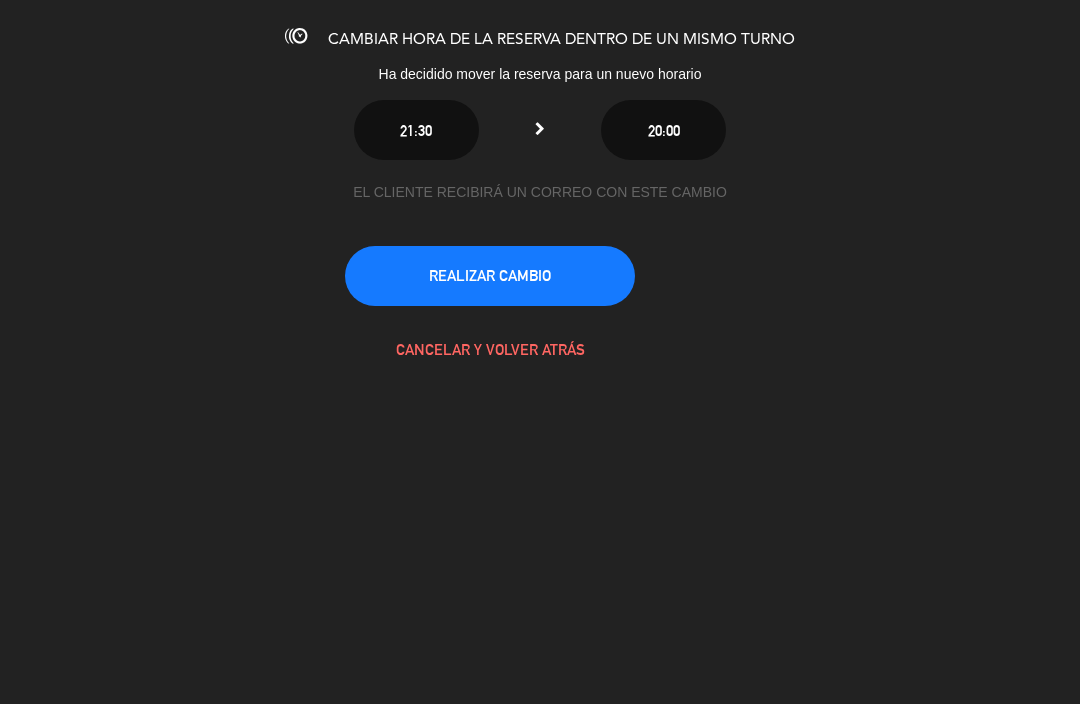 click on "REALIZAR CAMBIO" 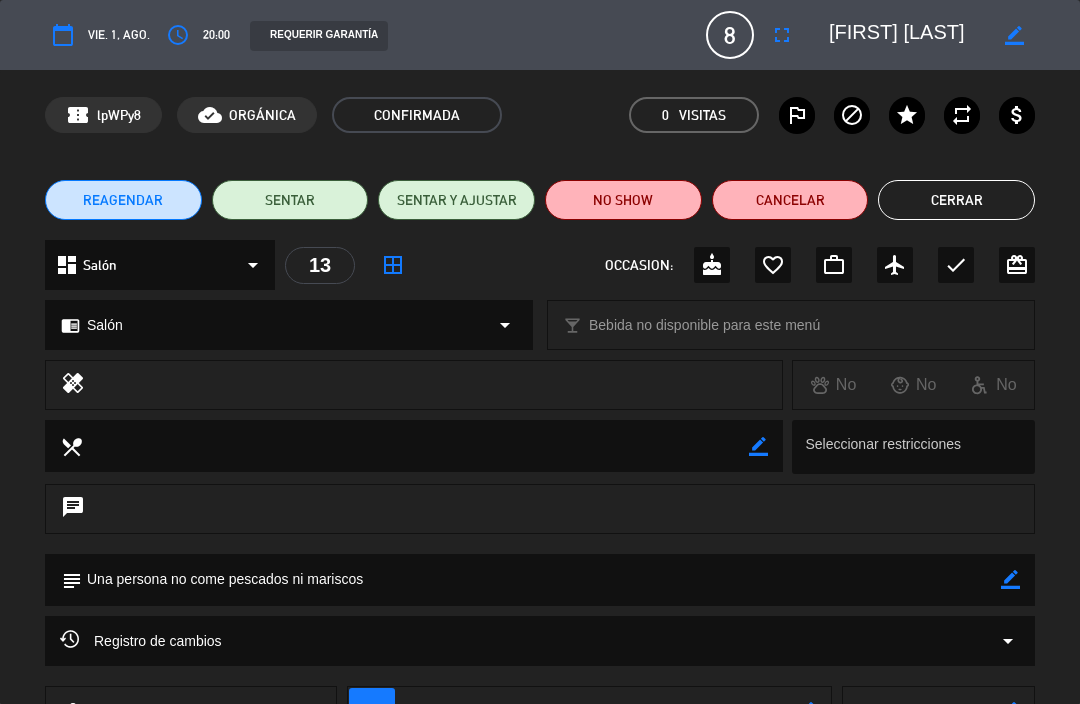 click on "Cerrar" 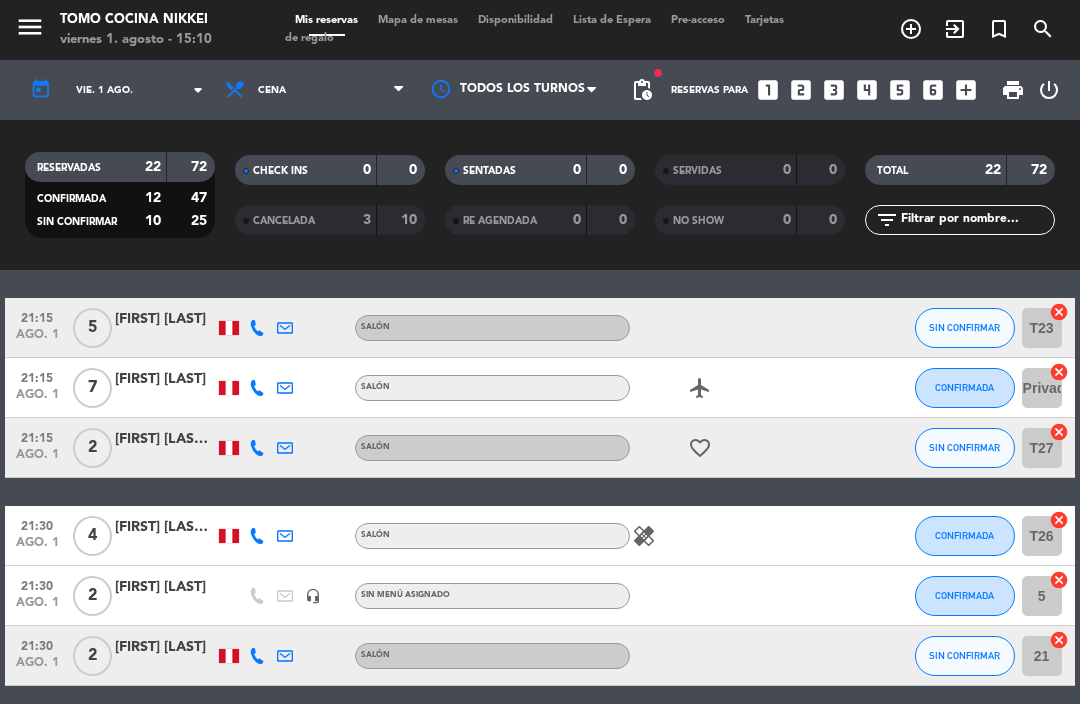 click on "Mapa de mesas" at bounding box center (418, 20) 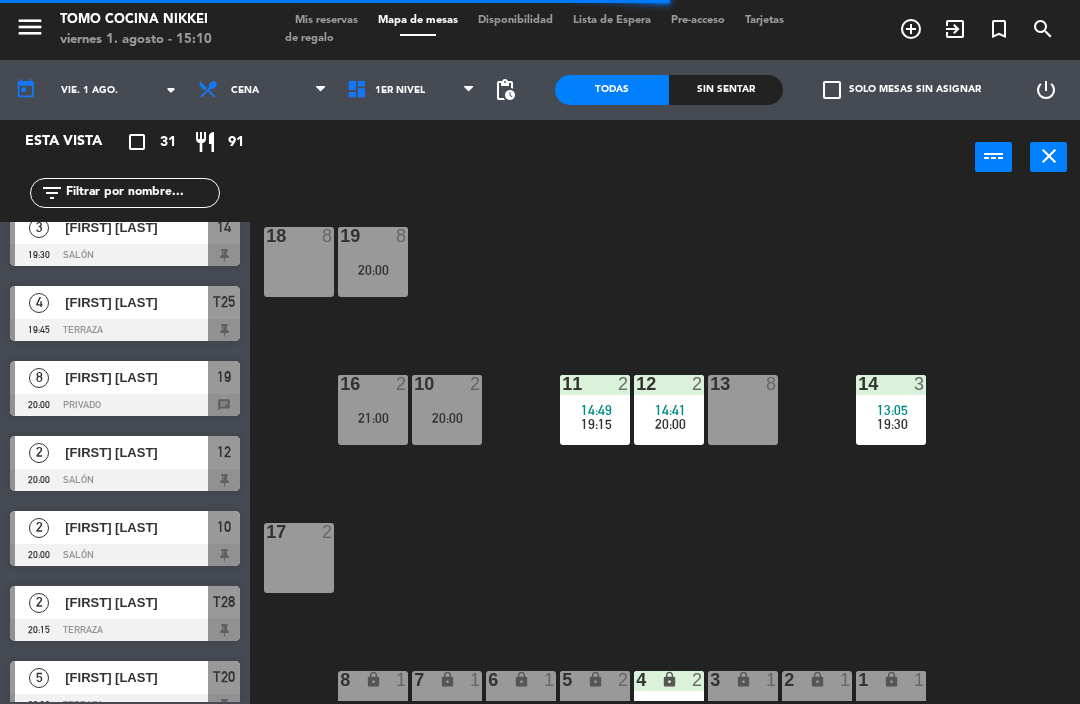 scroll, scrollTop: 1072, scrollLeft: 0, axis: vertical 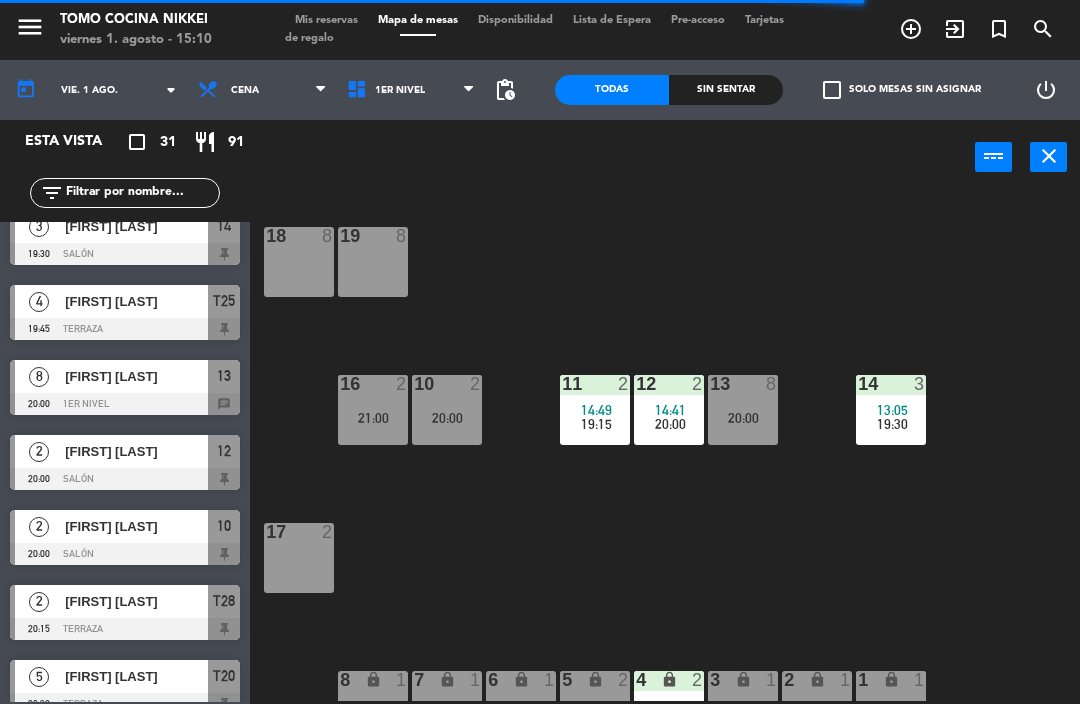click on "18  8  19  8  16  2   21:00  10  2   20:00  11  2   14:49      19:15     12  2   14:41      20:00     13  8   20:00  14  3   13:05      19:30     17  2  7 lock  1  8 lock  1  6 lock  1  5 lock  2   21:30  4 lock  2   13:41  3 lock  1   19:15  2 lock  1  1 lock  1   19:15" 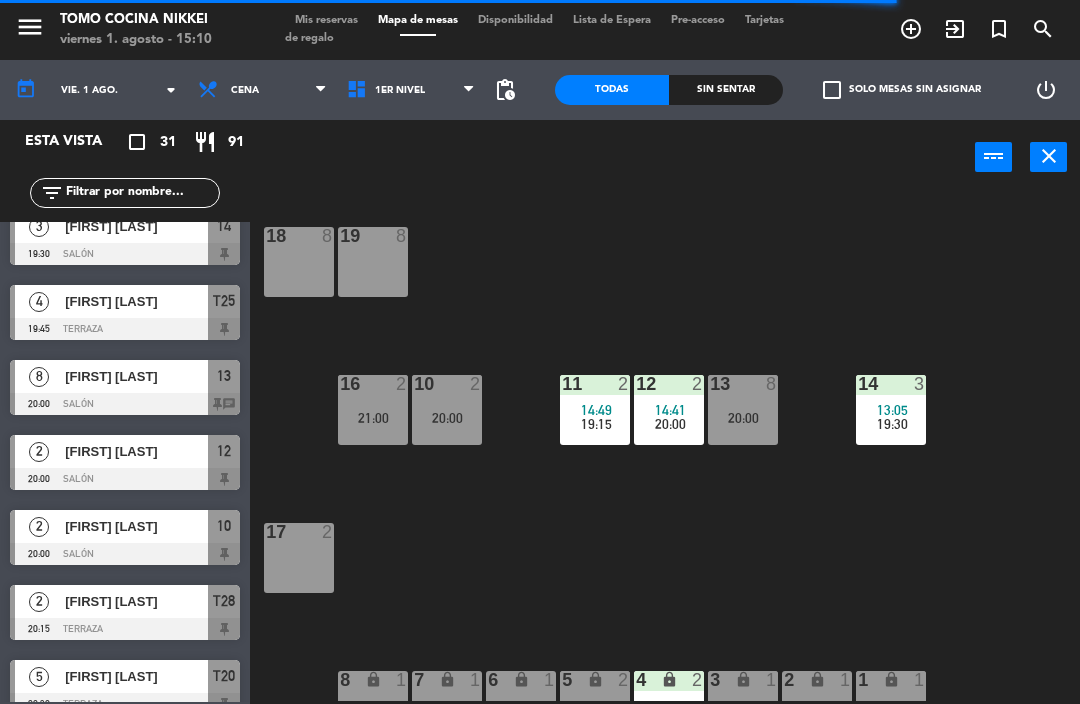 click on "today" 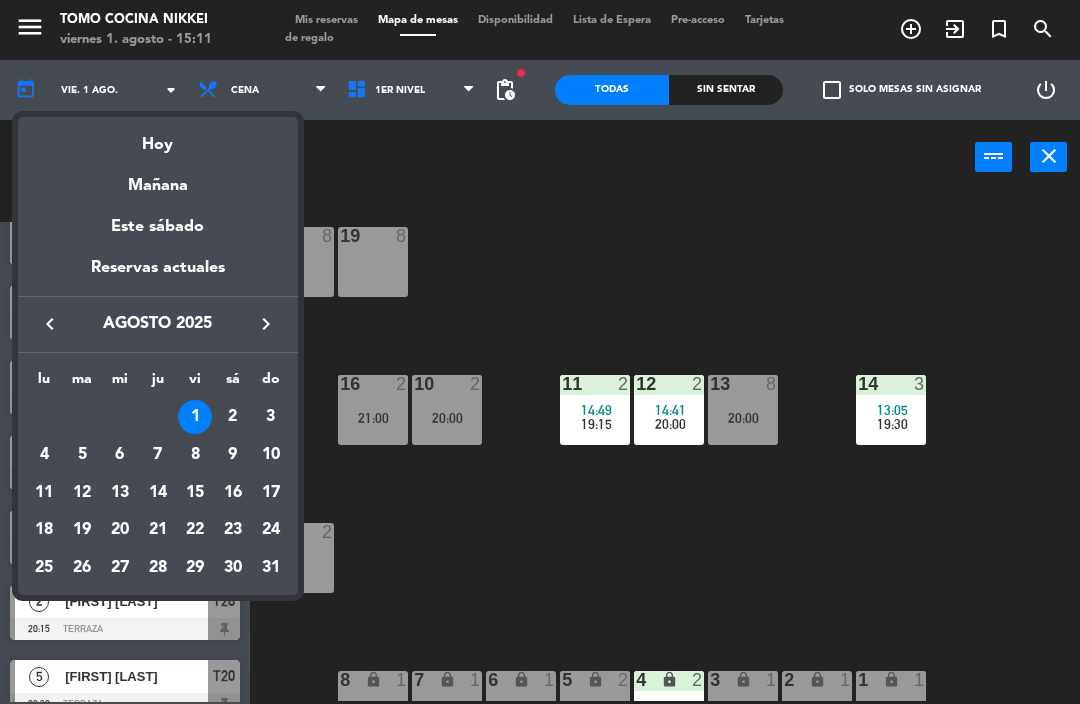 click at bounding box center [540, 352] 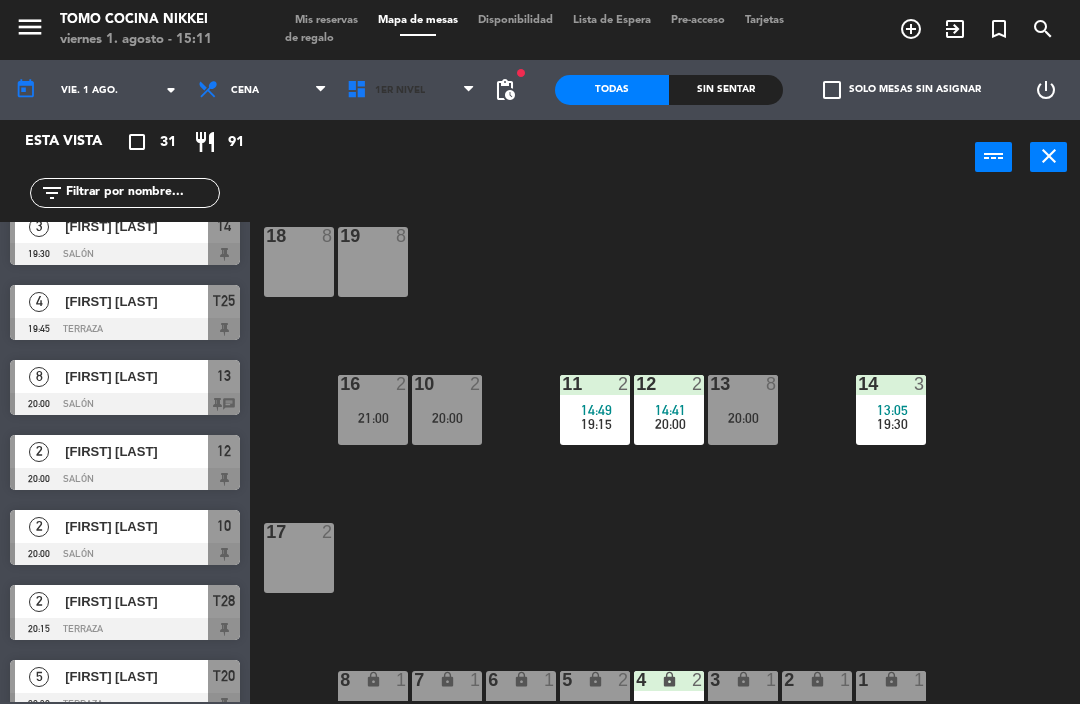 click on "1er Nivel" at bounding box center [411, 90] 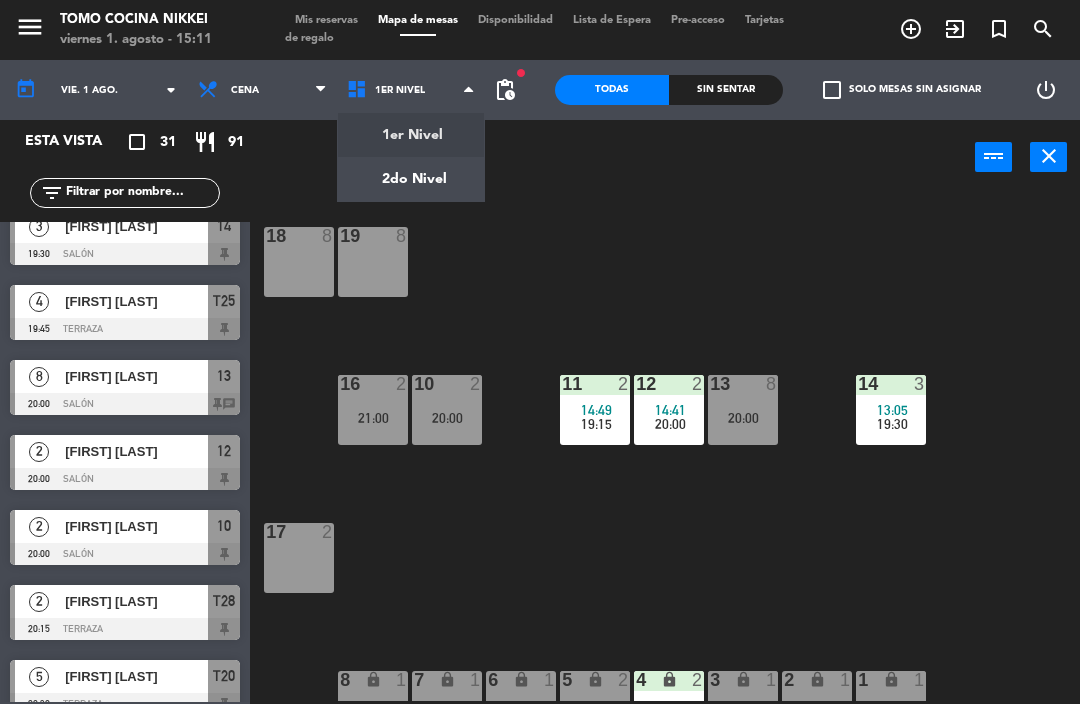 click on "menu  Tomo Cocina Nikkei   viernes 1. agosto - 15:11   Mis reservas   Mapa de mesas   Disponibilidad   Lista de Espera   Pre-acceso   Tarjetas de regalo  add_circle_outline exit_to_app turned_in_not search today    vie. 1 ago. arrow_drop_down  Almuerzo  Cena  Cena  Almuerzo  Cena  1er Nivel   2do Nivel   1er Nivel   1er Nivel   2do Nivel  fiber_manual_record pending_actions  Todas  Sin sentar  check_box_outline_blank   Solo mesas sin asignar   power_settings_new   Esta vista   crop_square  31  restaurant  91 filter_list  3   [FIRST] [LAST]   13:05   Salón  14  2   [FIRST] [LAST]   13:30   Terraza  T24  2   [FIRST] [LAST]   13:31   Terraza  T27  2   [FIRST] [LAST]   13:38   Terraza  21-A  2   [FIRST] [LAST]   13:41   Barra Sushi  4  2   [FIRST] [LAST]   14:15   Terraza  T28  2   [FIRST] [LAST]   14:41   Salón  12  2   [FIRST] [LAST]   14:45   Terraza  21  2   [FIRST] [LAST]   14:49   Salón  11  2   [FIRST] [LAST]   19:15   Salón  11  1   [FIRST] [LAST]   19:15   Barra Sushi  3  3   [FIRST] [LAST]   19:15  T26" 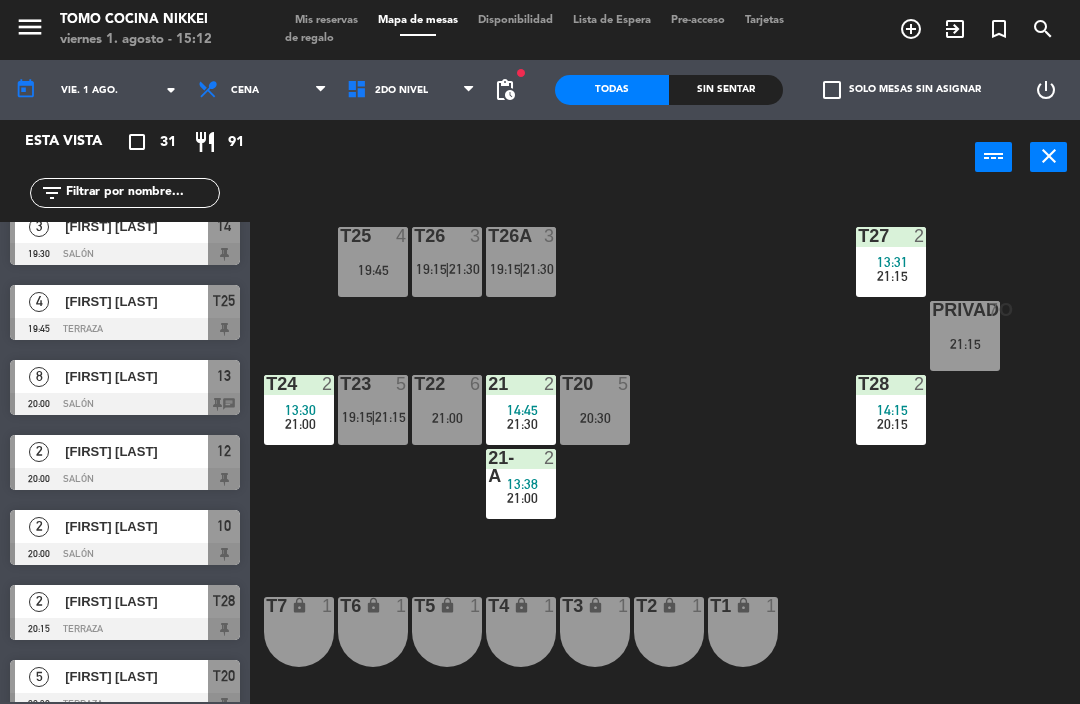 click on "21:15" at bounding box center [965, 344] 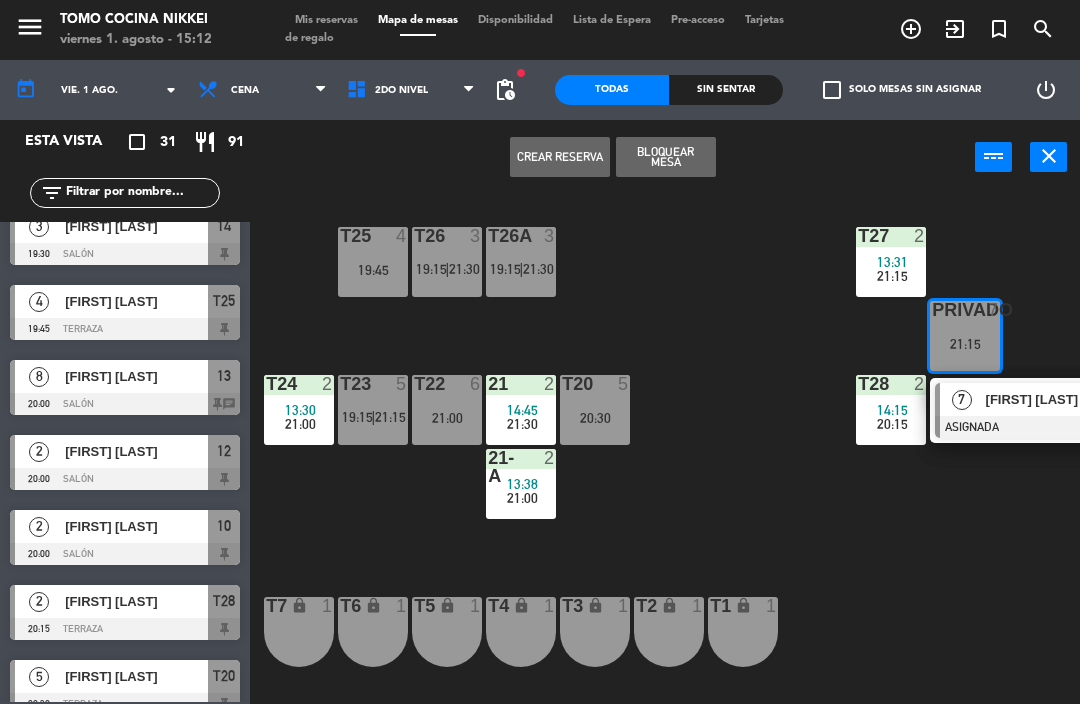click on "T27  2   13:31      21:15     T25  4   19:45  T26A  3   19:15    |    21:30     T26  3   19:15    |    21:30     Privado  7   21:15  7   [FIRST] [LAST]   ASIGNADA  21:15 T24  2   13:30      21:00     T23  5   19:15    |    21:15     T22  6   21:00  21  2   14:45      21:30     T20  5   20:30  T28  2   14:15      20:15     21-A  2   13:38      21:00     T7 lock  1  T6 lock  1  T5 lock  1  T4 lock  1  T3 lock  1  T2 lock  1  T1 lock  1" 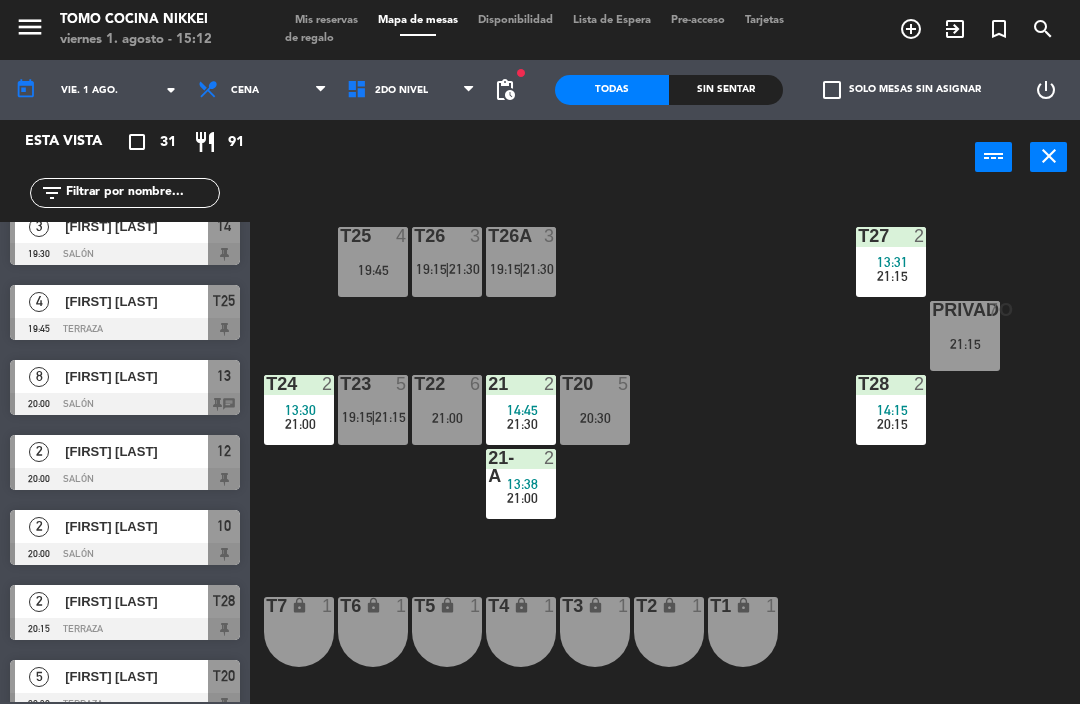 click on "2do Nivel" at bounding box center (411, 90) 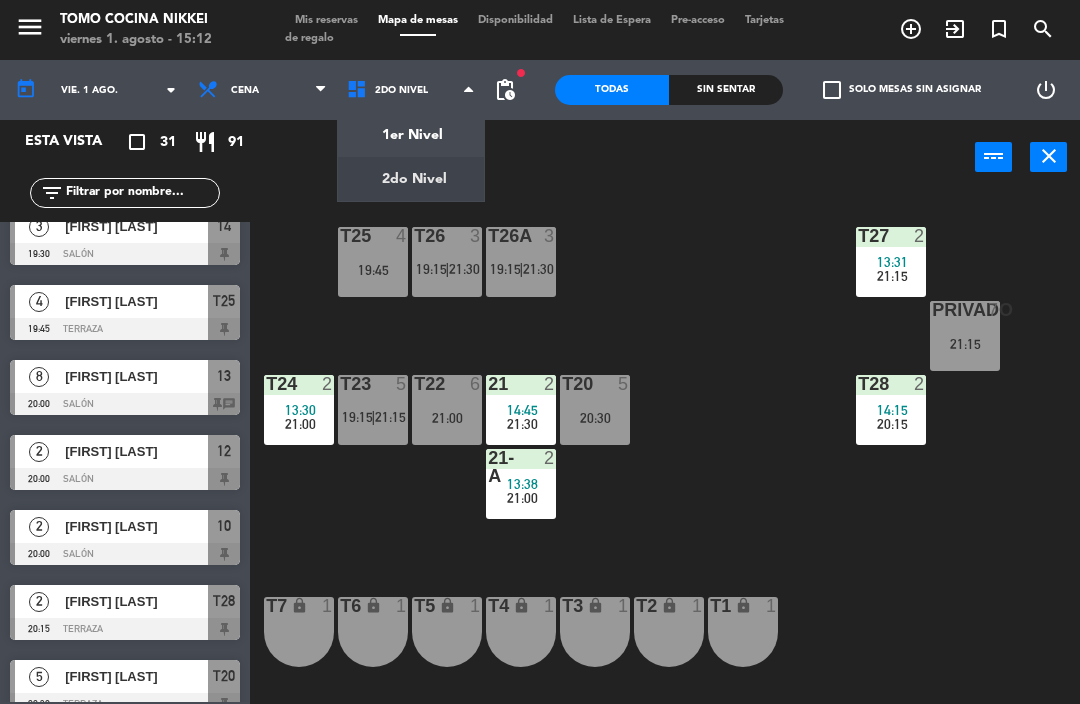 click on "menu  Tomo Cocina Nikkei   viernes 1. agosto - 15:12   Mis reservas   Mapa de mesas   Disponibilidad   Lista de Espera   Pre-acceso   Tarjetas de regalo  add_circle_outline exit_to_app turned_in_not search today    vie. 1 ago. arrow_drop_down  Almuerzo  Cena  Cena  Almuerzo  Cena  1er Nivel   2do Nivel   2do Nivel   1er Nivel   2do Nivel  fiber_manual_record pending_actions  Todas  Sin sentar  check_box_outline_blank   Solo mesas sin asignar   power_settings_new   Esta vista   crop_square  31  restaurant  91 filter_list  3   [FIRST] [LAST]   13:05   Salón  14  2   [FIRST] [LAST]   13:30   Terraza  T24  2   [FIRST] [LAST]   13:31   Terraza  T27  2   [FIRST] [LAST]   13:38   Terraza  21-A  2   [FIRST] [LAST]   14:15   Terraza  T28  2   [FIRST] [LAST]   14:41   Salón  12  2   [FIRST] [LAST]   14:45   Terraza  21  2   [FIRST] [LAST]   14:49   Salón  11  2   [FIRST] [LAST]   19:15   Salón  11  1   [FIRST] [LAST]   19:15   Barra Sushi  3  3   [FIRST] [LAST]   19:15  T26" 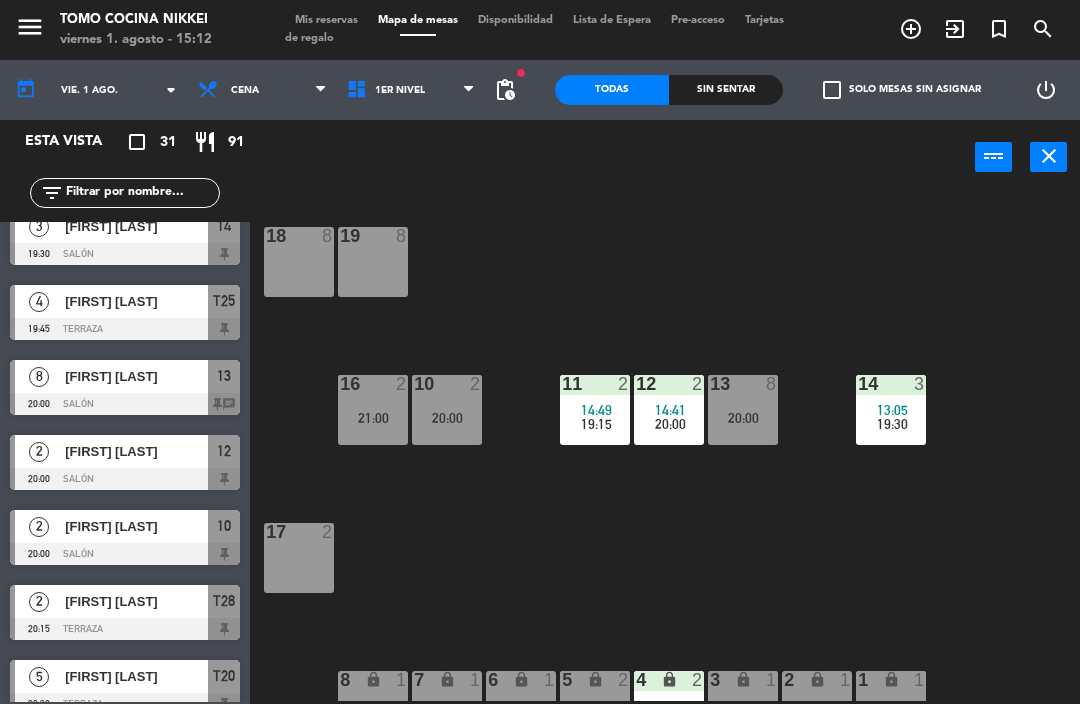 click on "20:00" at bounding box center [670, 424] 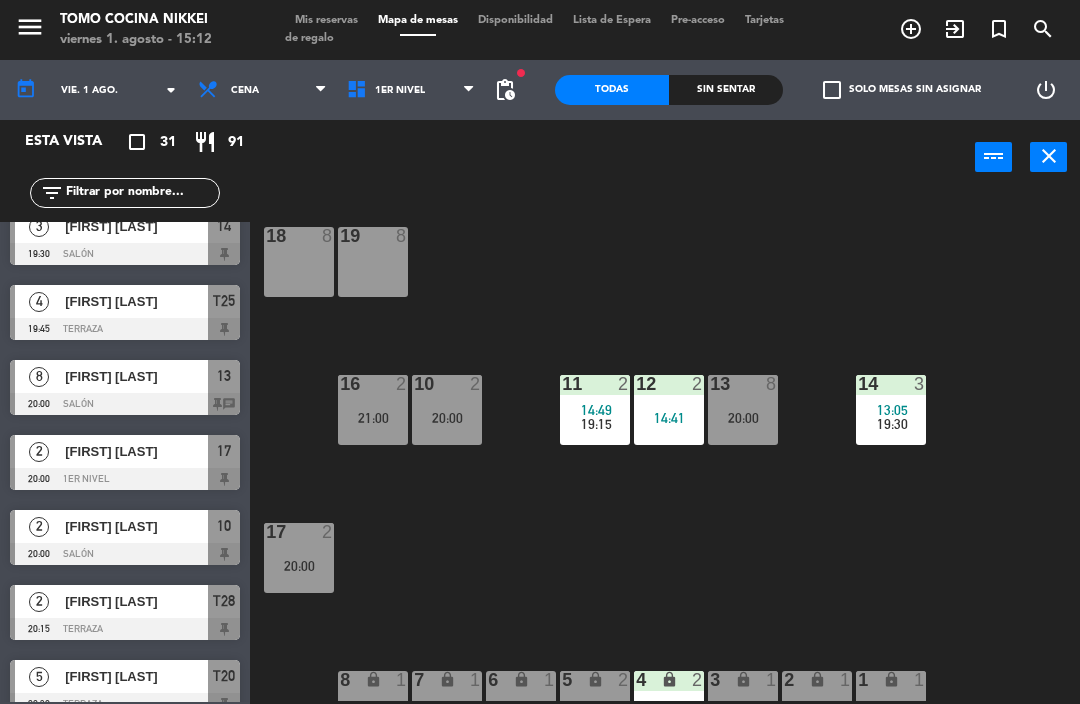 click on "18  8  19  8  16  2   21:00  10  2   20:00  11  2   14:49      19:15     12  2   14:41  13  8   20:00  14  3   13:05      19:30     17  2   20:00  7 lock  1  8 lock  1  6 lock  1  5 lock  2   21:30  4 lock  2   13:41  3 lock  1   19:15  2 lock  1  1 lock  1   19:15" 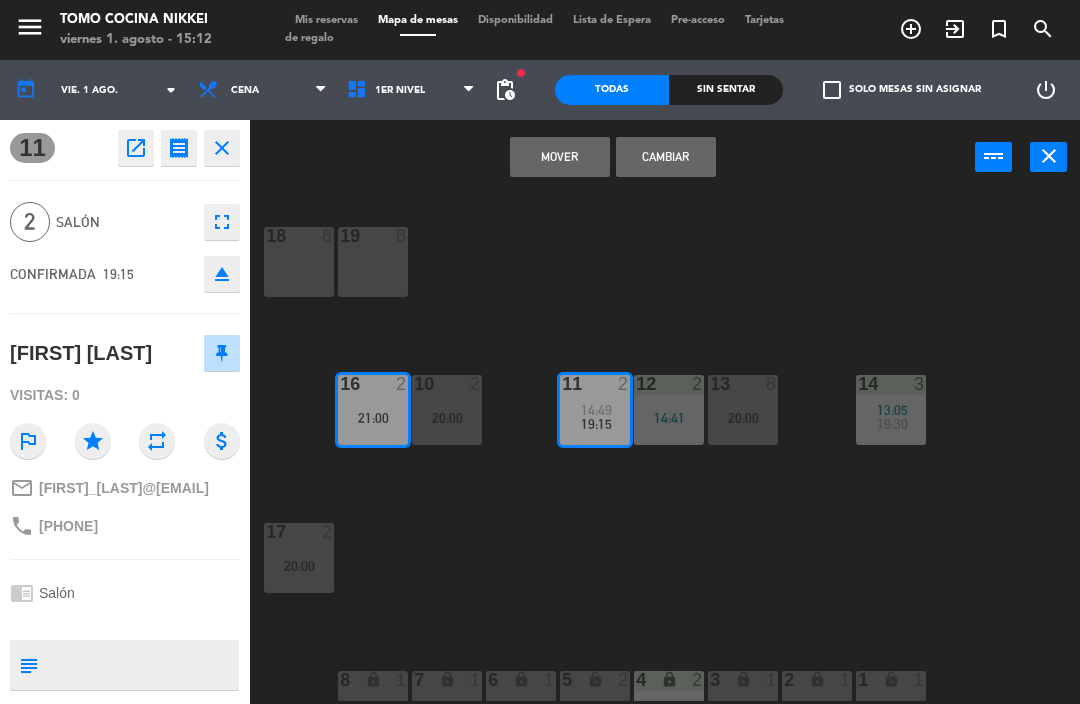 click on "Mover" at bounding box center (560, 157) 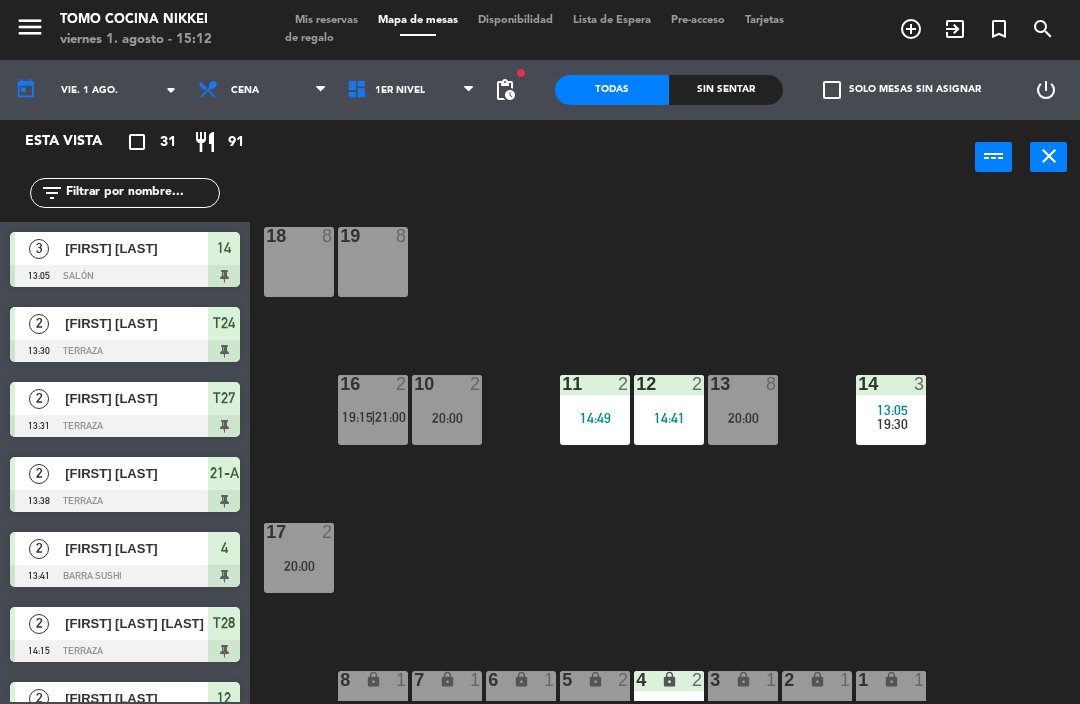 scroll, scrollTop: 0, scrollLeft: 0, axis: both 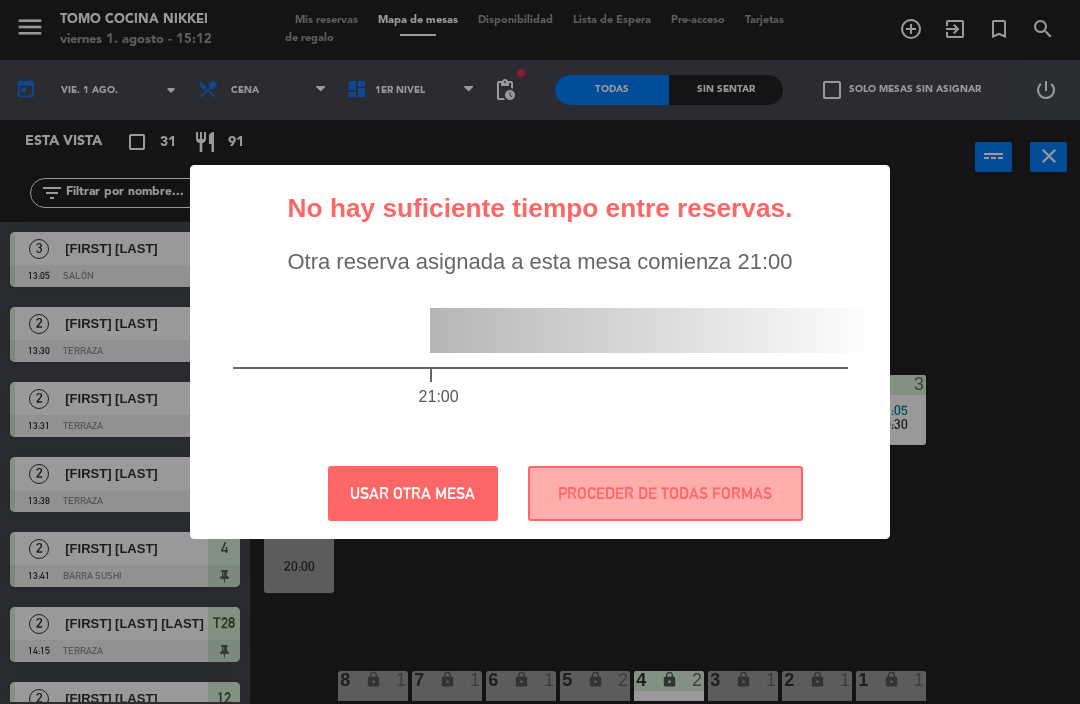 click on "PROCEDER DE TODAS FORMAS" at bounding box center (665, 493) 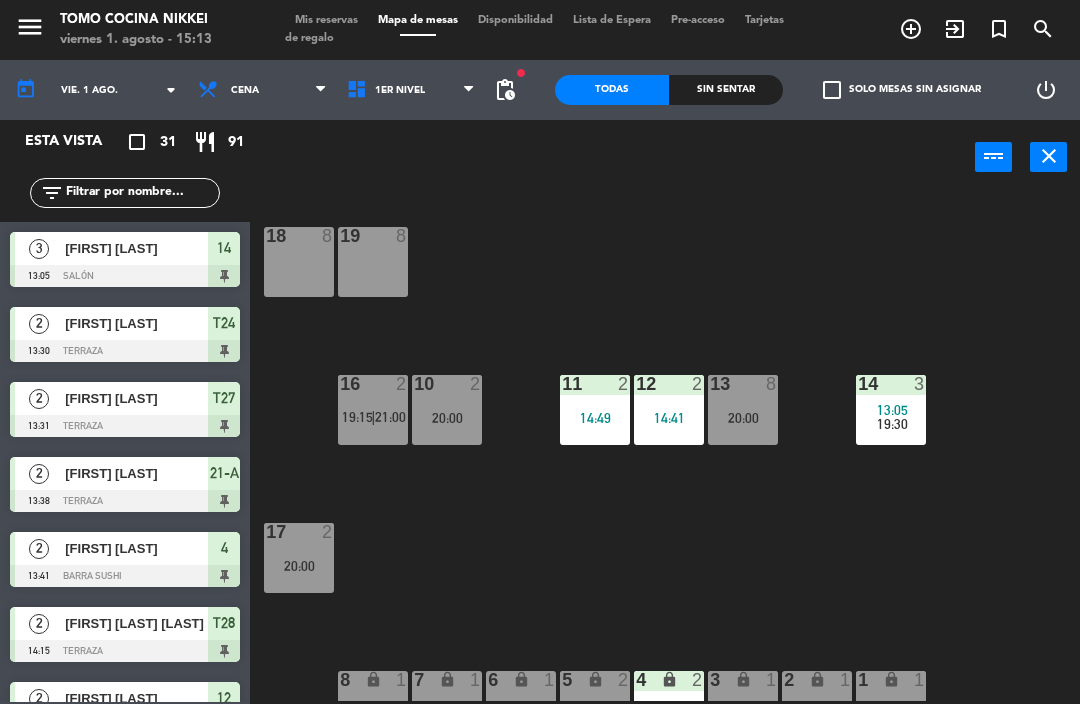 click on "Sin sentar" 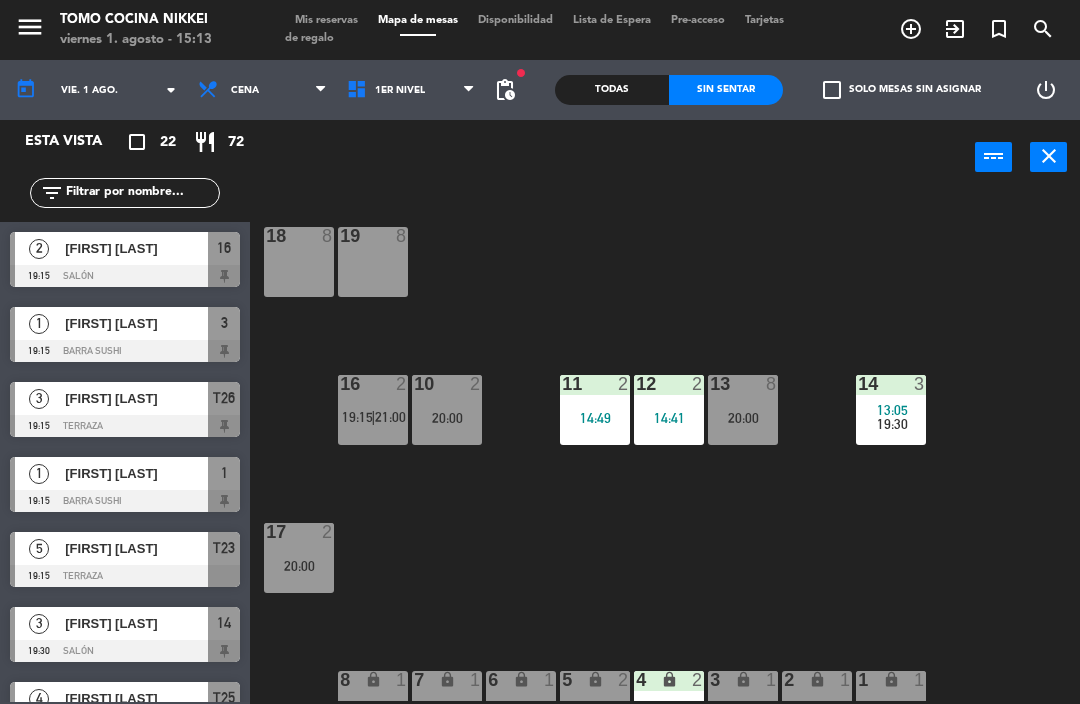click on "Mis reservas" at bounding box center [326, 20] 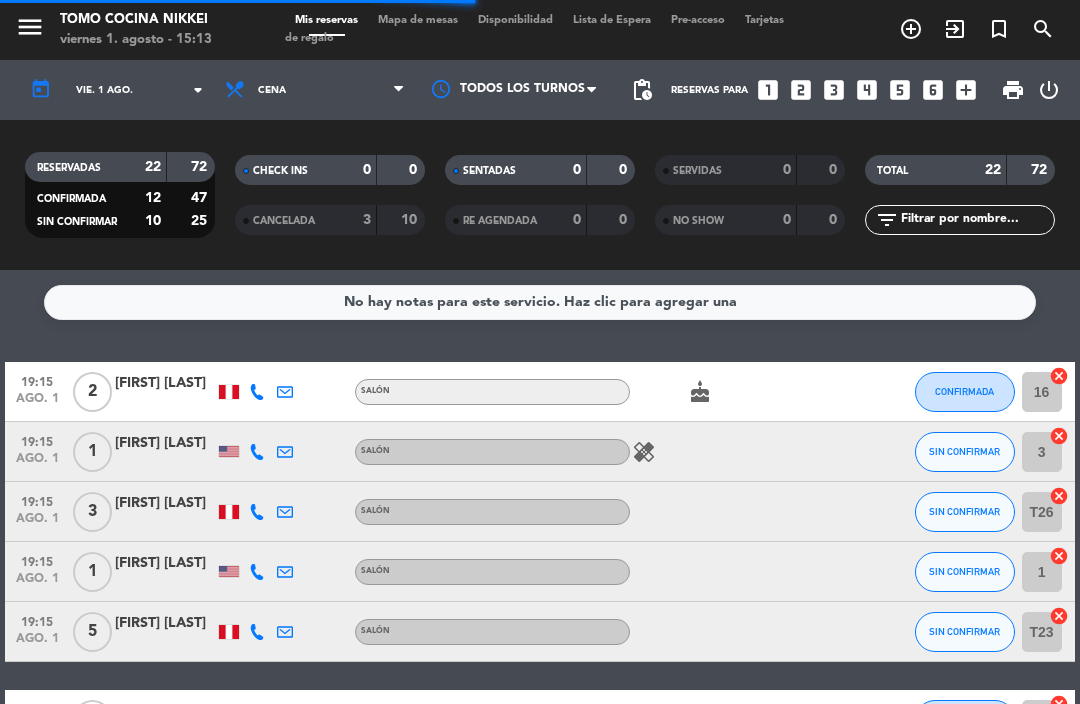click on "Cena" at bounding box center [315, 90] 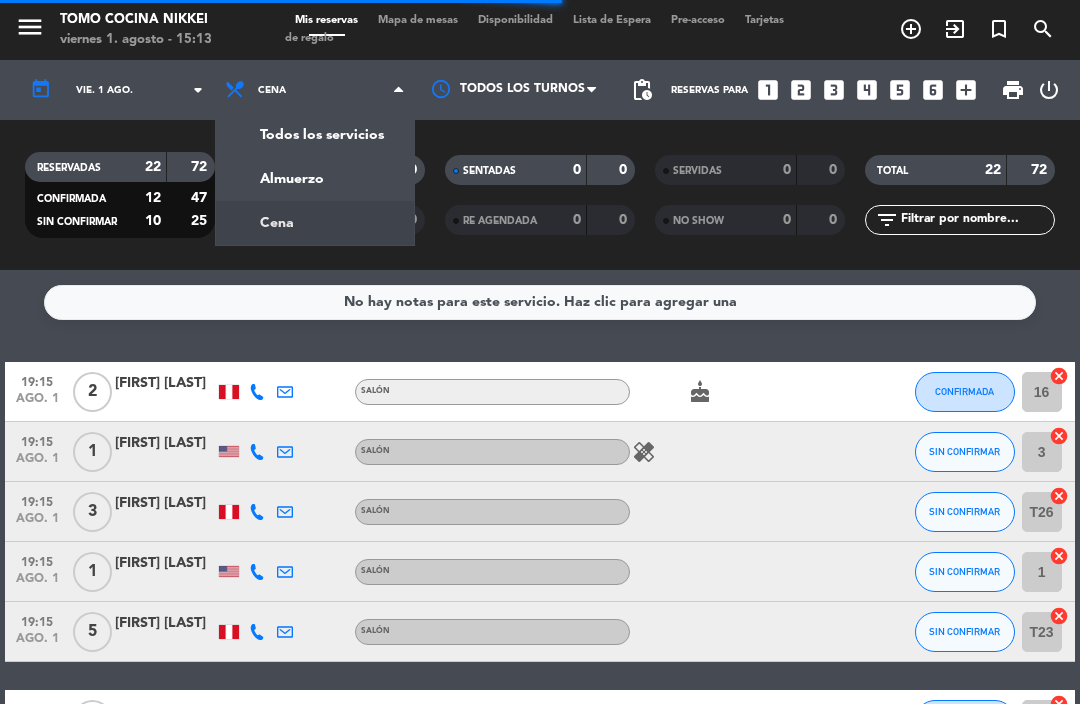 click on "menu  Tomo Cocina Nikkei   viernes 1. agosto - 15:13   Mis reservas   Mapa de mesas   Disponibilidad   Lista de Espera   Pre-acceso   Tarjetas de regalo  add_circle_outline exit_to_app turned_in_not search today    vie. 1 ago. arrow_drop_down  Todos los servicios  Almuerzo  Cena  Cena  Todos los servicios  Almuerzo  Cena Todos los turnos pending_actions  Reservas para   looks_one   looks_two   looks_3   looks_4   looks_5   looks_6   add_box  print  power_settings_new   RESERVADAS   22   72   CONFIRMADA   12   47   SIN CONFIRMAR   10   25   CHECK INS   0   0   CANCELADA   3   10   SENTADAS   0   0   RE AGENDADA   0   0   SERVIDAS   0   0   NO SHOW   0   0   TOTAL   22   72  filter_list" 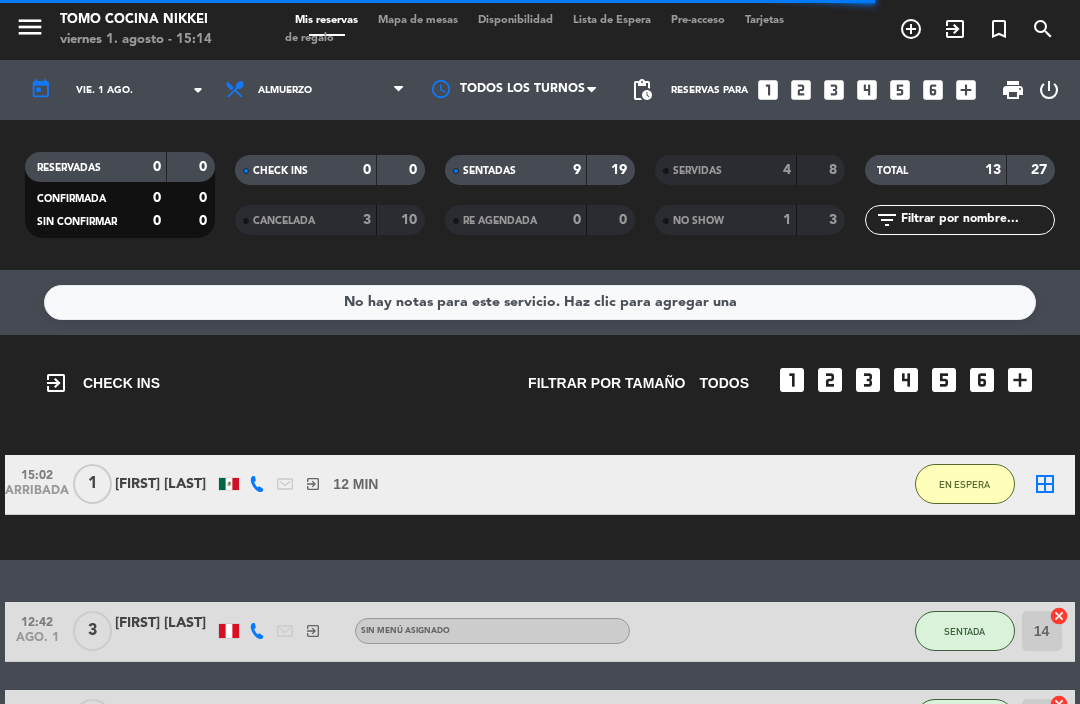click on "EN ESPERA" 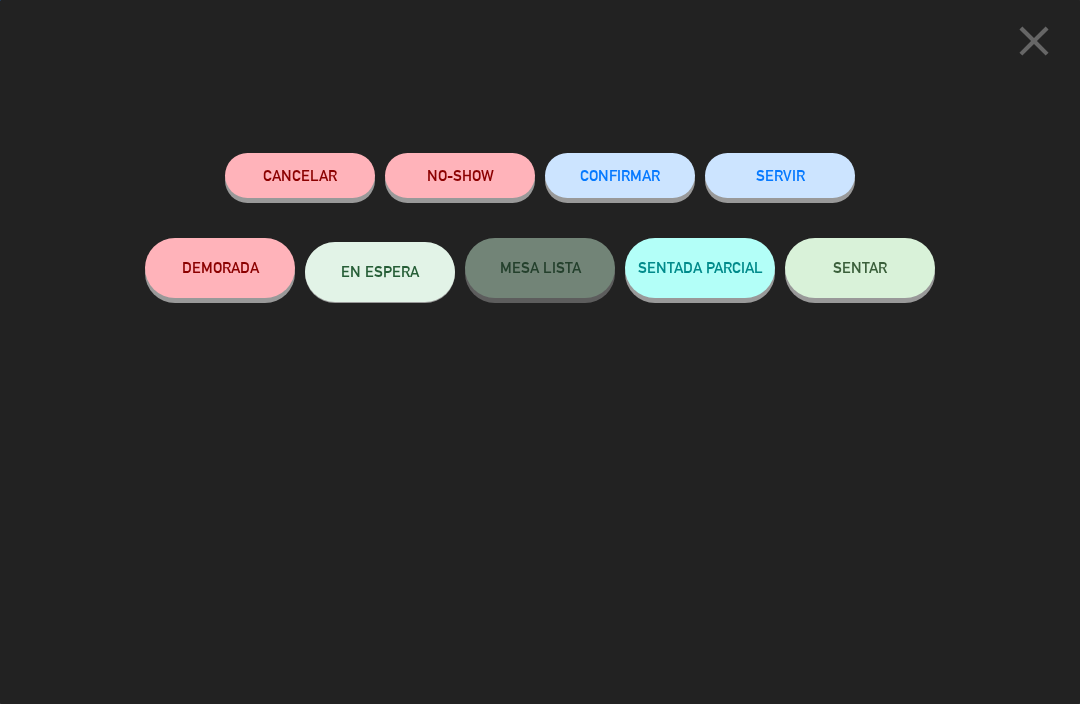 click on "SENTAR" 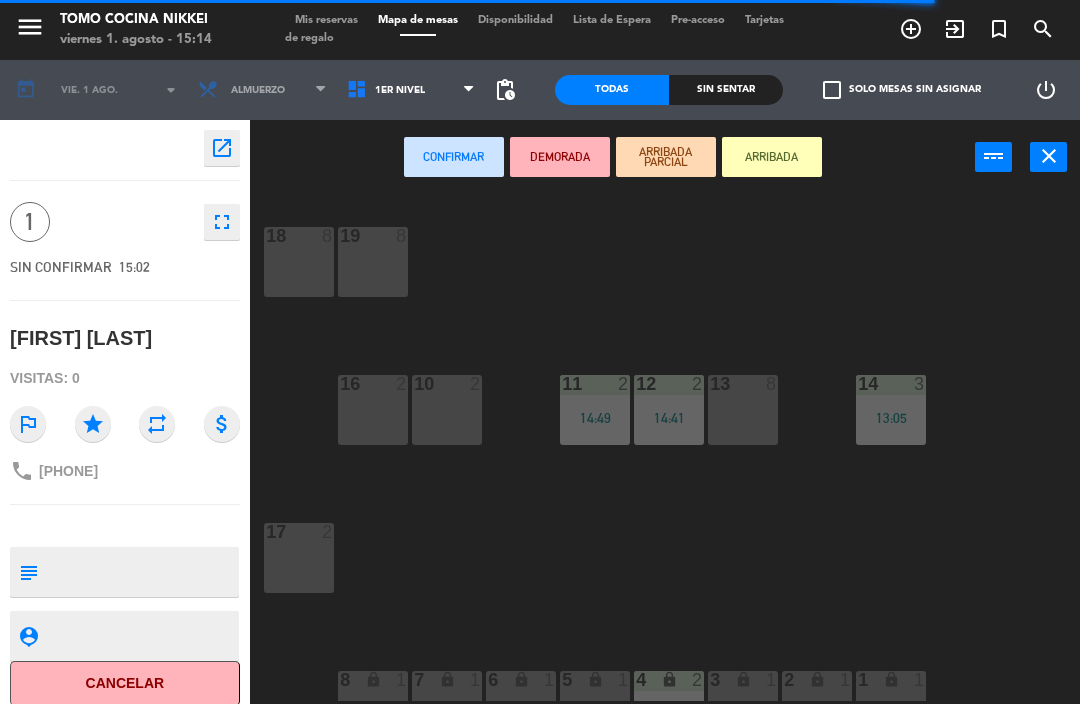 click on "3 lock  1" at bounding box center [743, 681] 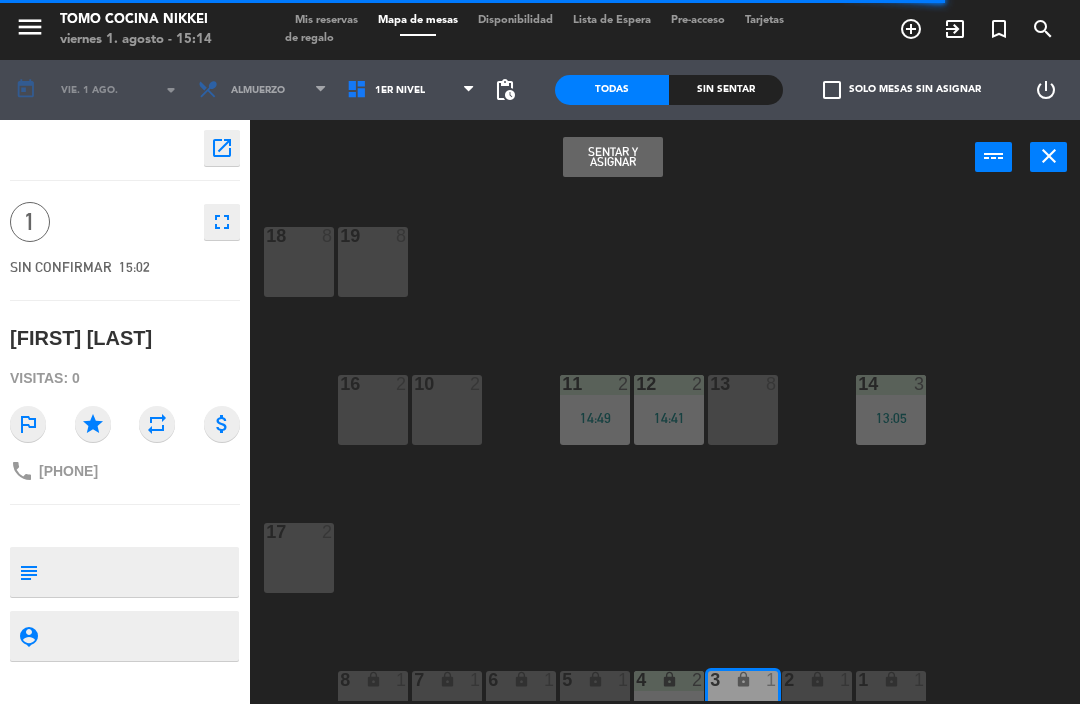 click on "Sentar y Asignar" at bounding box center [613, 157] 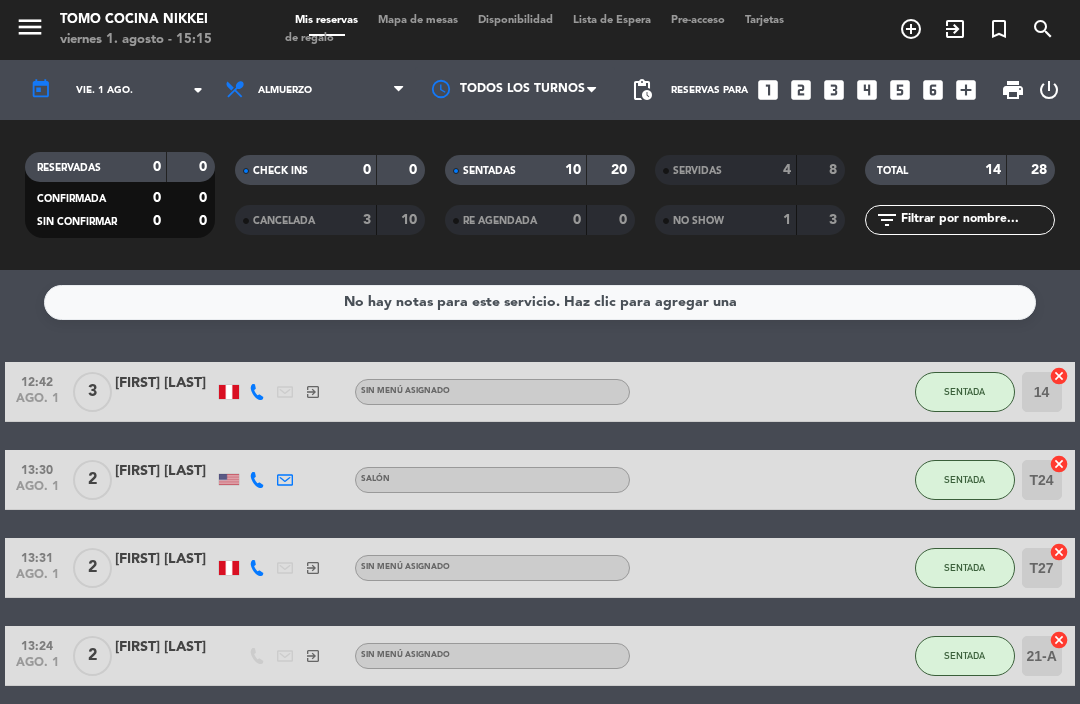click on "Mapa de mesas" at bounding box center [418, 20] 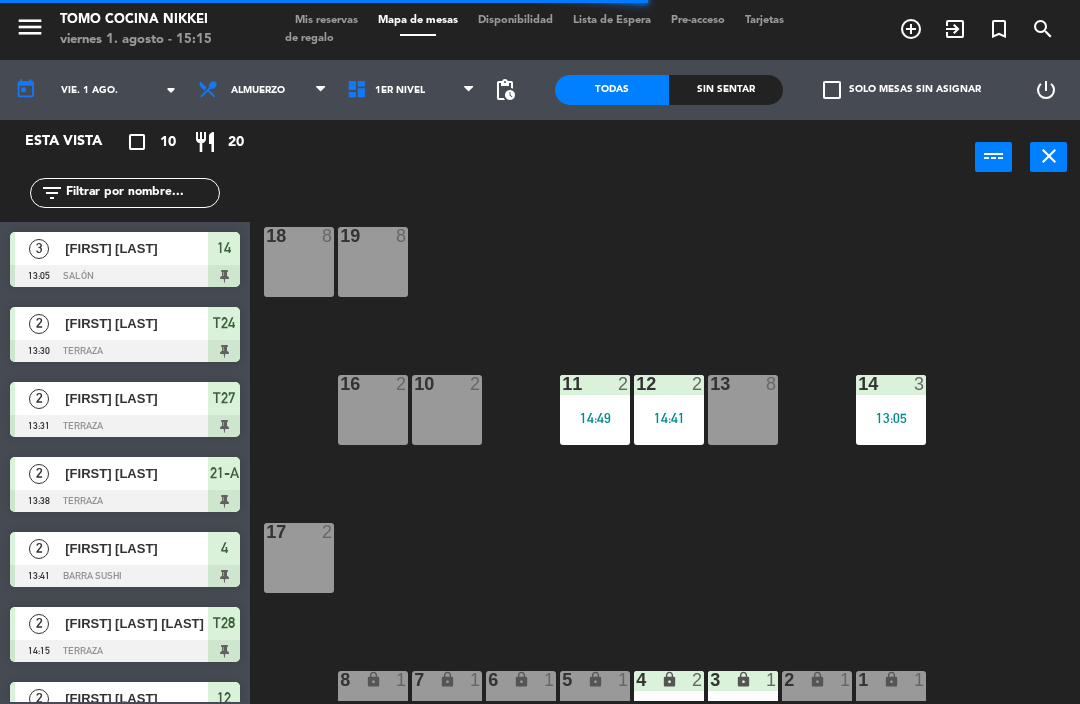 click on "menu  Tomo Cocina Nikkei   viernes 1. agosto - 15:15   Mis reservas   Mapa de mesas   Disponibilidad   Lista de Espera   Pre-acceso   Tarjetas de regalo  add_circle_outline exit_to_app turned_in_not search" 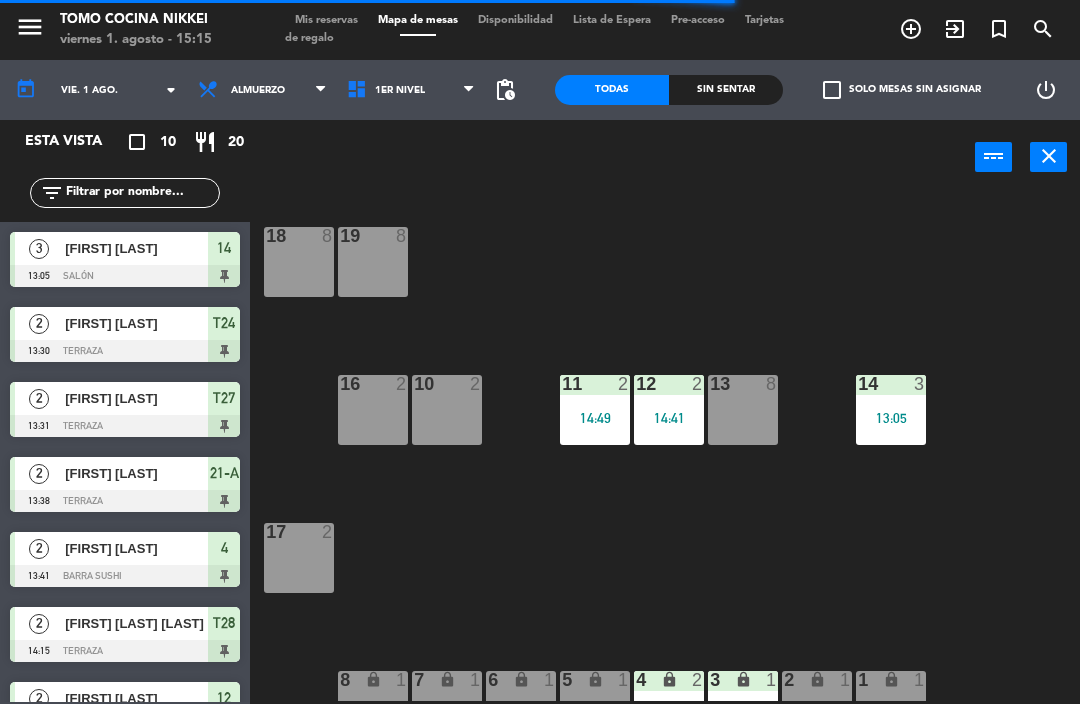 click on "menu  Tomo Cocina Nikkei   viernes 1. agosto - 15:15   Mis reservas   Mapa de mesas   Disponibilidad   Lista de Espera   Pre-acceso   Tarjetas de regalo  add_circle_outline exit_to_app turned_in_not search" 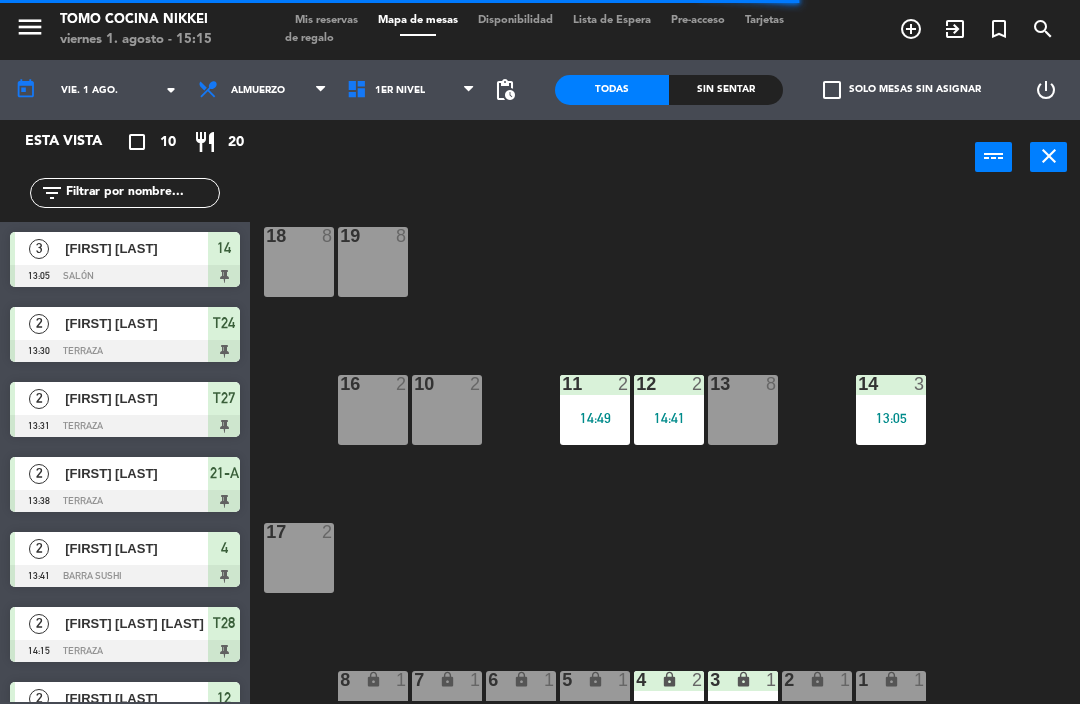 click on "Mis reservas" at bounding box center [326, 20] 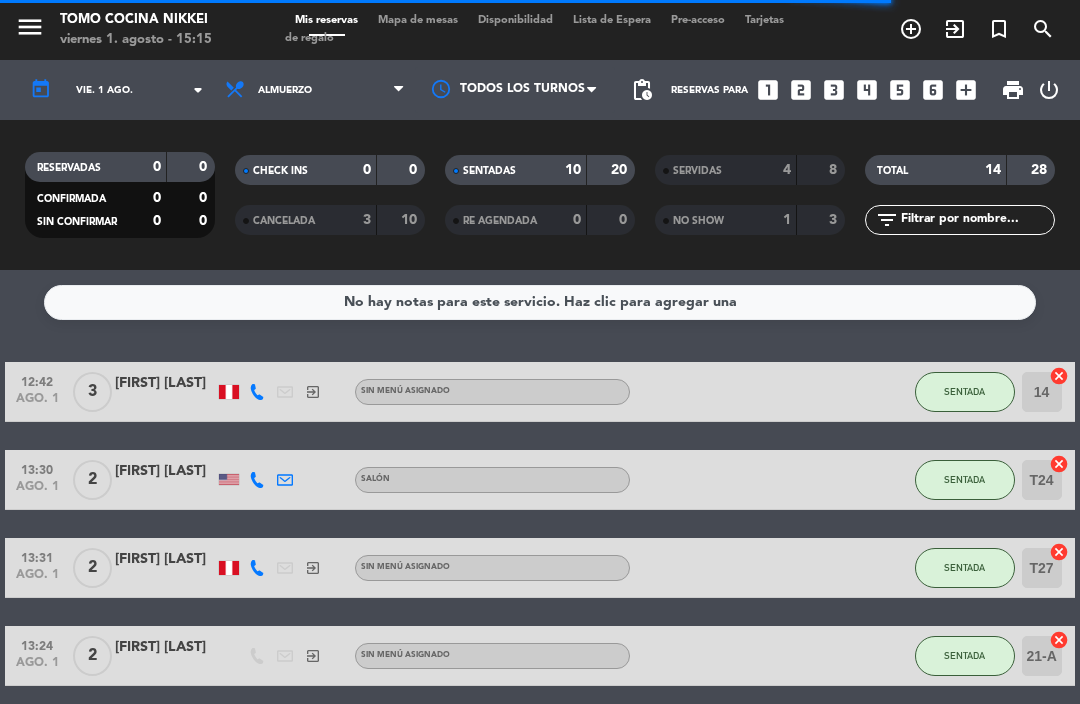 click on "SERVIDAS" 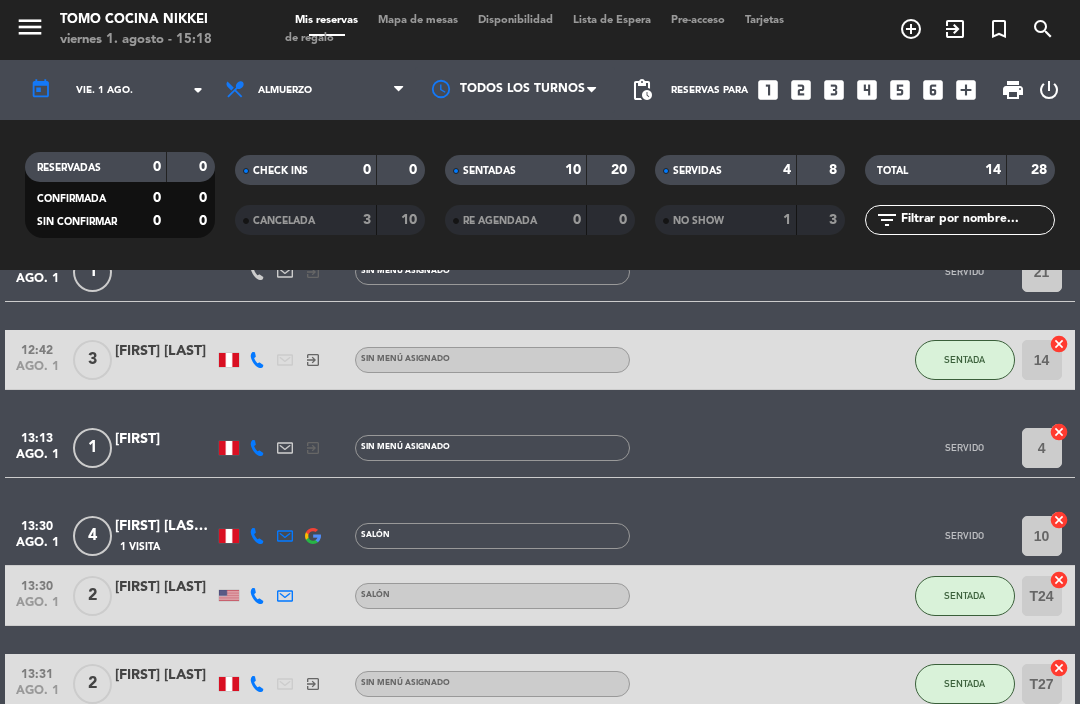 scroll, scrollTop: 0, scrollLeft: 0, axis: both 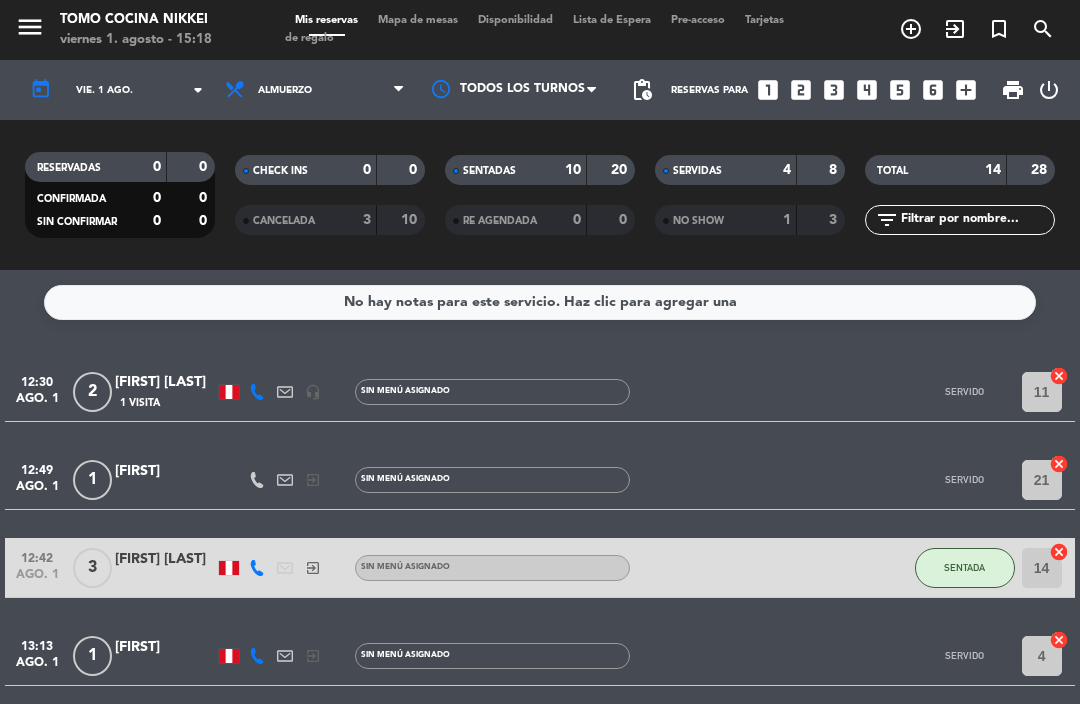 click on "10" 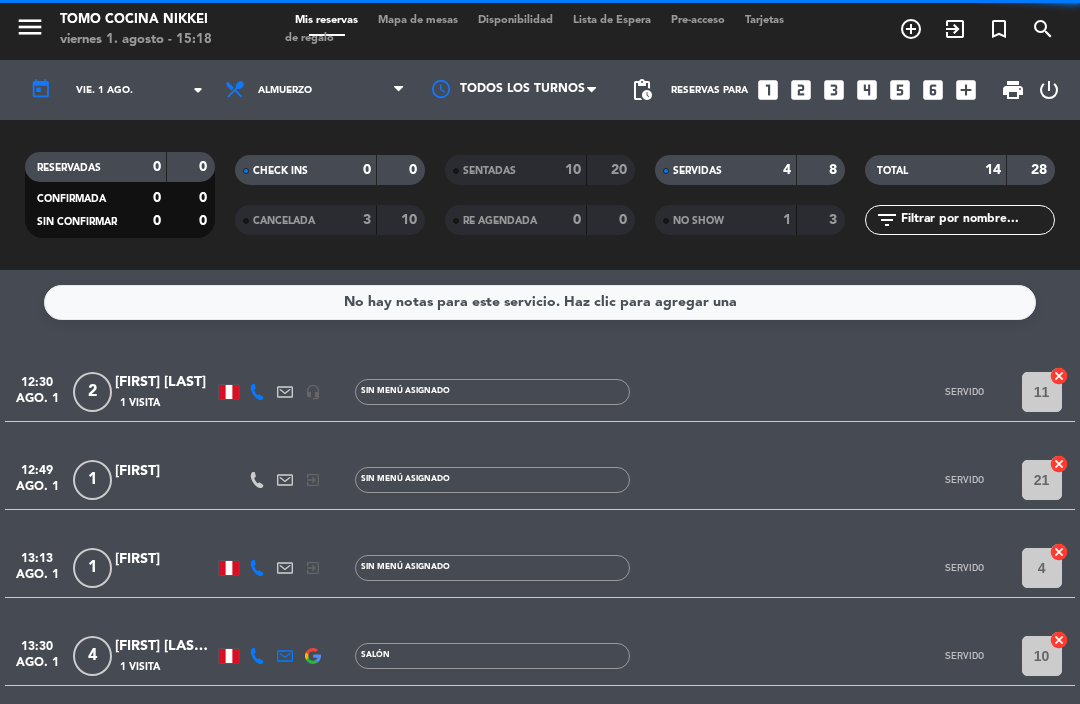 click on "SERVIDAS   4   8" 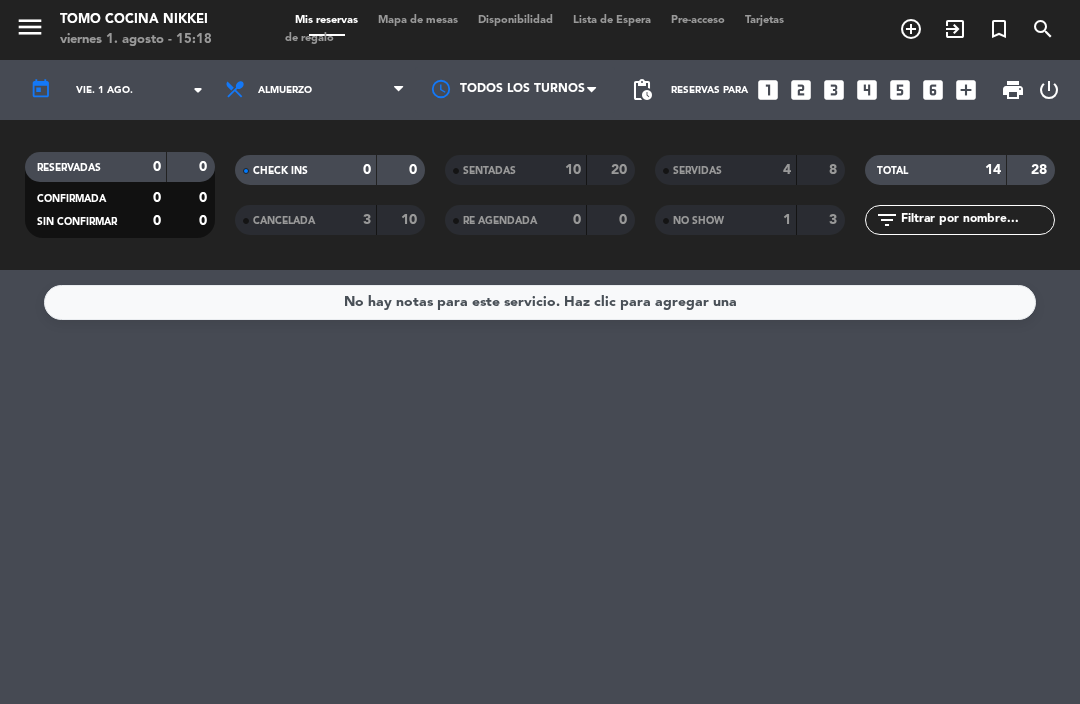 click on "Mapa de mesas" at bounding box center (418, 20) 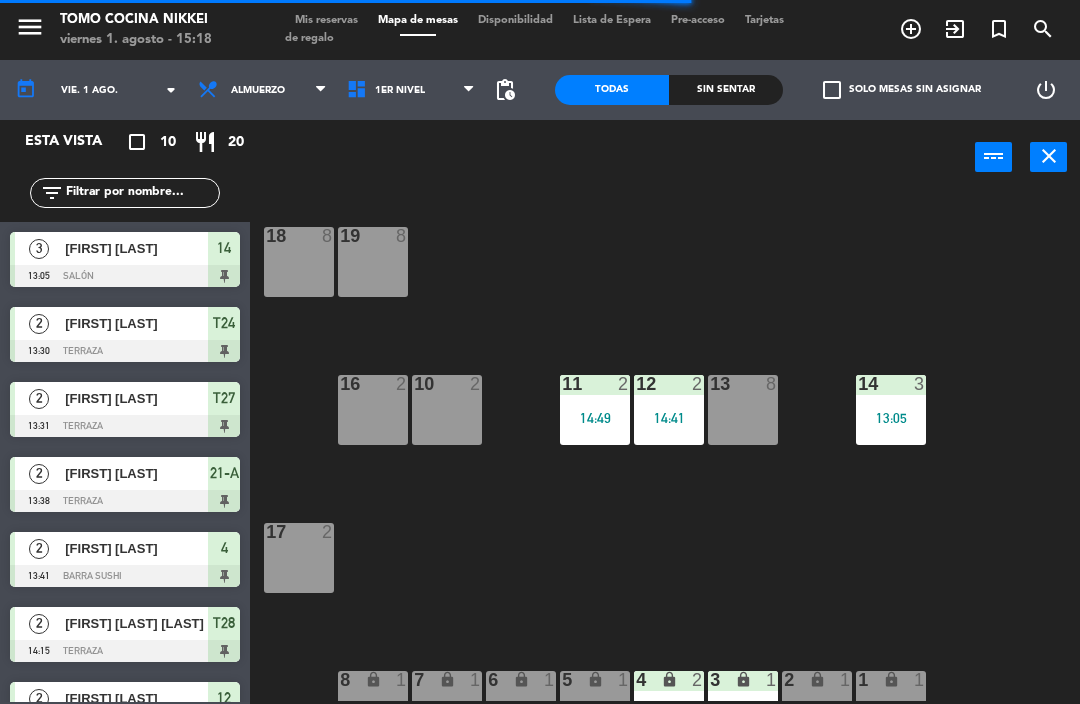 click on "18  8  19  8  16  2  10  2  11  2   14:49  12  2   14:41  13  8  14  3   13:05  17  2  7 lock  1  8 lock  1  6 lock  1  5 lock  1  4 lock  2   13:41  3 lock  1   15:02  2 lock  1  1 lock  1" 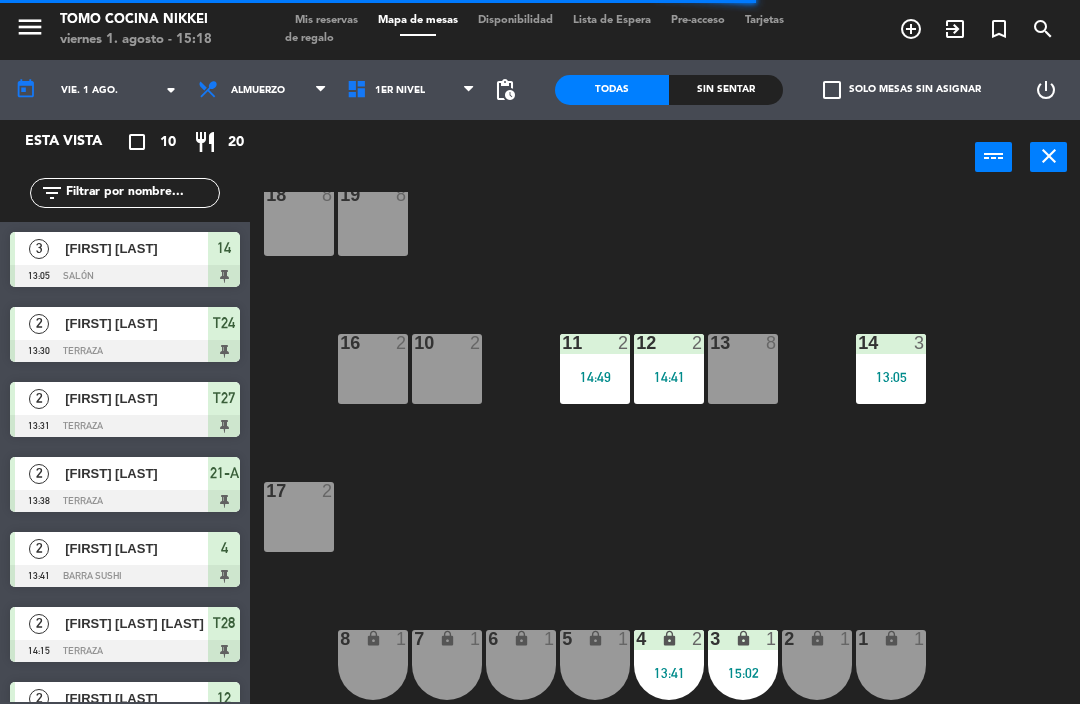 scroll, scrollTop: 41, scrollLeft: 0, axis: vertical 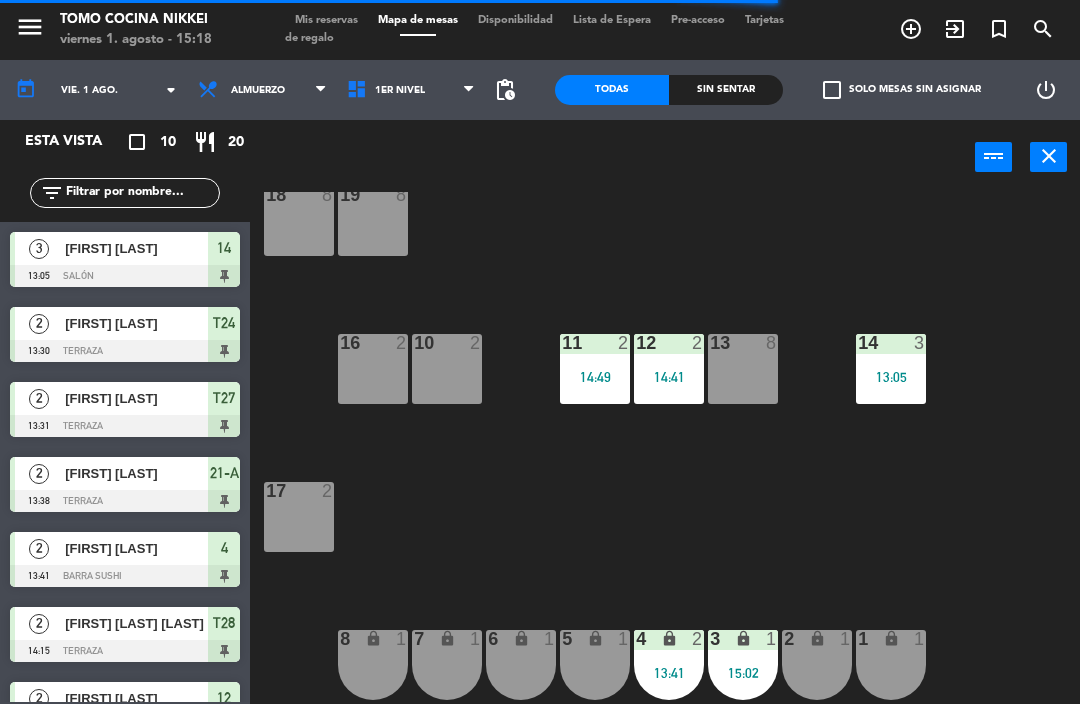 click on "15:02" at bounding box center (743, 673) 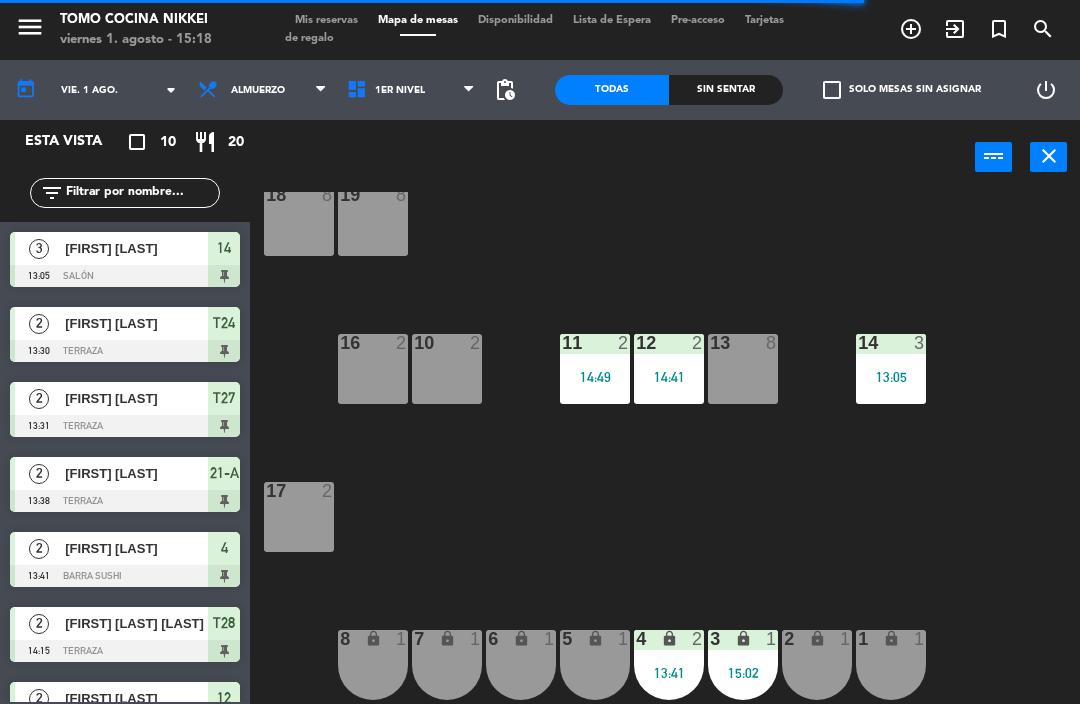 click on "18  8  19  8  16  2  10  2  11  2   14:49  12  2   14:41  13  8  14  3   13:05  17  2  7 lock  1  8 lock  1  6 lock  1  5 lock  1  4 lock  2   13:41  3 lock  1   15:02  2 lock  1  1 lock  1" 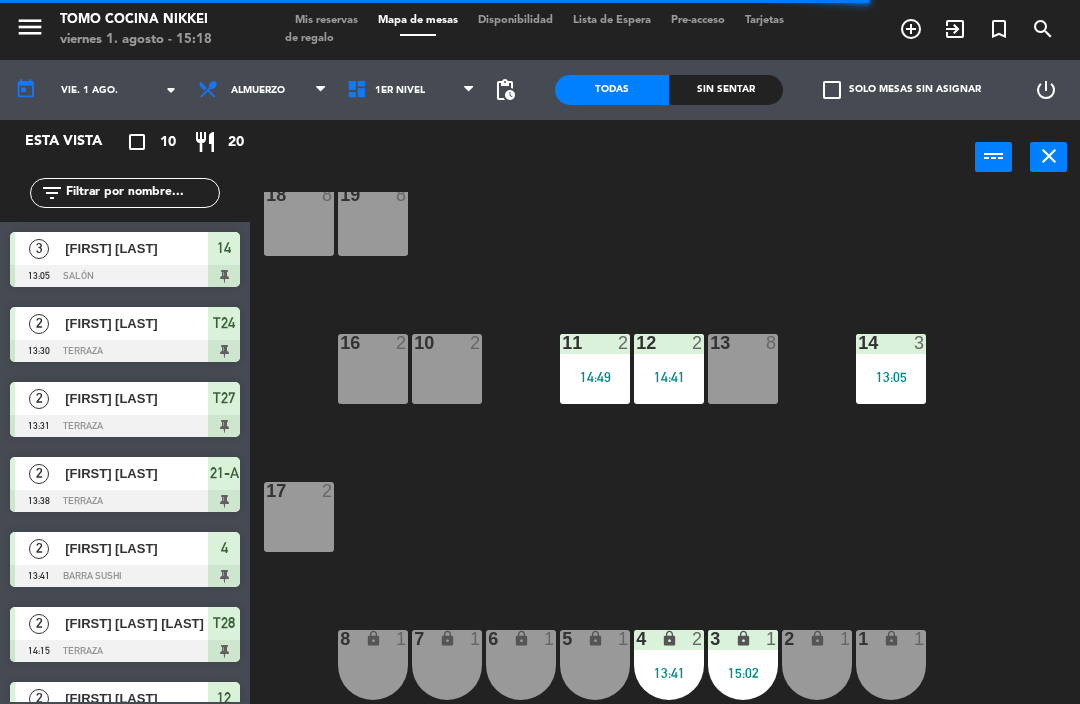 click on "13:41" at bounding box center [669, 673] 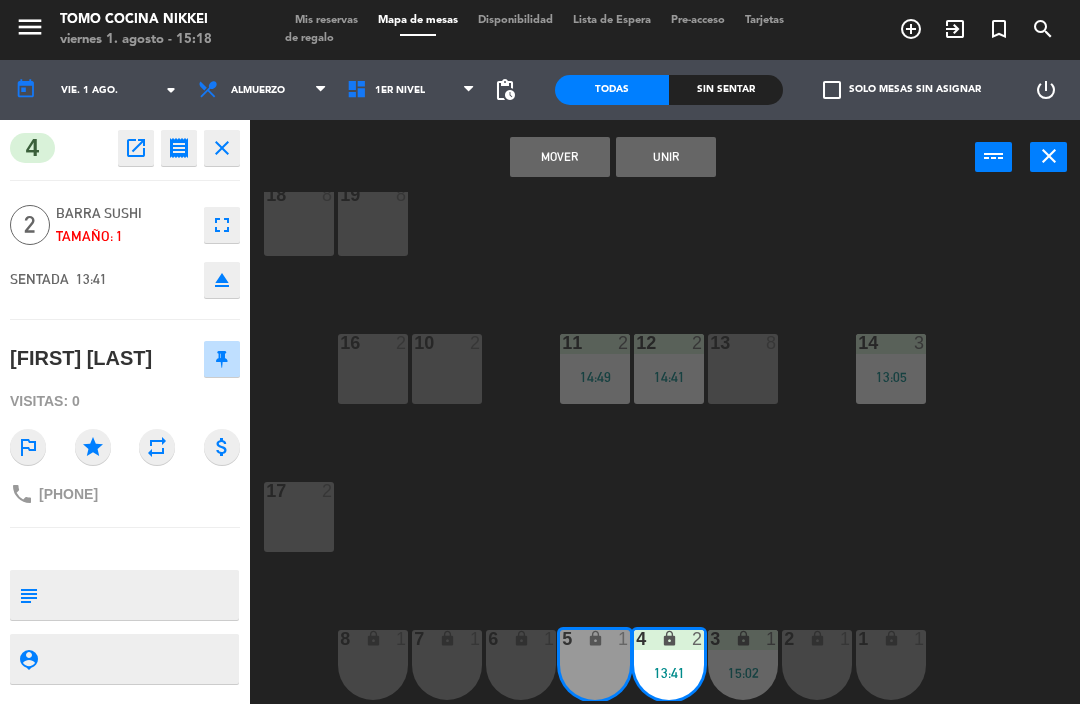 click on "Mover" at bounding box center [560, 157] 